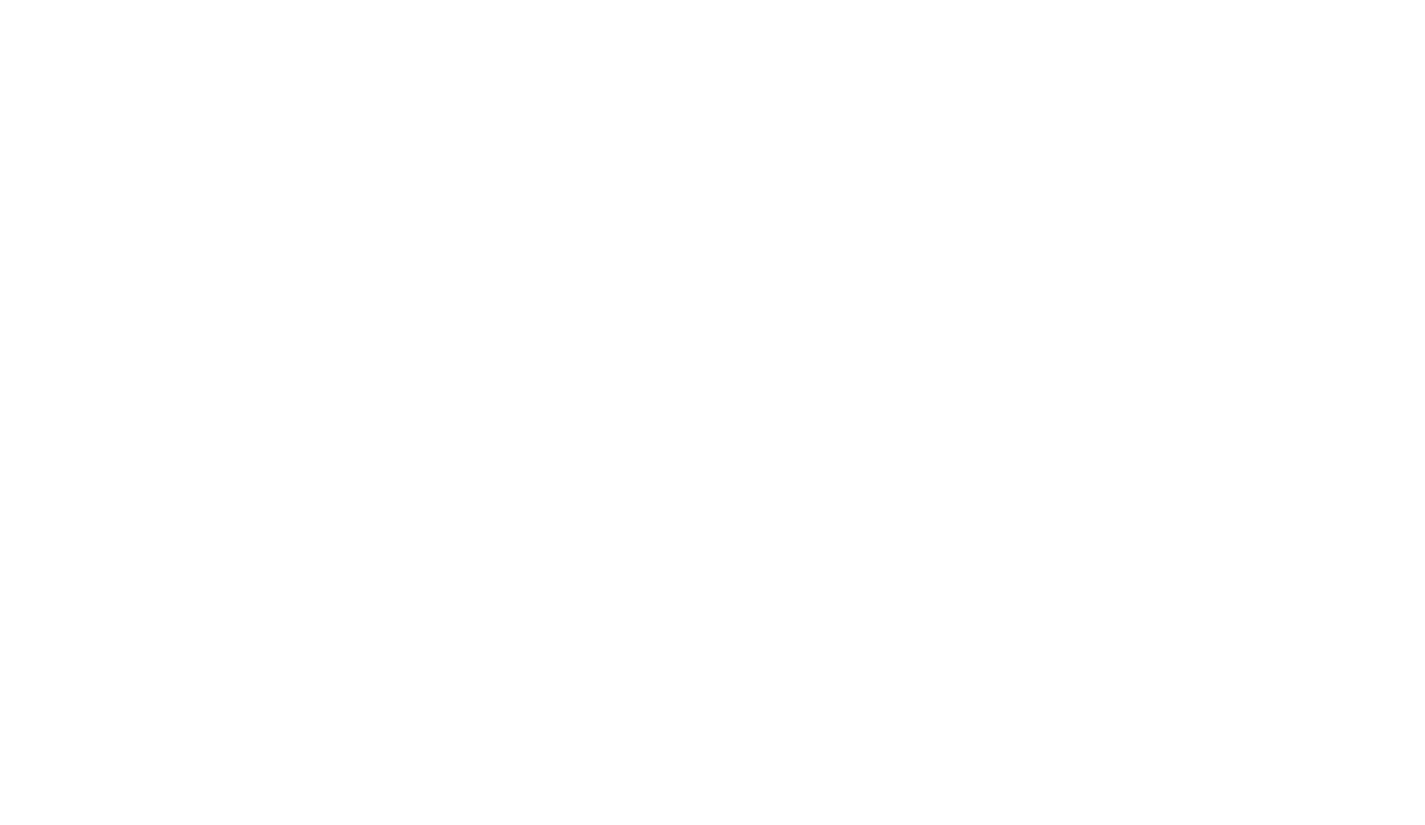 scroll, scrollTop: 0, scrollLeft: 0, axis: both 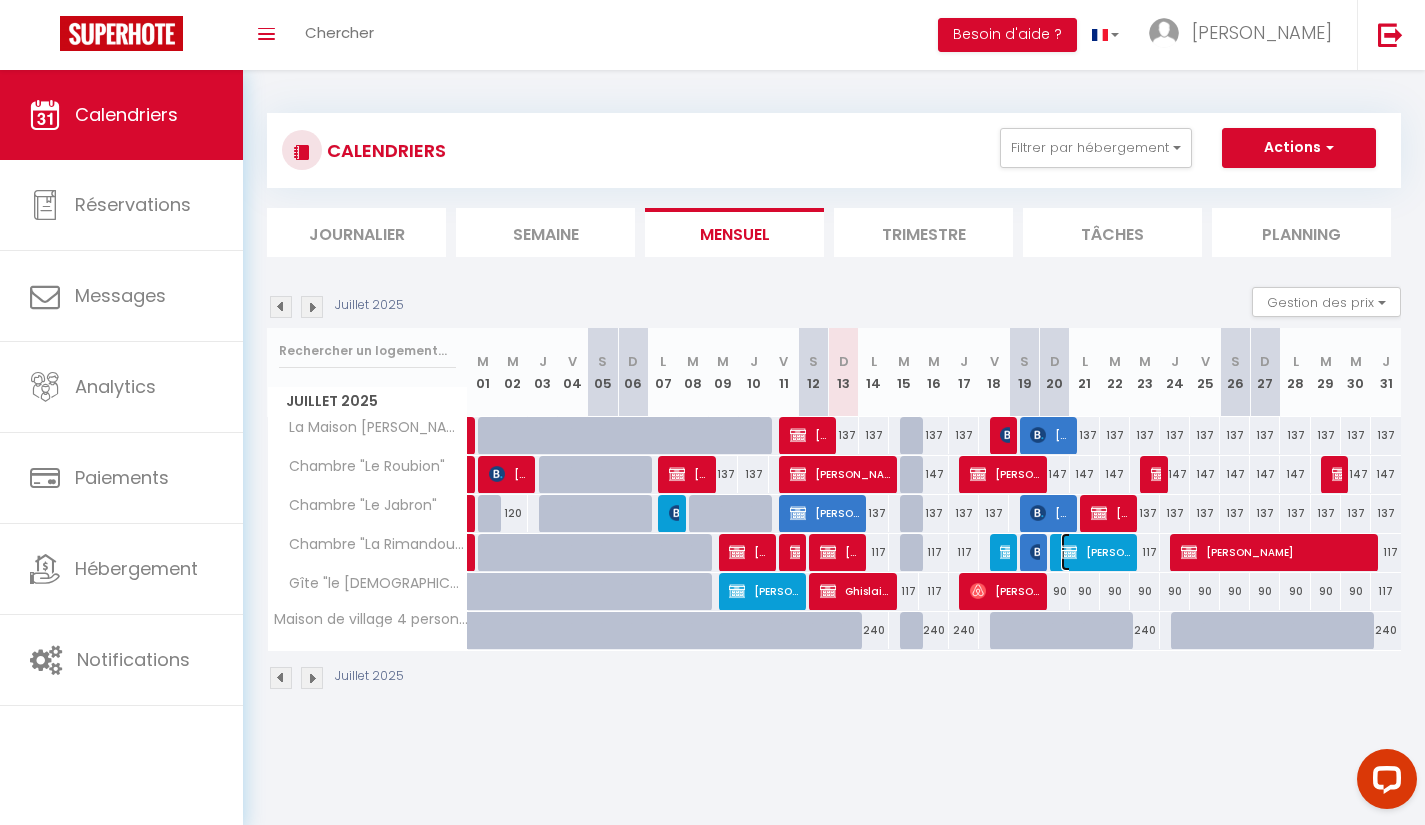 click on "[PERSON_NAME]" at bounding box center [1096, 552] 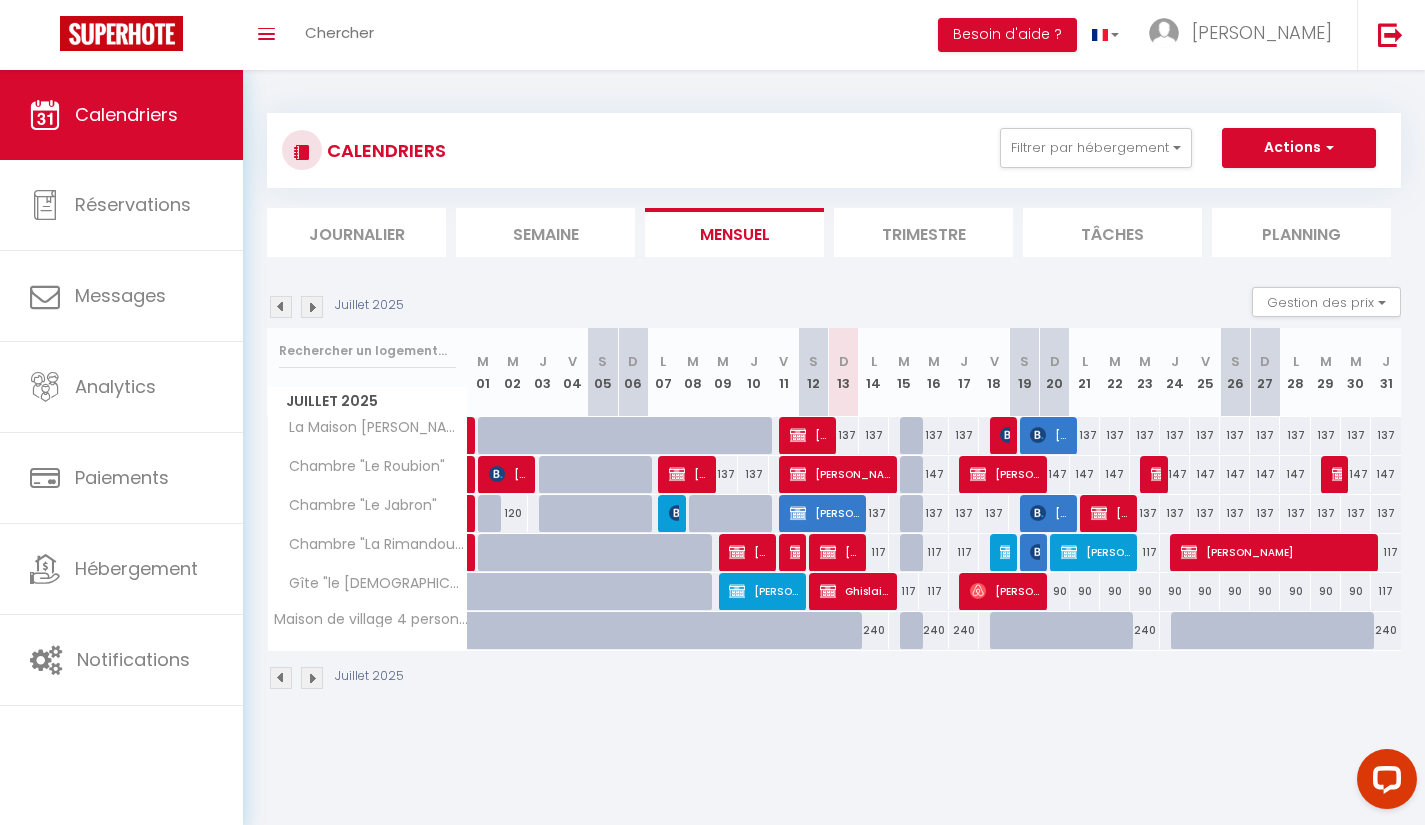 click on "OK   KO" at bounding box center (0, 0) 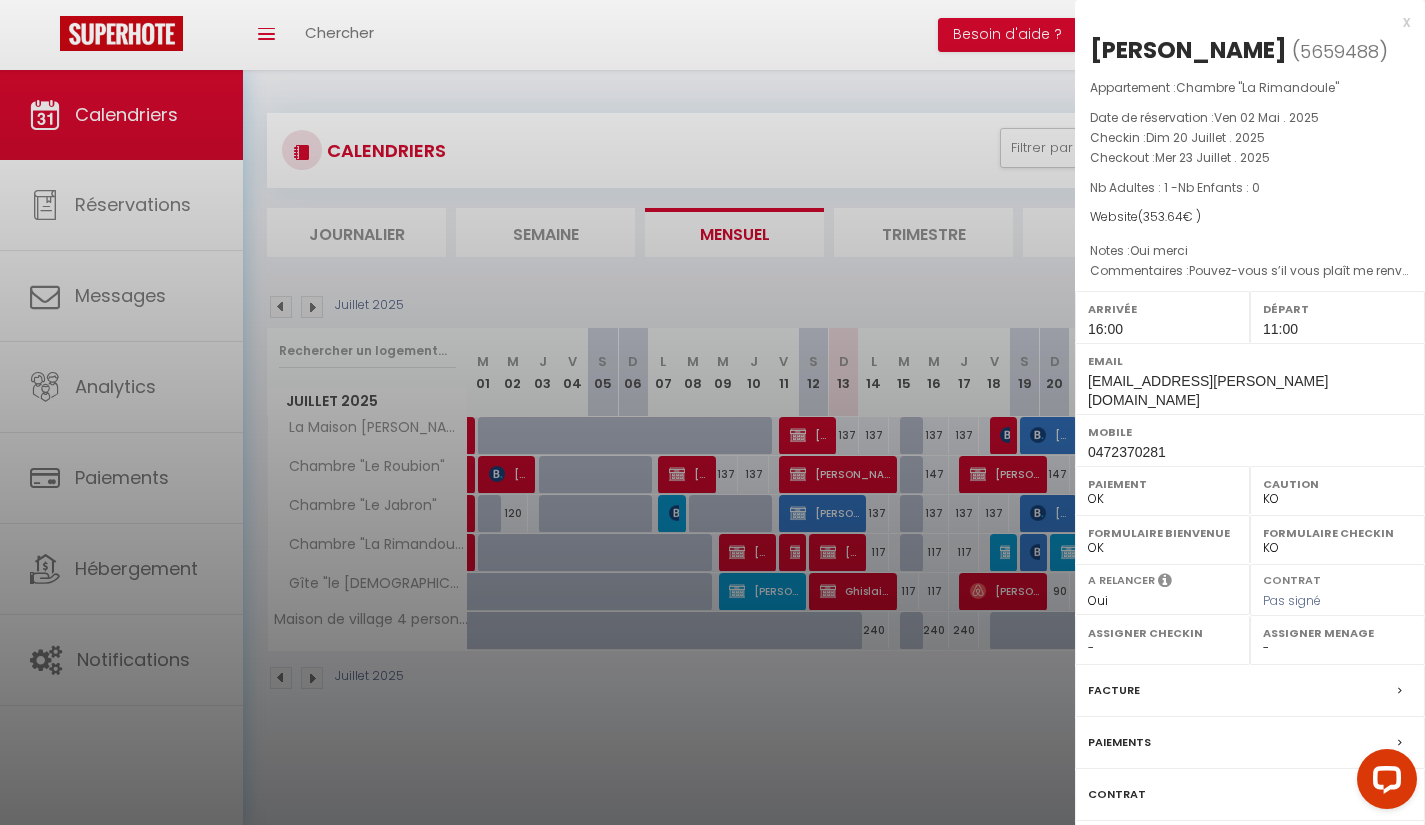 click at bounding box center (712, 412) 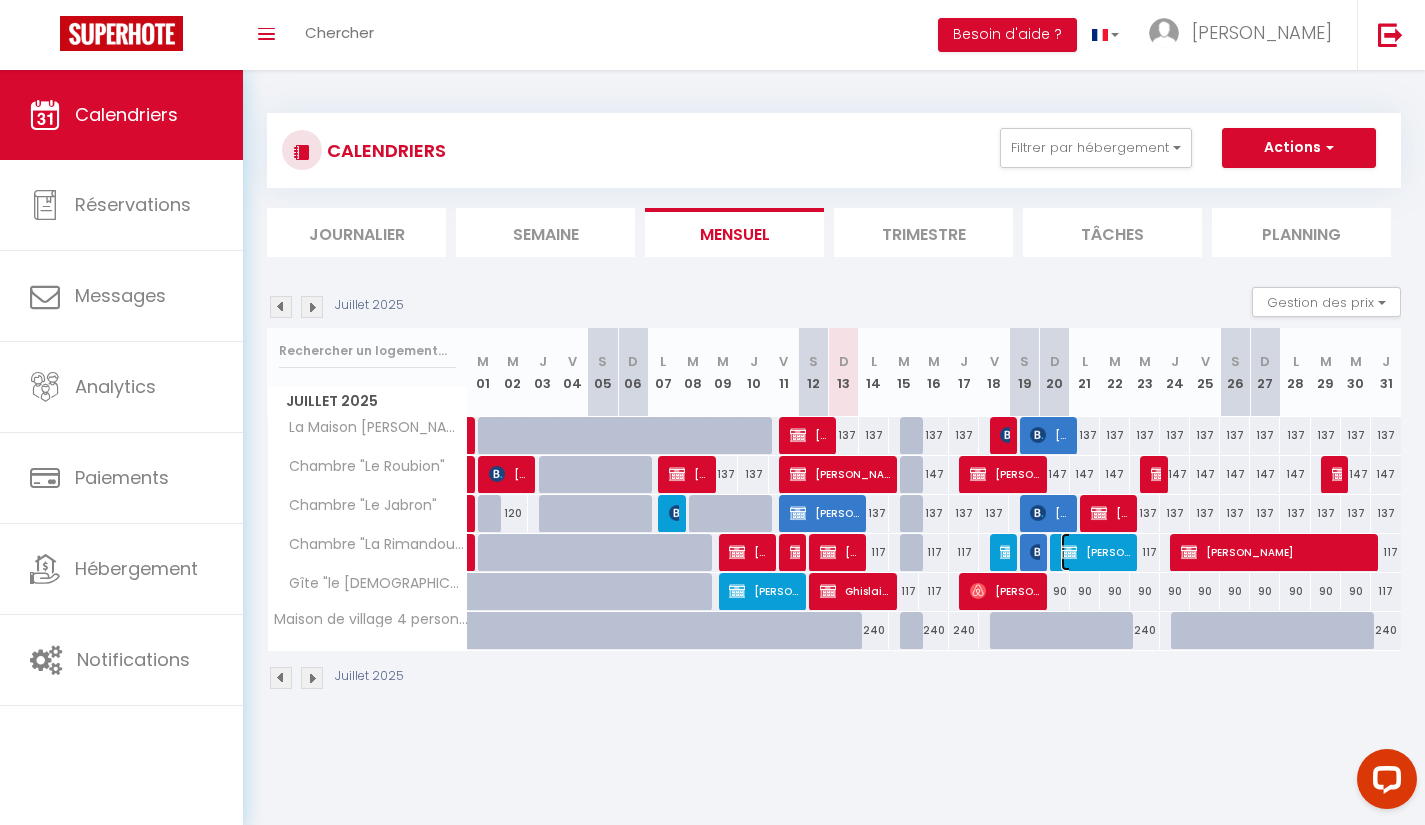 click on "[PERSON_NAME]" at bounding box center [1096, 552] 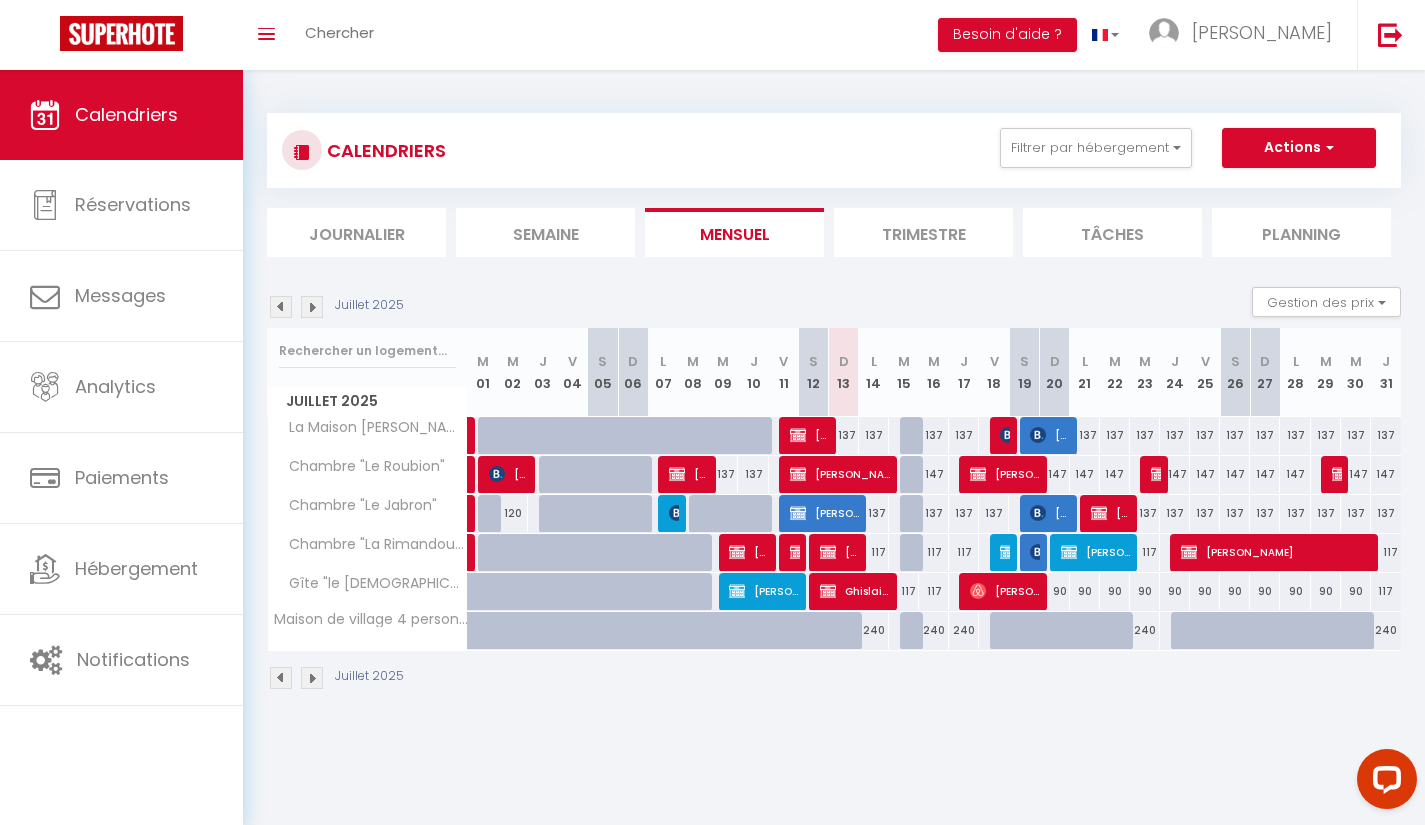 click on "OK   KO" at bounding box center [0, 0] 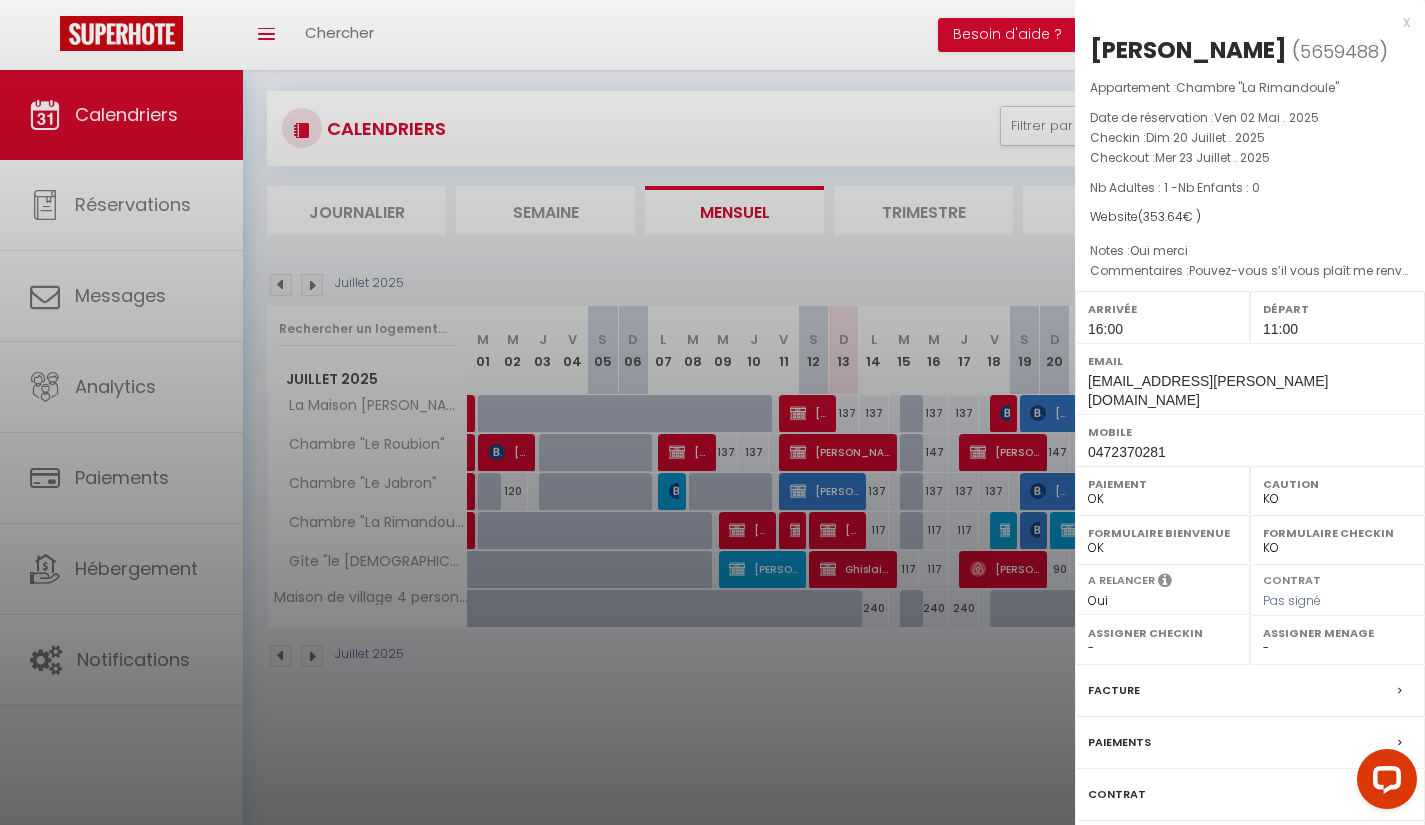 scroll, scrollTop: 70, scrollLeft: 0, axis: vertical 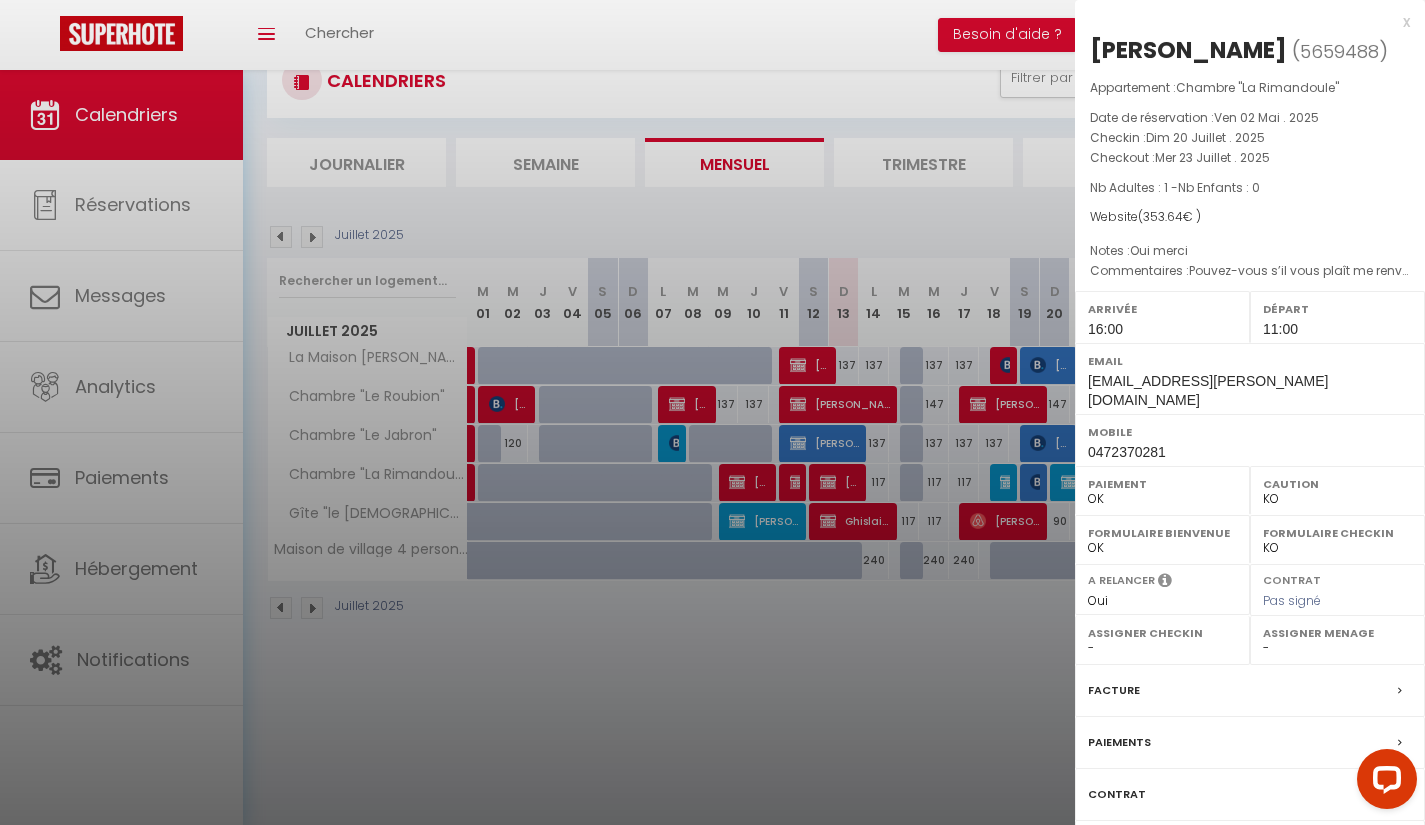 click on "Facture" at bounding box center [1250, 691] 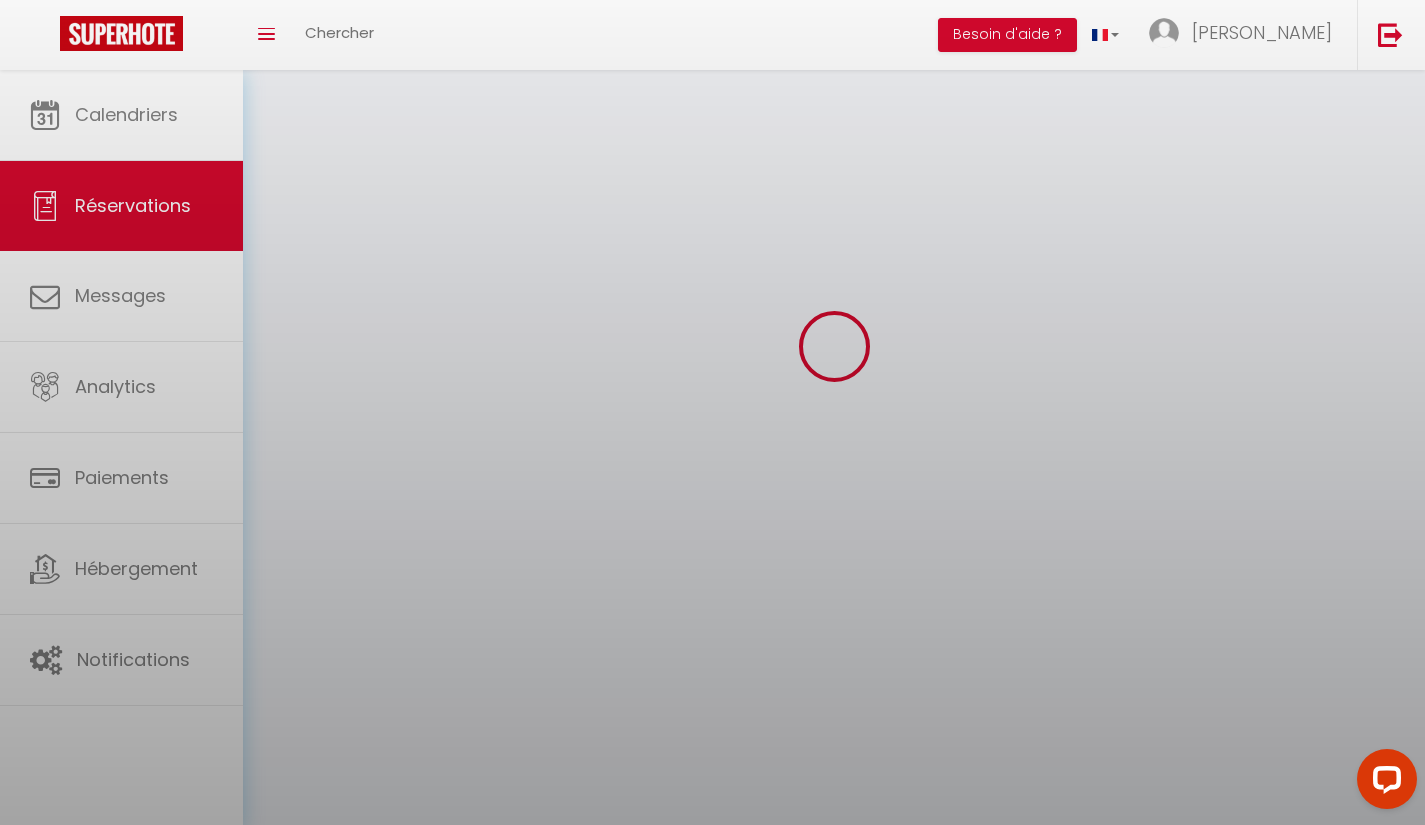 scroll, scrollTop: 0, scrollLeft: 0, axis: both 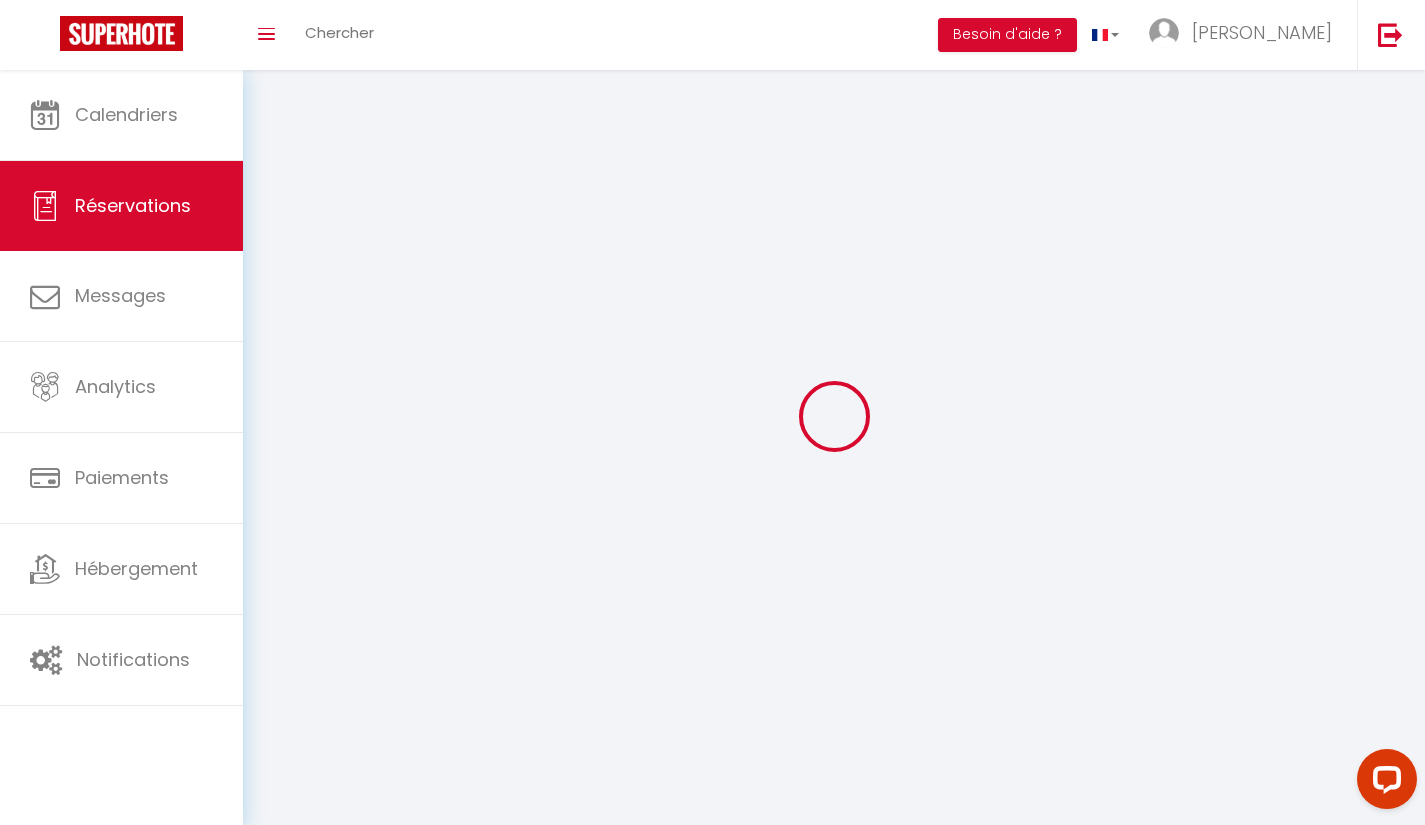 select 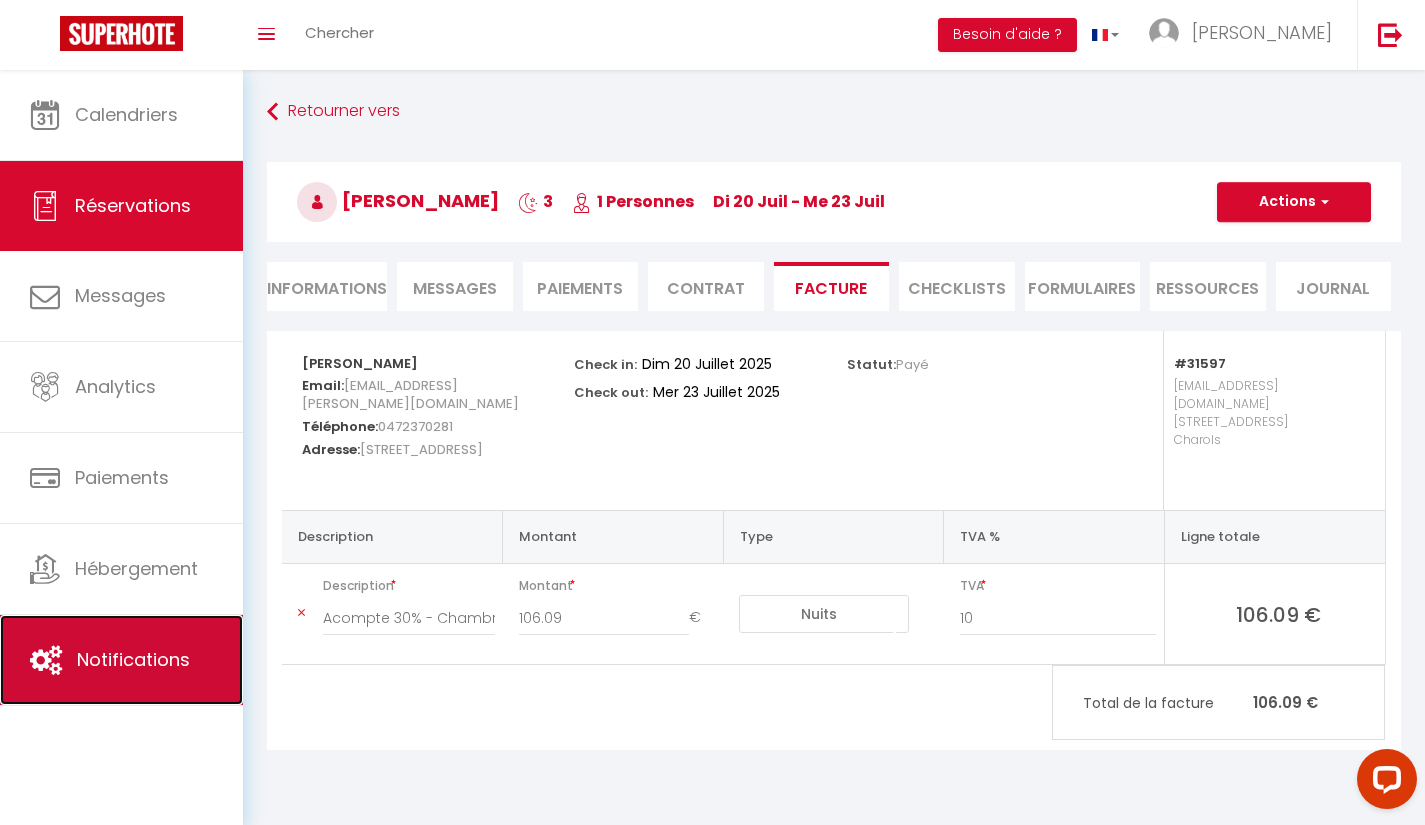 click on "Notifications" at bounding box center (121, 660) 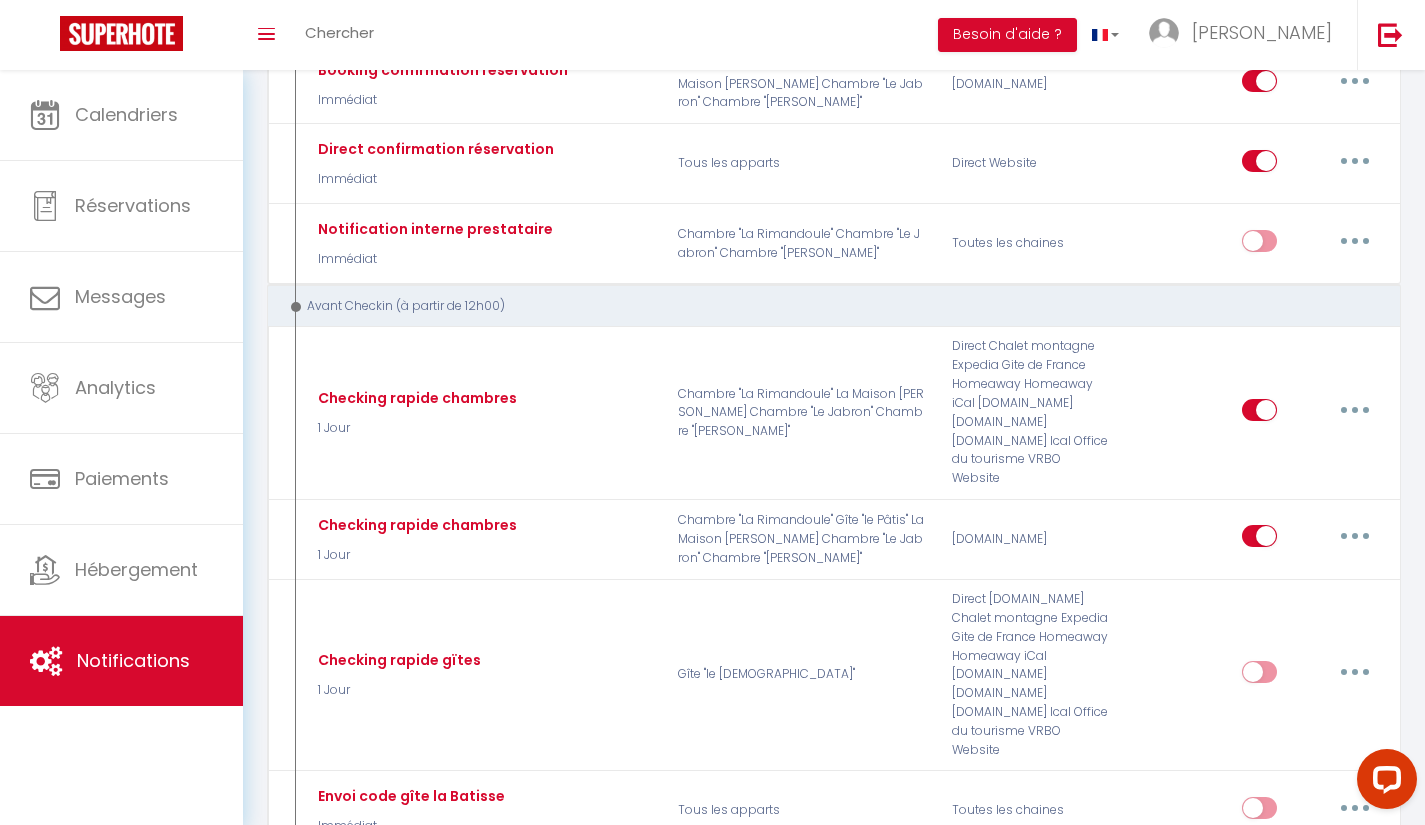 scroll, scrollTop: 389, scrollLeft: 0, axis: vertical 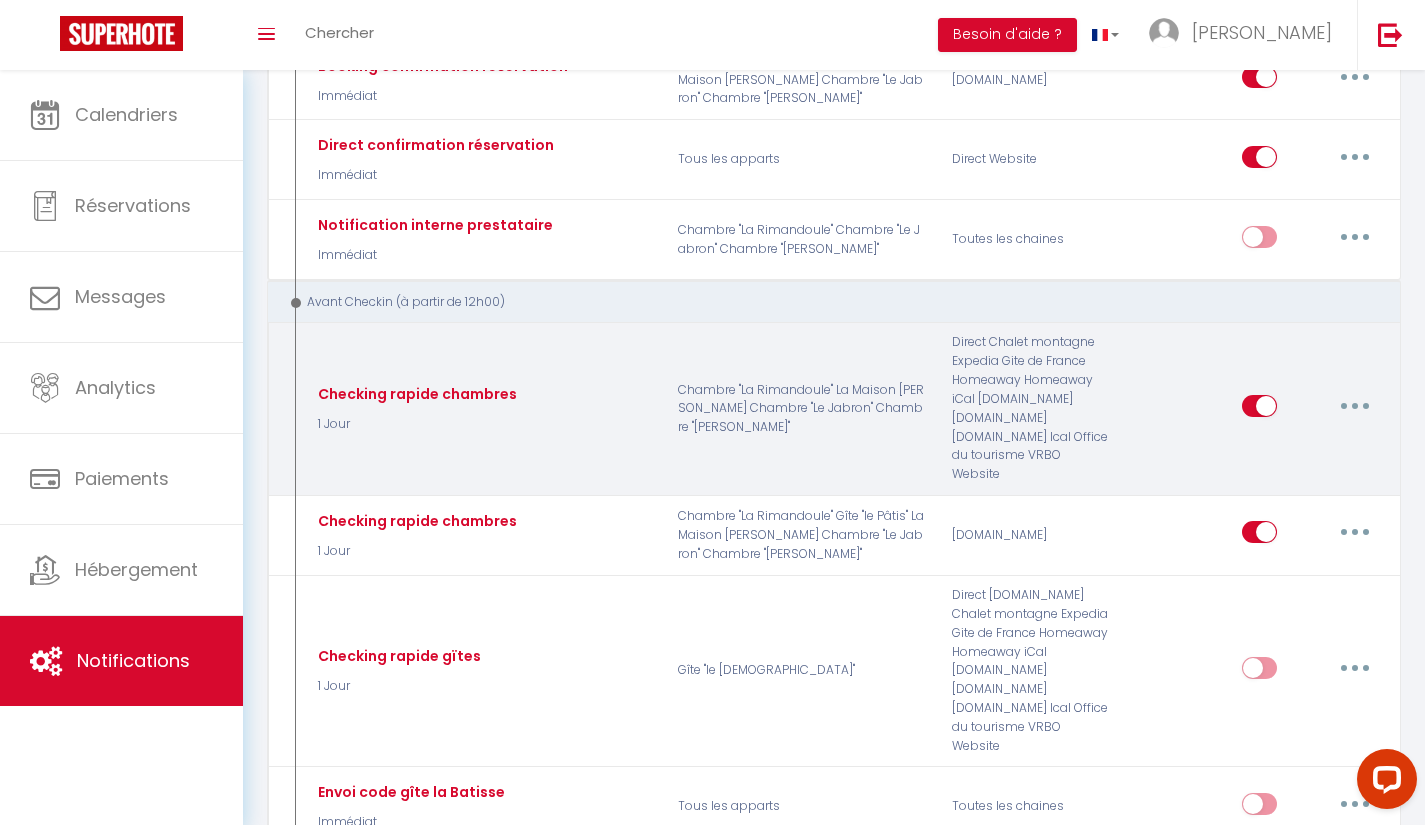 click at bounding box center [1259, 410] 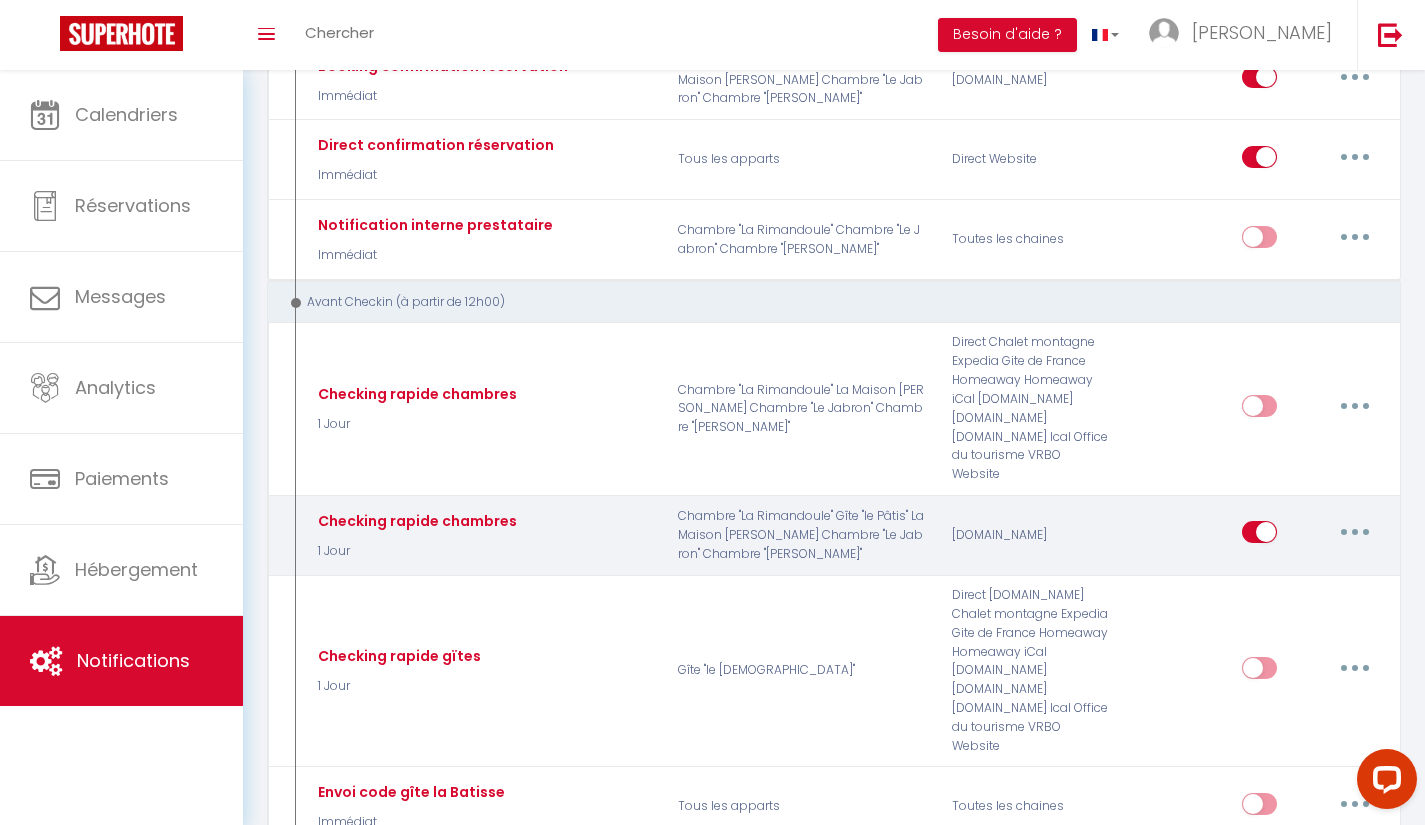 click at bounding box center [1259, 536] 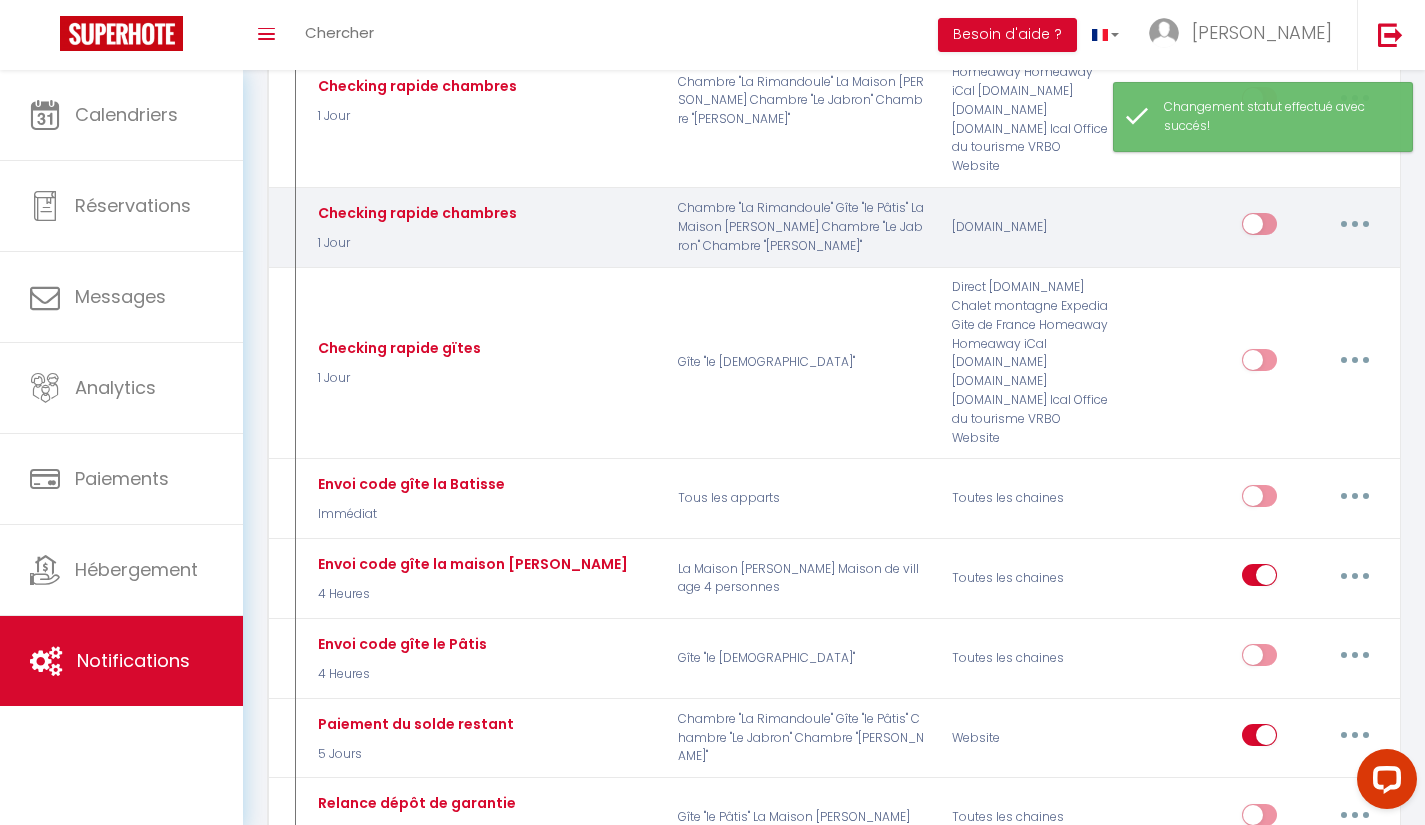 scroll, scrollTop: 698, scrollLeft: 0, axis: vertical 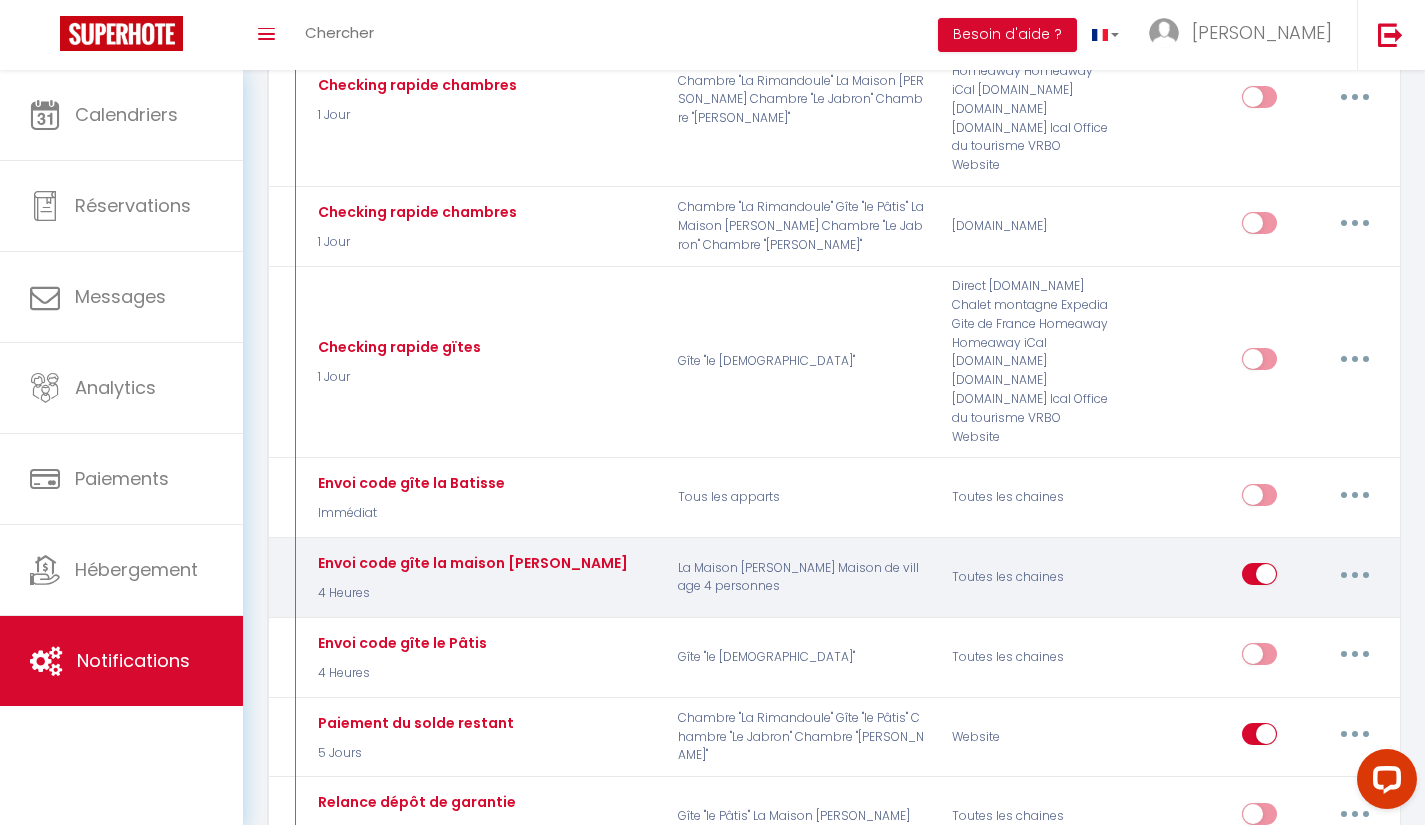 click at bounding box center (1259, 578) 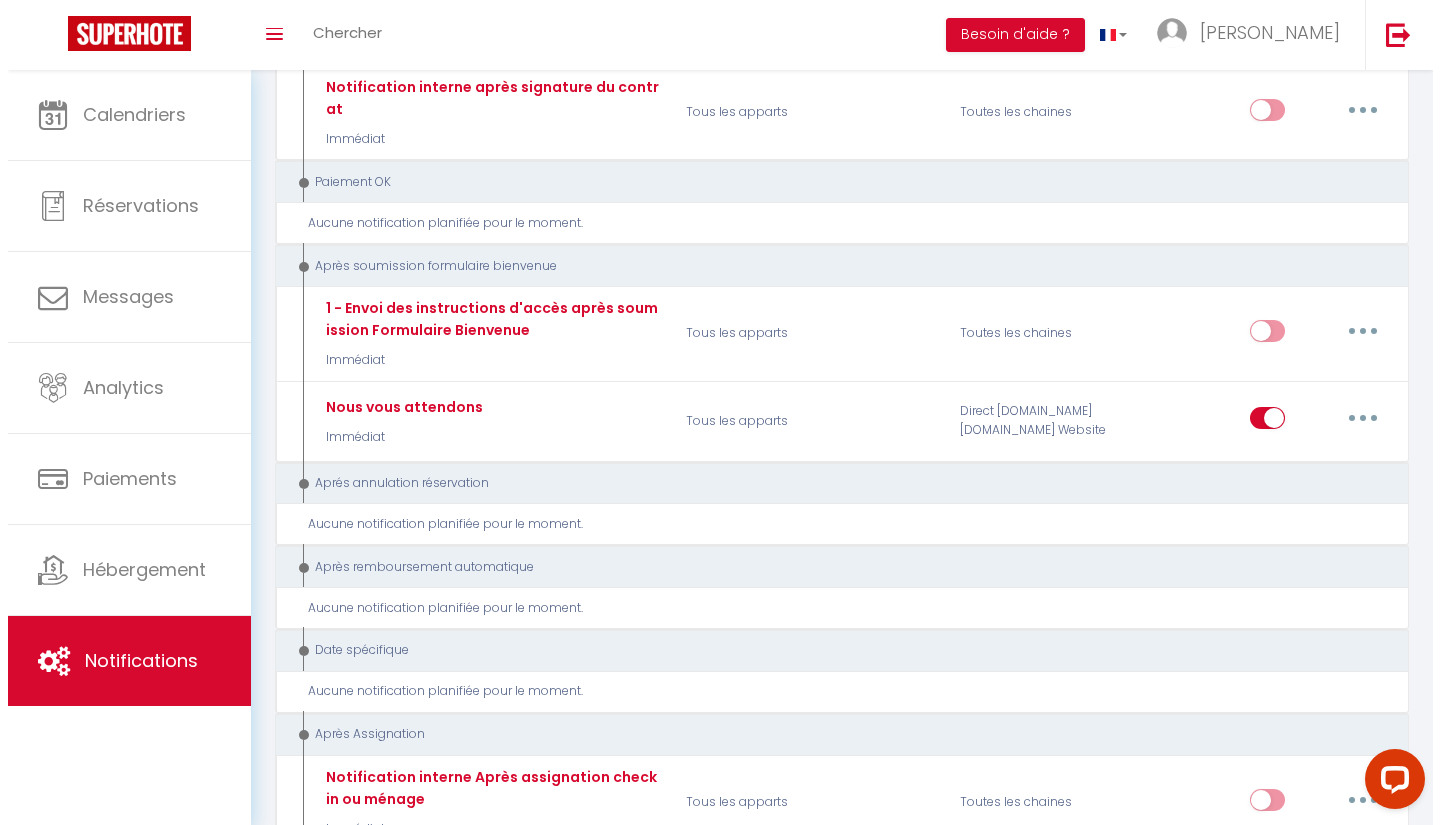 scroll, scrollTop: 3261, scrollLeft: 0, axis: vertical 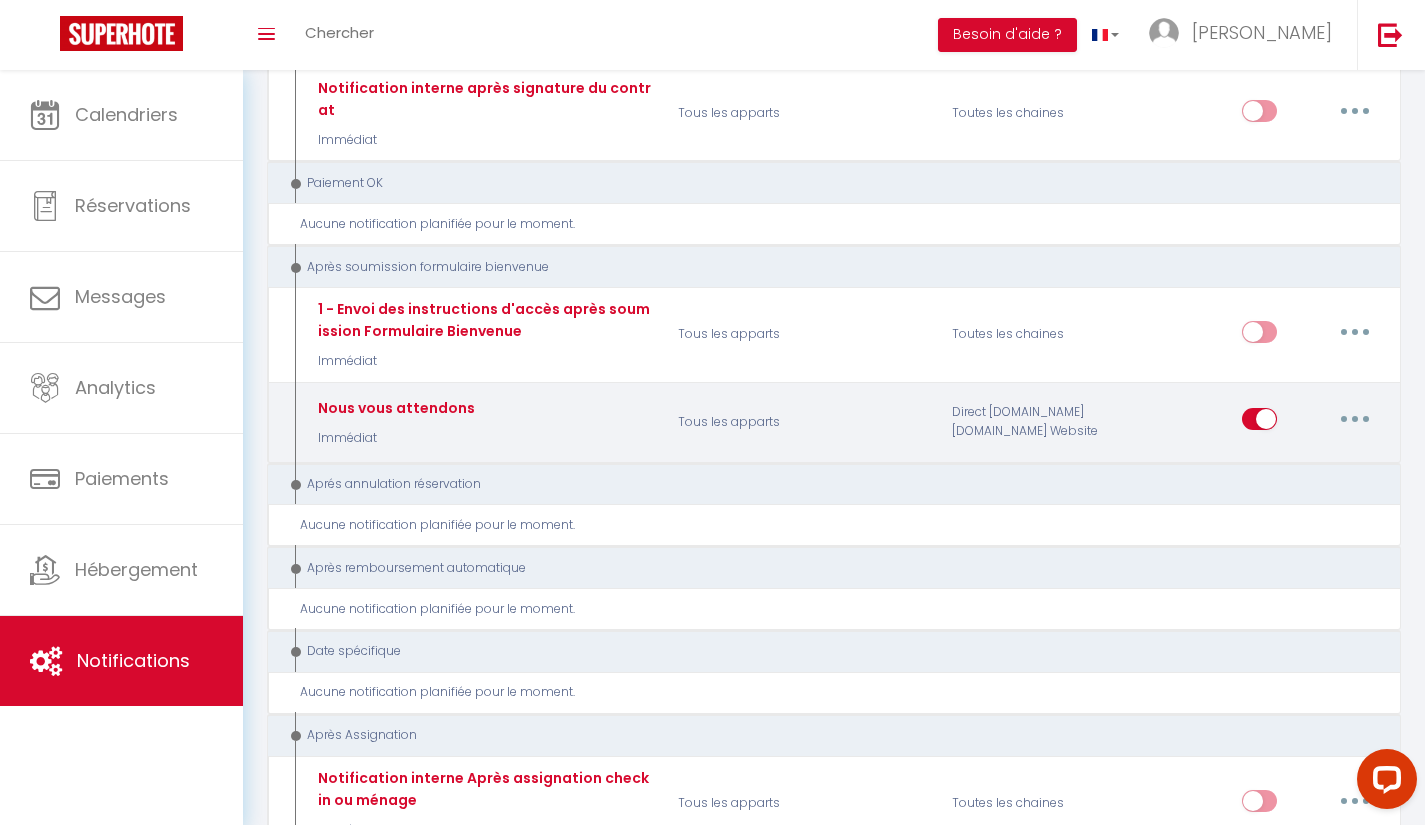click on "Nous vous attendons" at bounding box center (435, -2886) 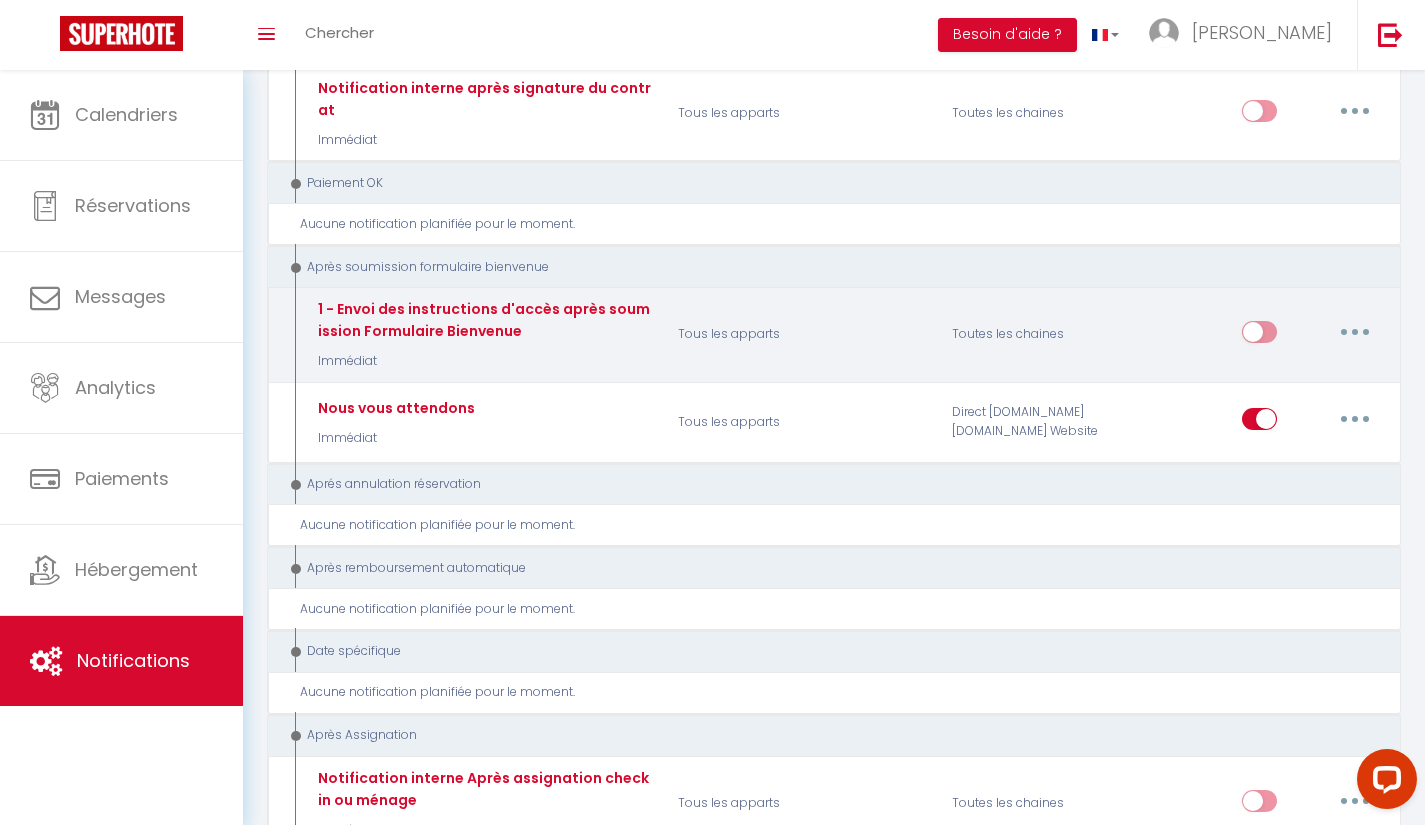 click on "Tous les apparts" at bounding box center [802, 334] 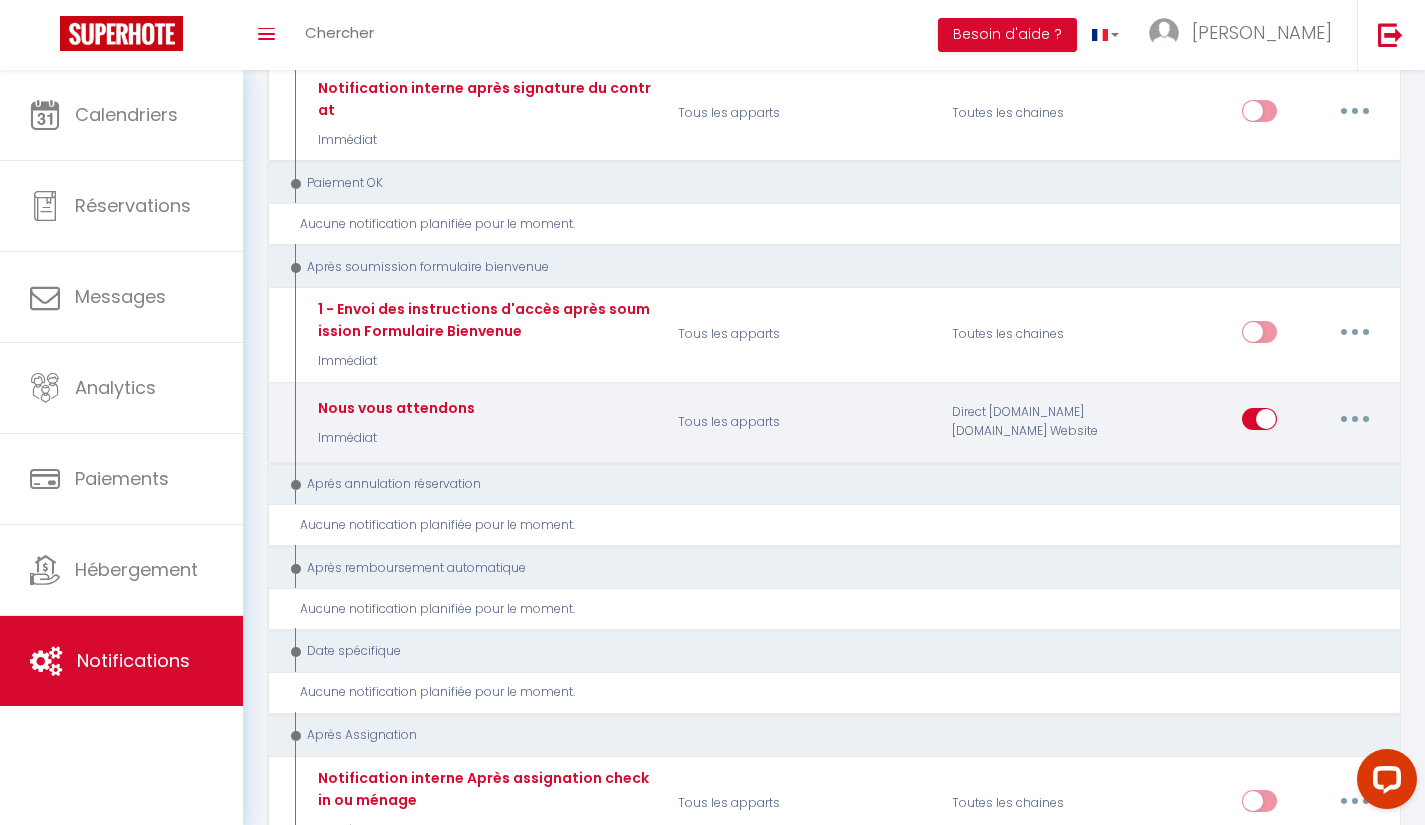 click on "Nous vous attendons    Immédiat" at bounding box center (482, 422) 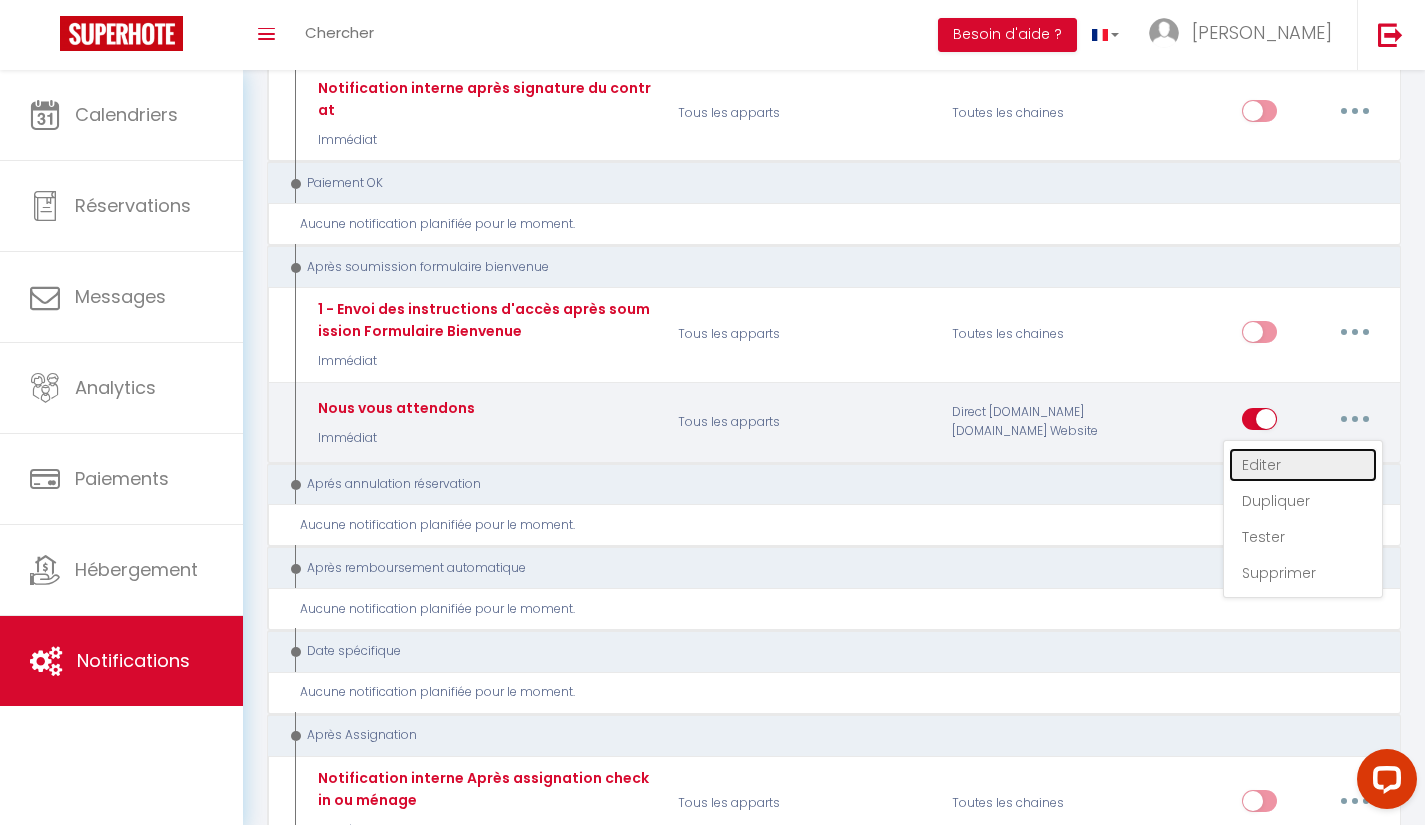 click on "Editer" at bounding box center [1303, 465] 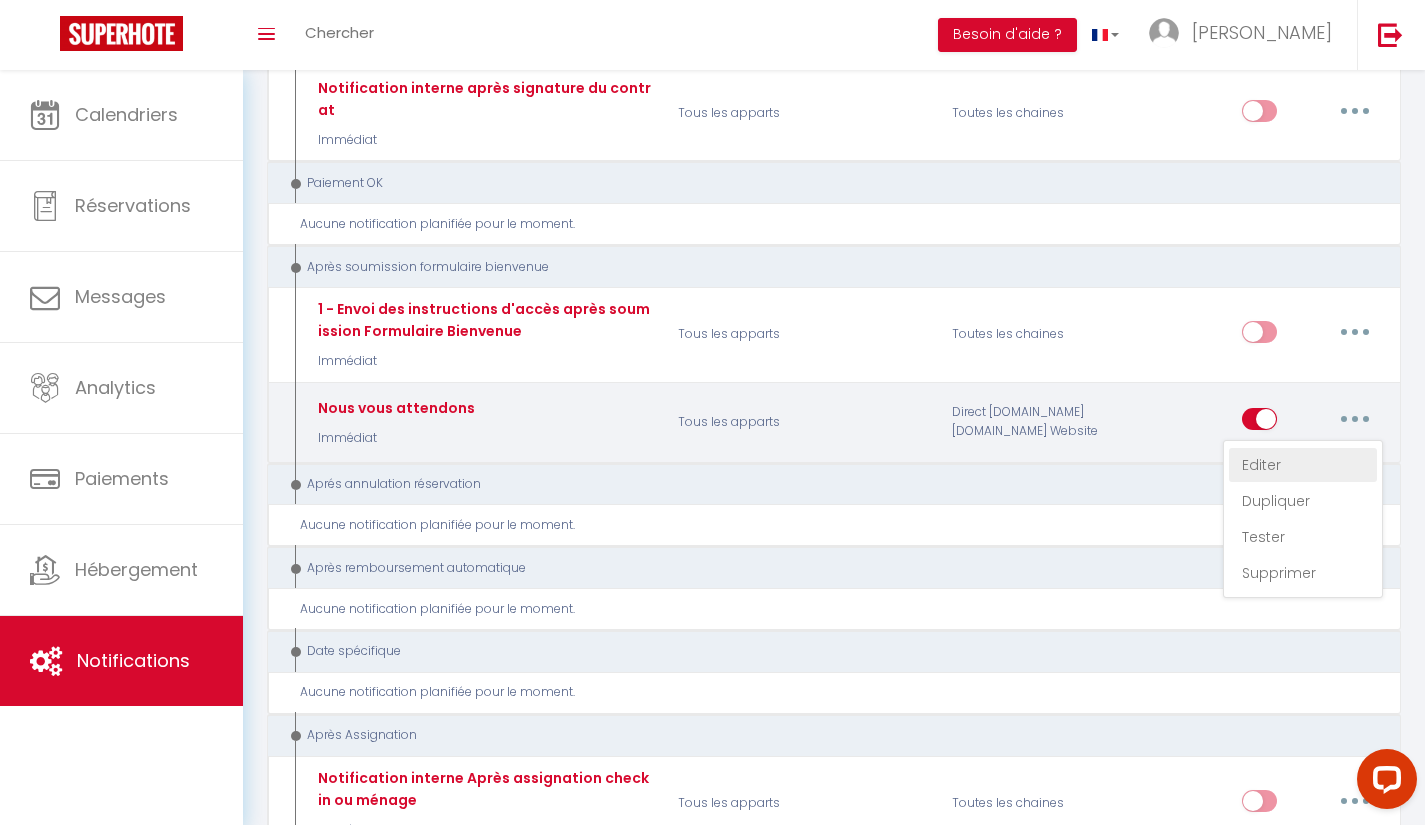 type on "Nous vous attendons" 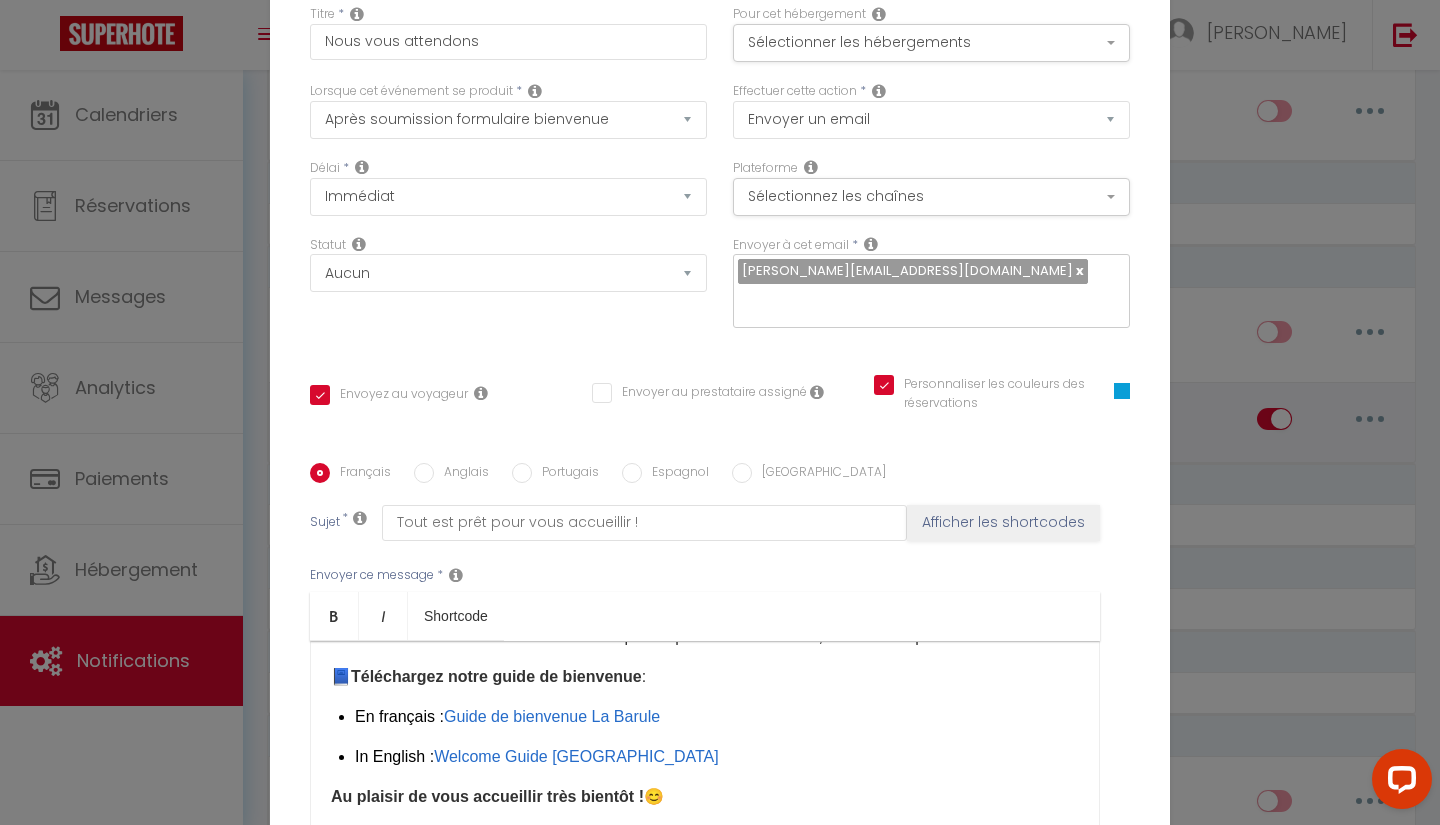 scroll, scrollTop: 461, scrollLeft: 0, axis: vertical 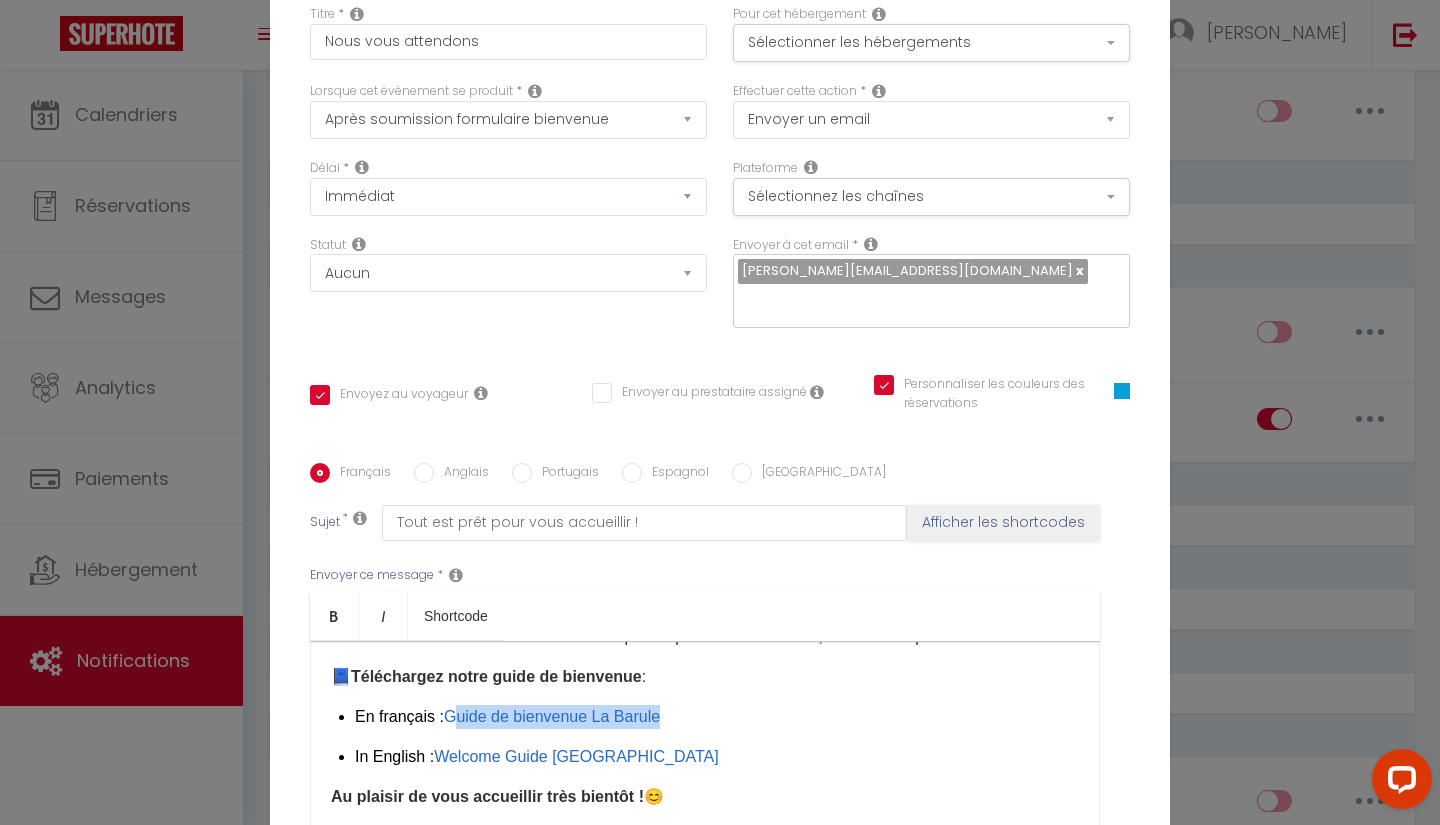drag, startPoint x: 450, startPoint y: 699, endPoint x: 664, endPoint y: 707, distance: 214.14948 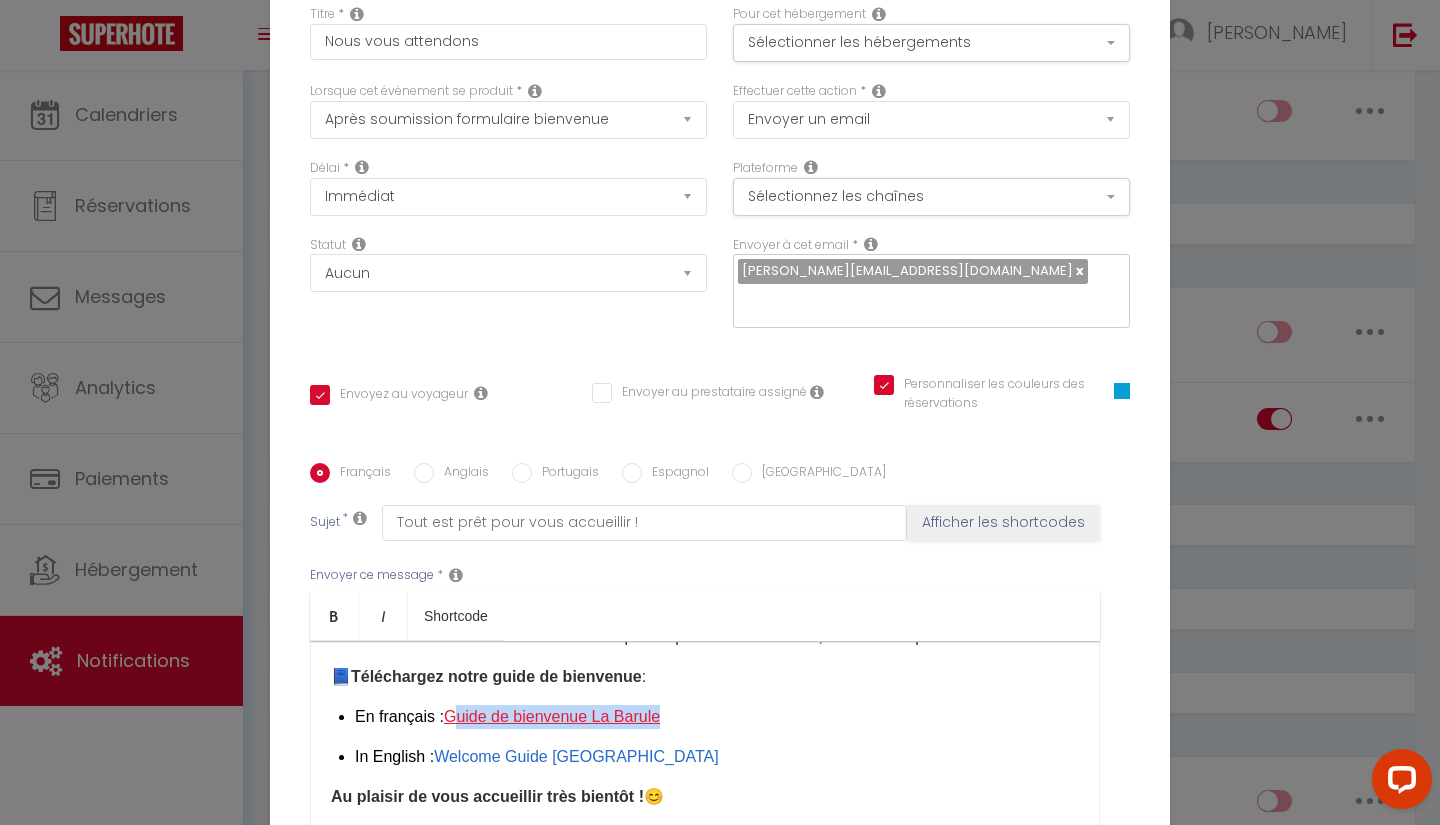 click on "Guide de bienvenue La Barule" at bounding box center (552, 716) 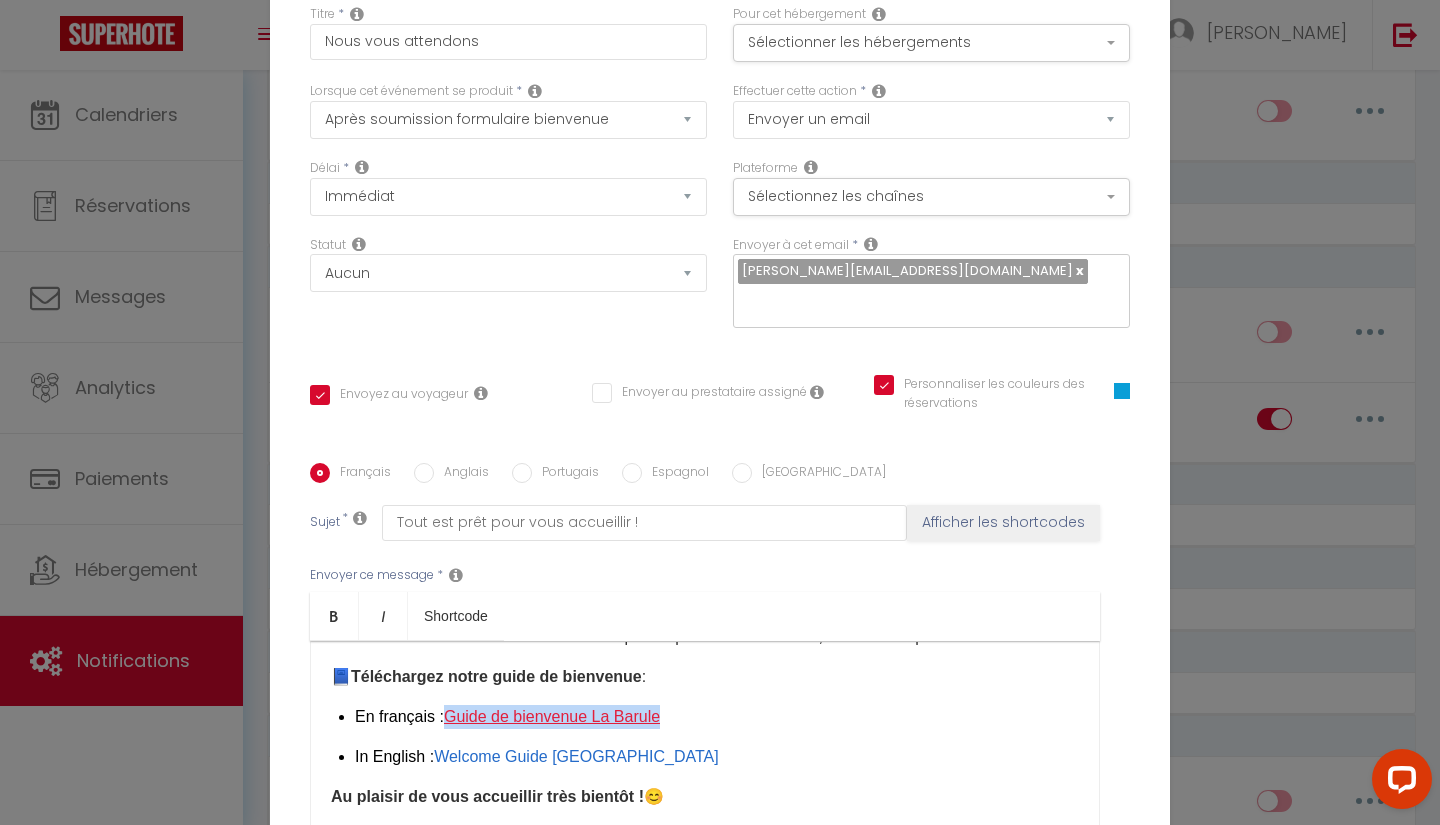 drag, startPoint x: 660, startPoint y: 706, endPoint x: 441, endPoint y: 700, distance: 219.08218 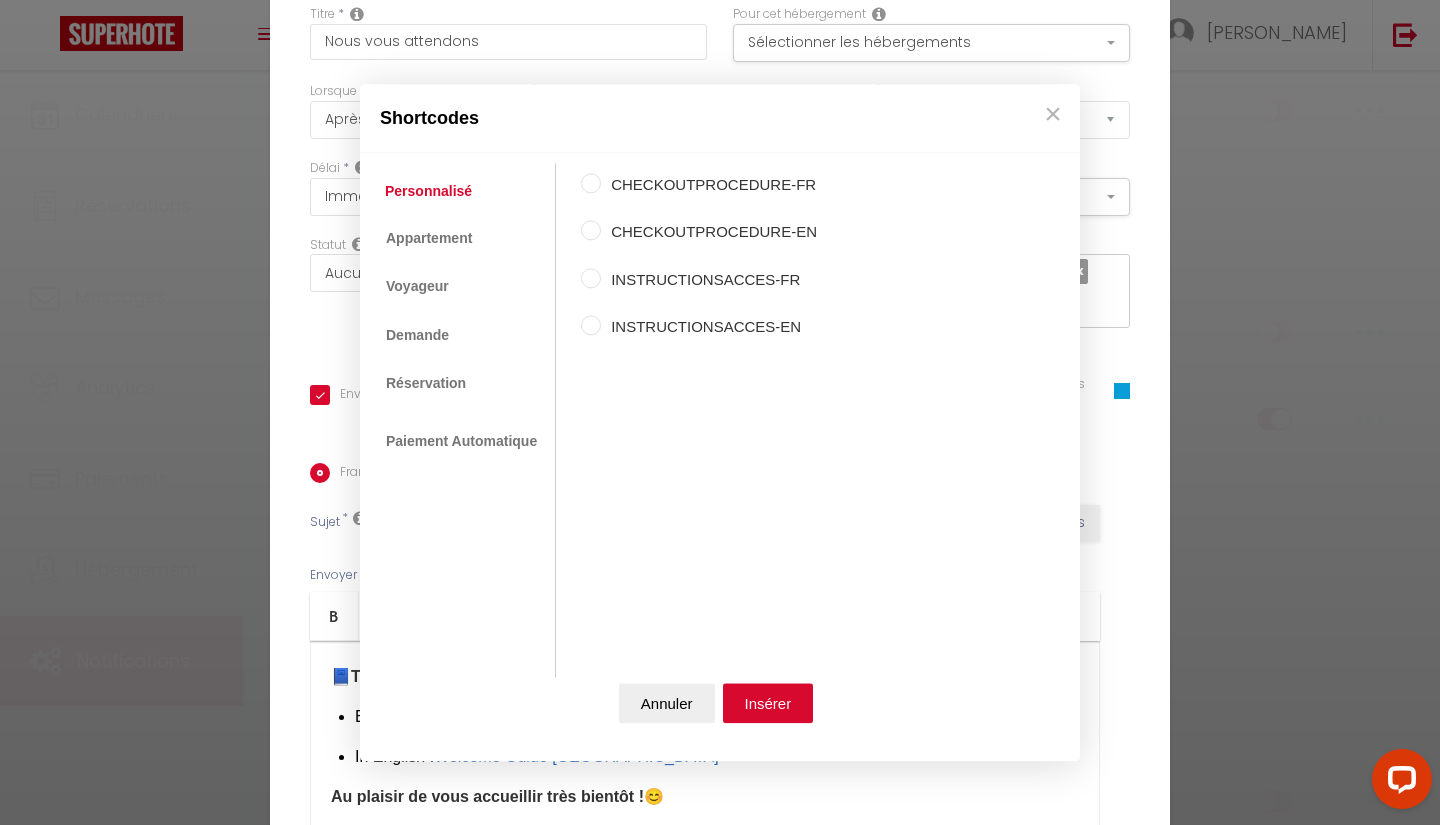 click on "Coaching SuperHote ce soir à 18h00, pour participer:  https://us02web.zoom.us/j/4667554618?pwd=QUhUTnBqenhNTG1HazhBOFJXWjRYUT09   ×     Toggle navigation       Toggle Search     Toggle menubar     Chercher   BUTTON
Besoin d'aide ?
Isabelle   Paramètres        Équipe     Résultat de la recherche   Aucun résultat     Calendriers     Réservations     Messages     Analytics      Paiements     Hébergement     Notifications                 Résultat de la recherche   Id   Appart   Voyageur    Checkin   Checkout   Nuits   Pers.   Plateforme   Statut     Résultat de la recherche   Aucun résultat          Notifications
Actions
Nouvelle Notification    Exporter    Importer    Tous les apparts    La Maison d'Emilien Chambre "Le Roubion" Chambre "Le Jabron" Chambre "La Rimandoule" Gîte "le Pâtis" Maison de village 4 personnes
Actions" at bounding box center [720, -944] 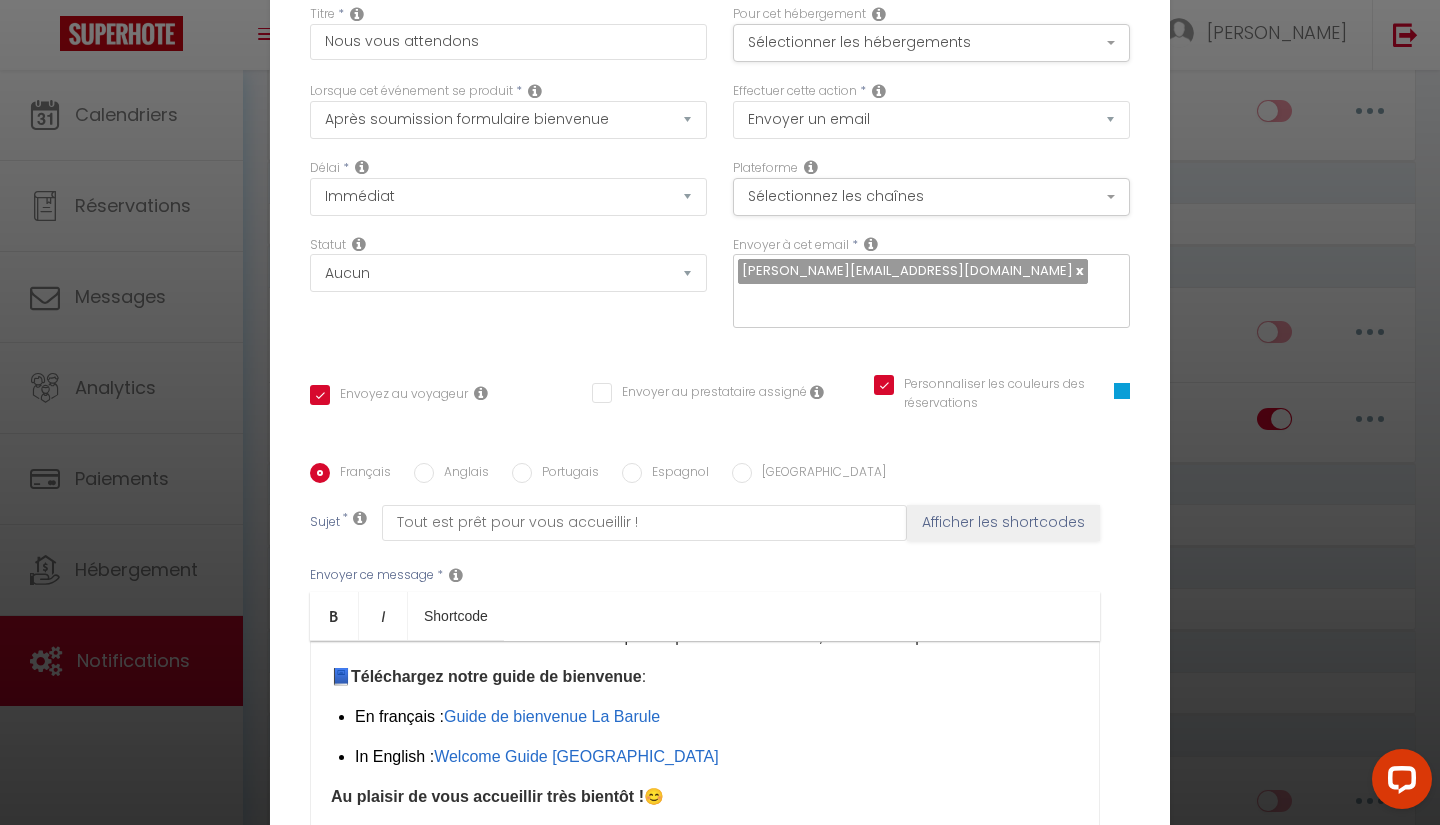 click on "Annuler" at bounding box center (667, 703) 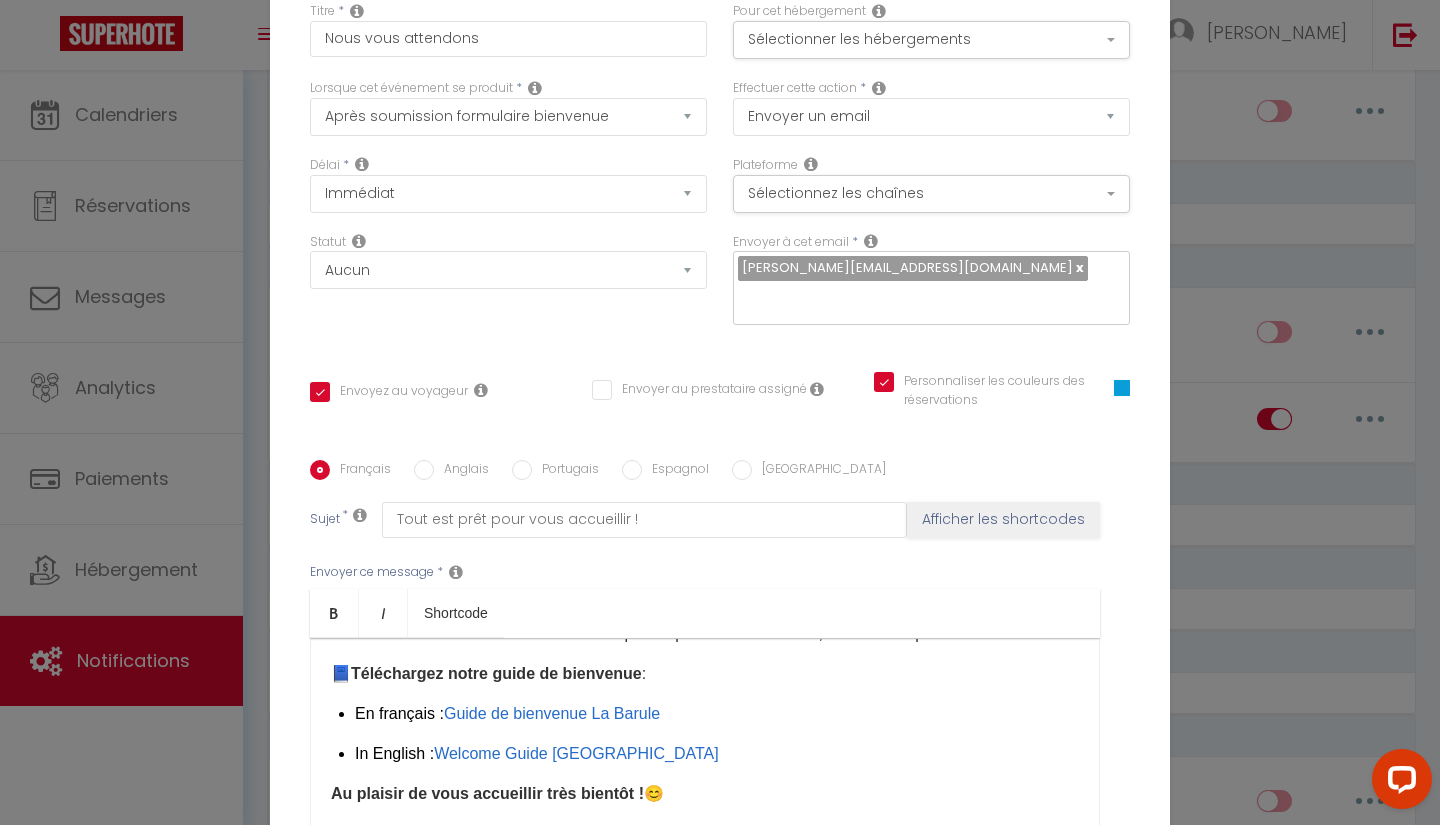 scroll, scrollTop: 3, scrollLeft: 0, axis: vertical 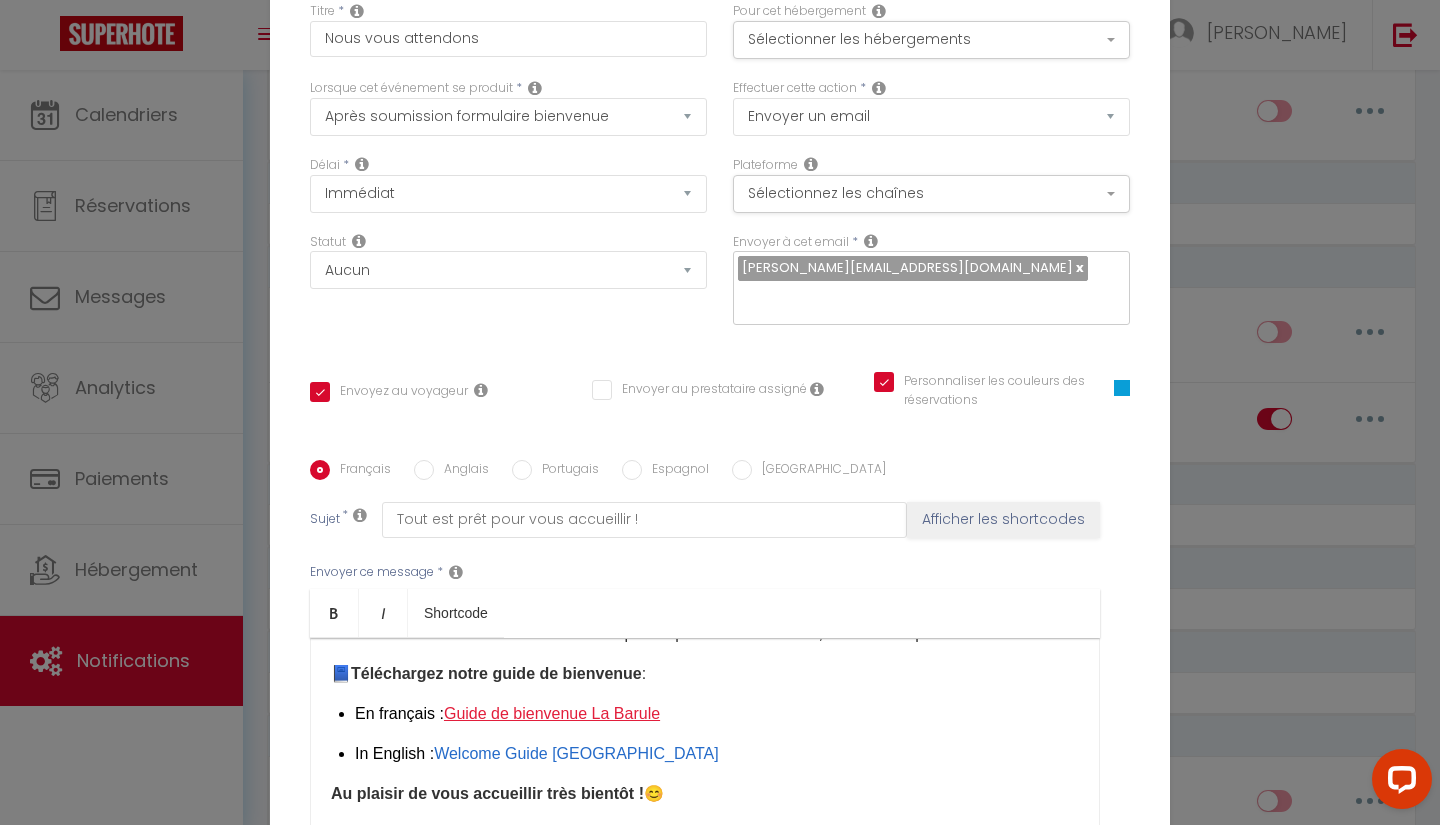 click on "Guide de bienvenue La Barule" at bounding box center [552, 713] 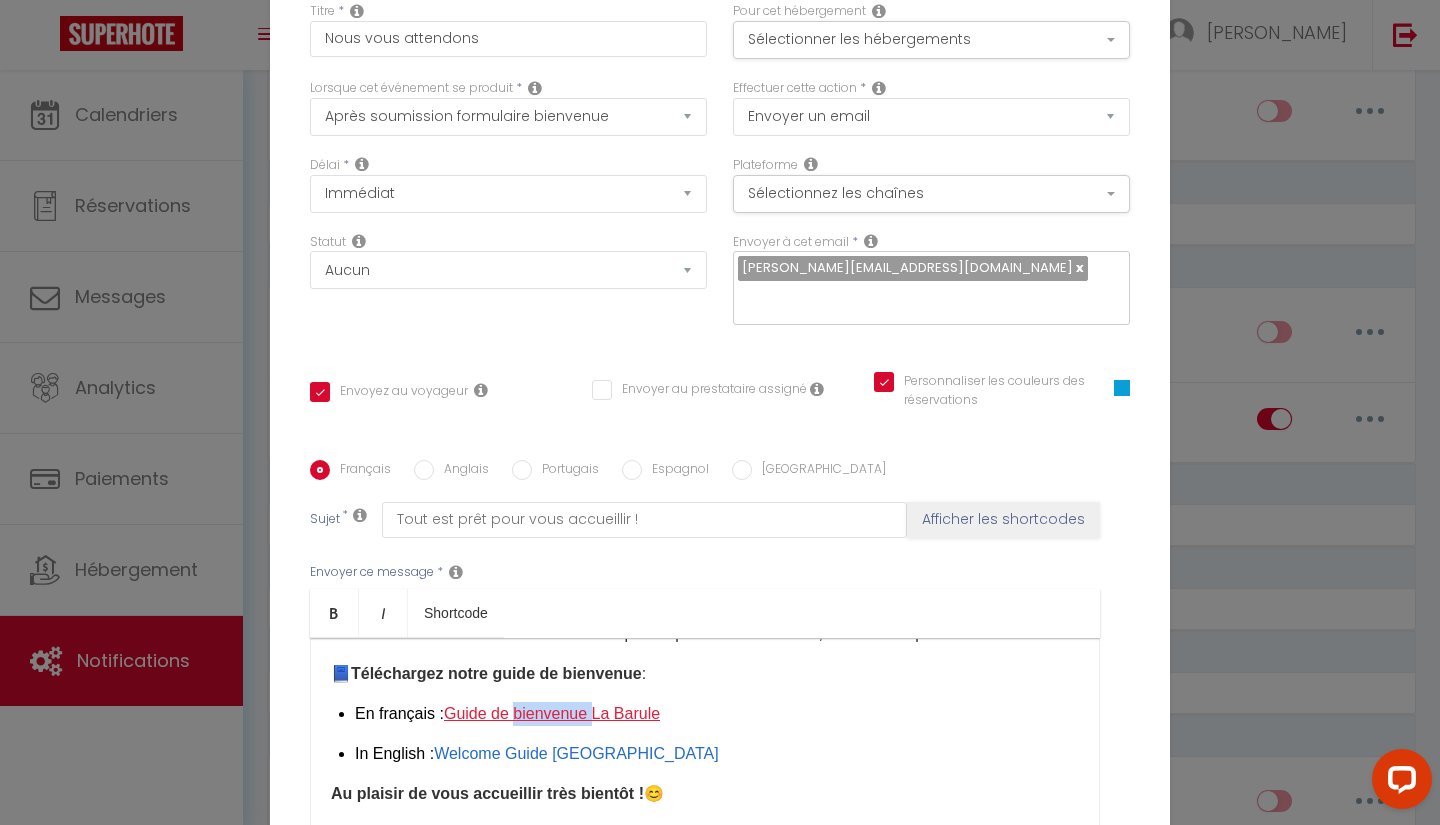 click on "Guide de bienvenue La Barule" at bounding box center [552, 713] 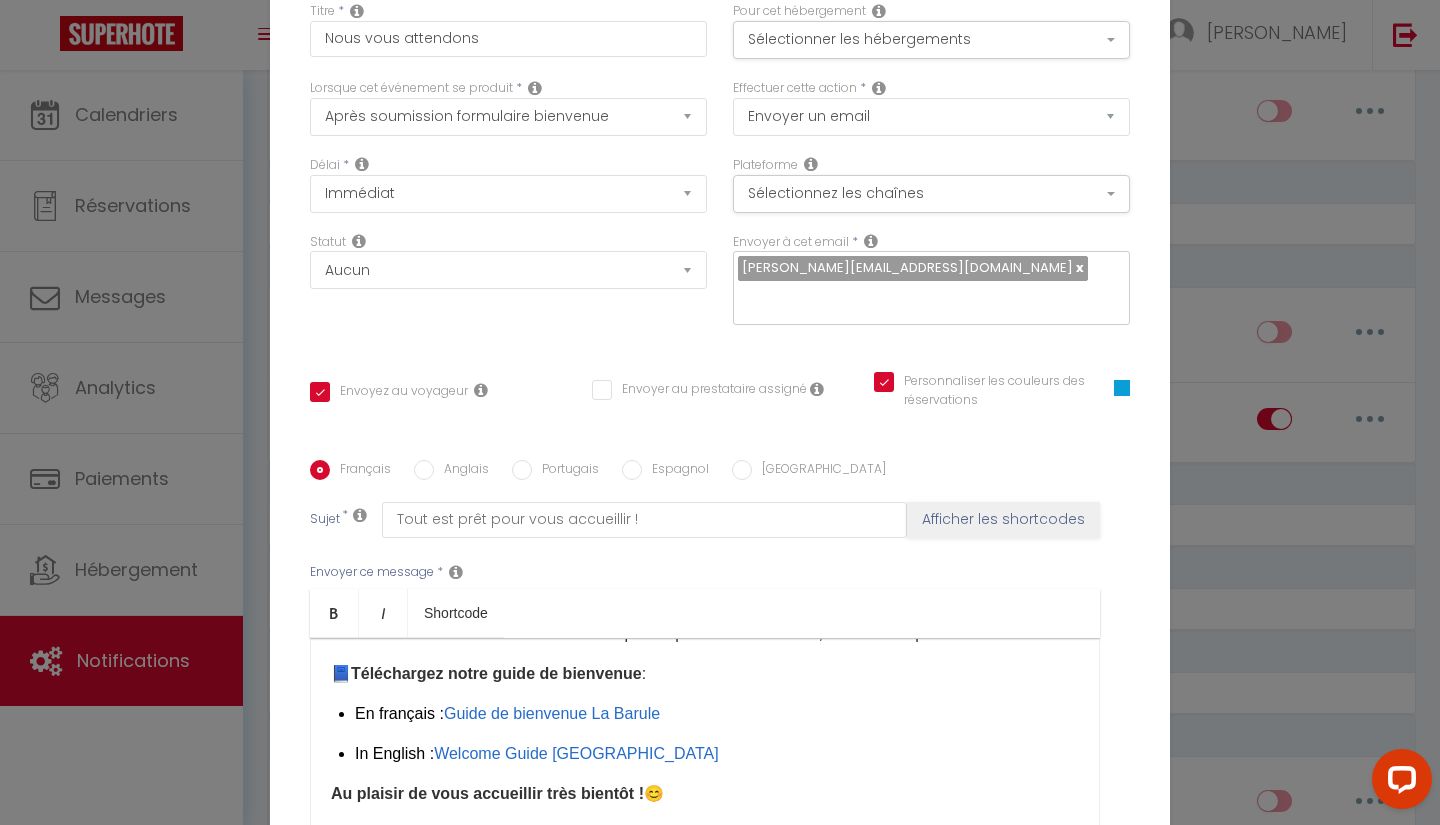 click on "En français :  Guide de bienvenue La Barule" at bounding box center (717, 714) 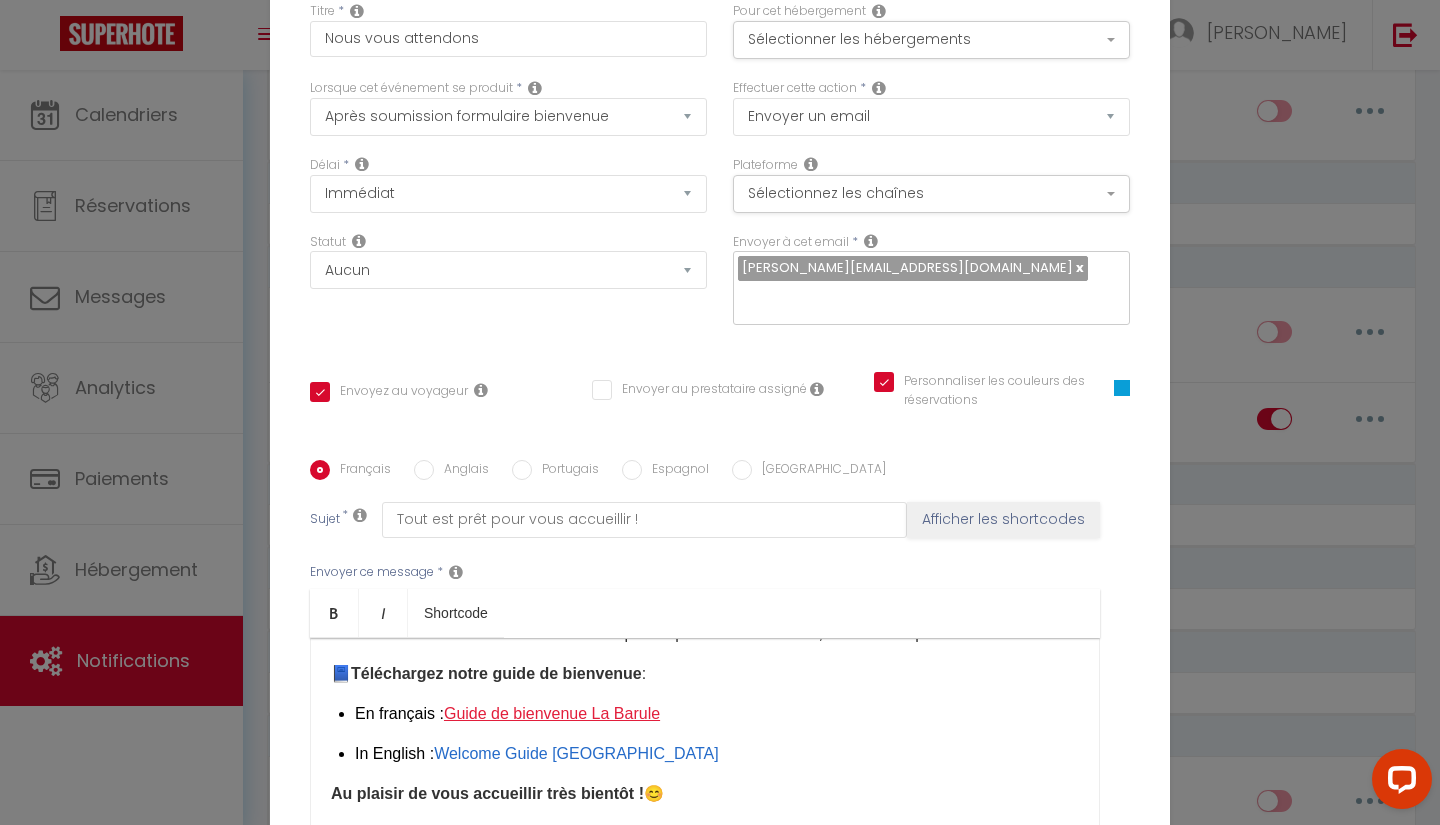 click on "Guide de bienvenue La Barule" at bounding box center [552, 713] 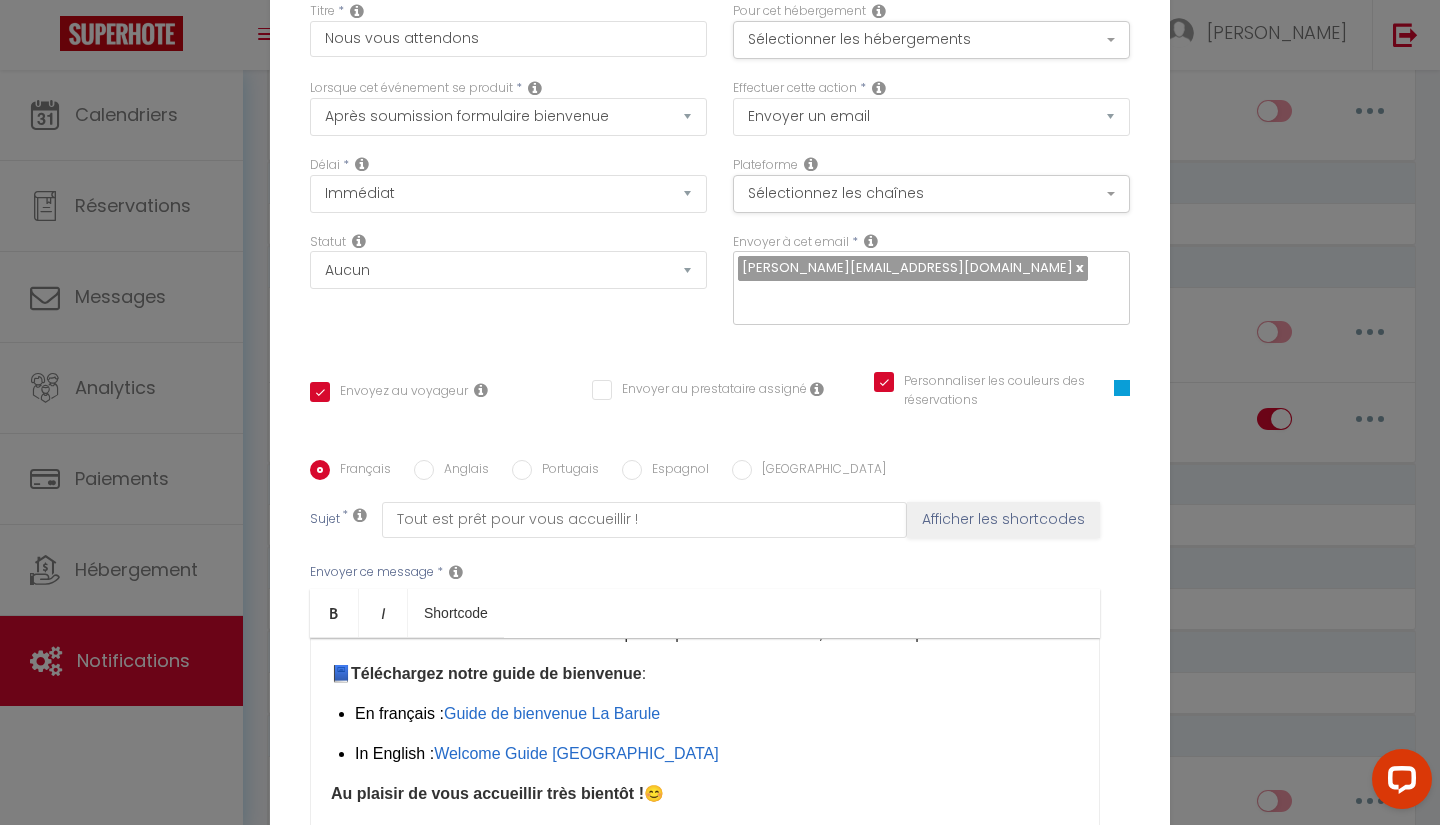 drag, startPoint x: 454, startPoint y: 697, endPoint x: 327, endPoint y: 698, distance: 127.00394 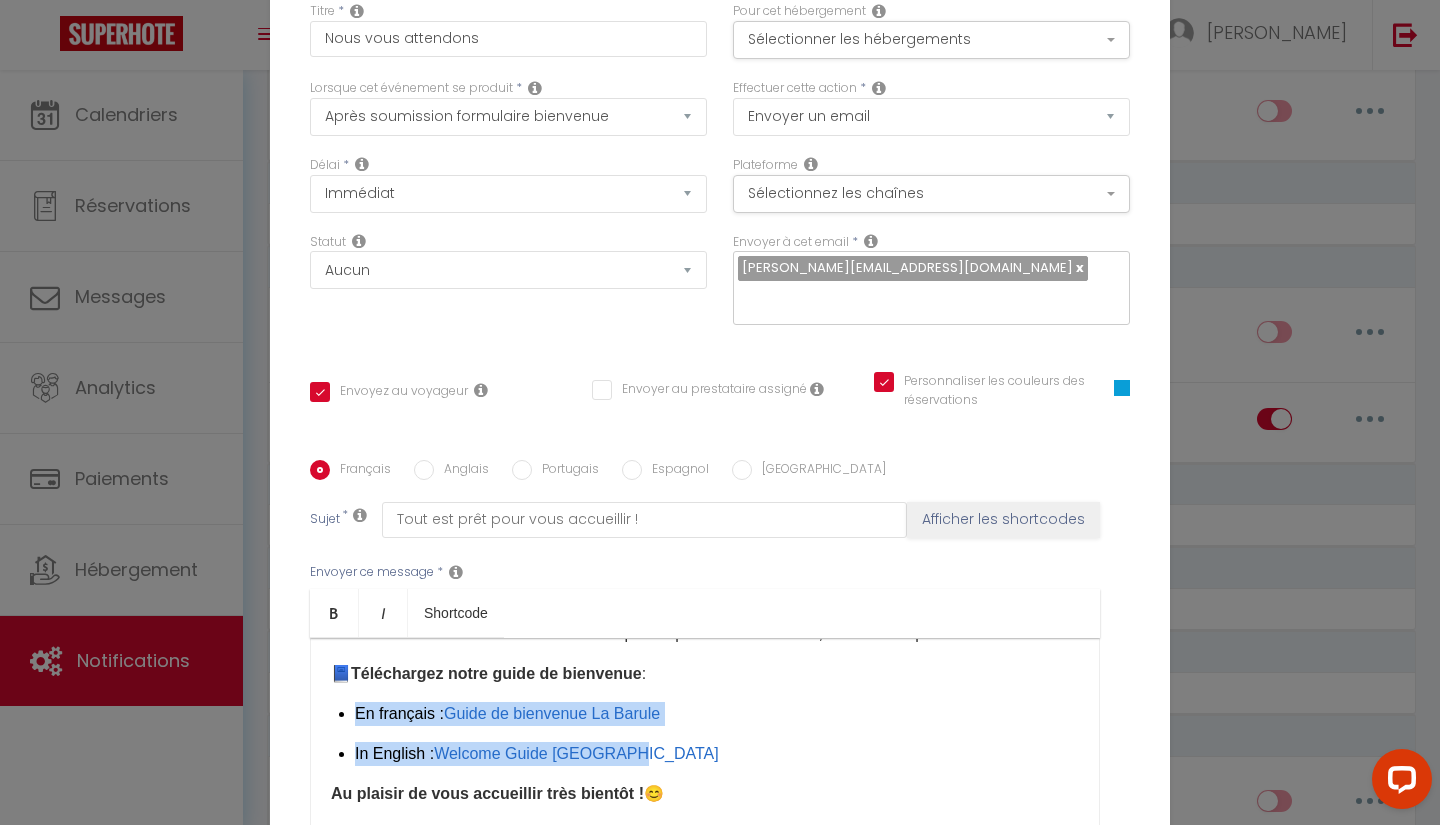 drag, startPoint x: 327, startPoint y: 698, endPoint x: 665, endPoint y: 737, distance: 340.24255 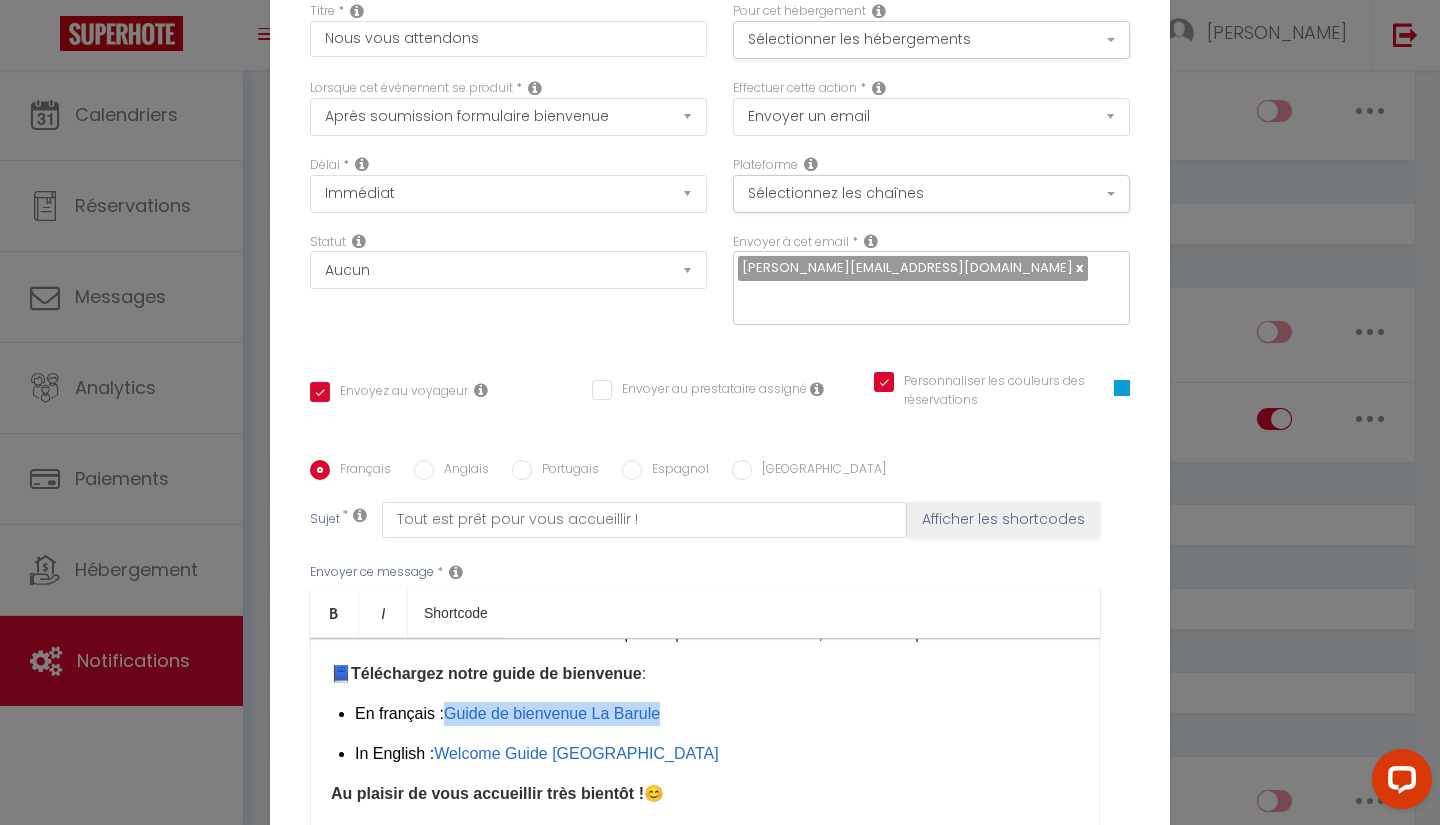 drag, startPoint x: 443, startPoint y: 698, endPoint x: 672, endPoint y: 705, distance: 229.10696 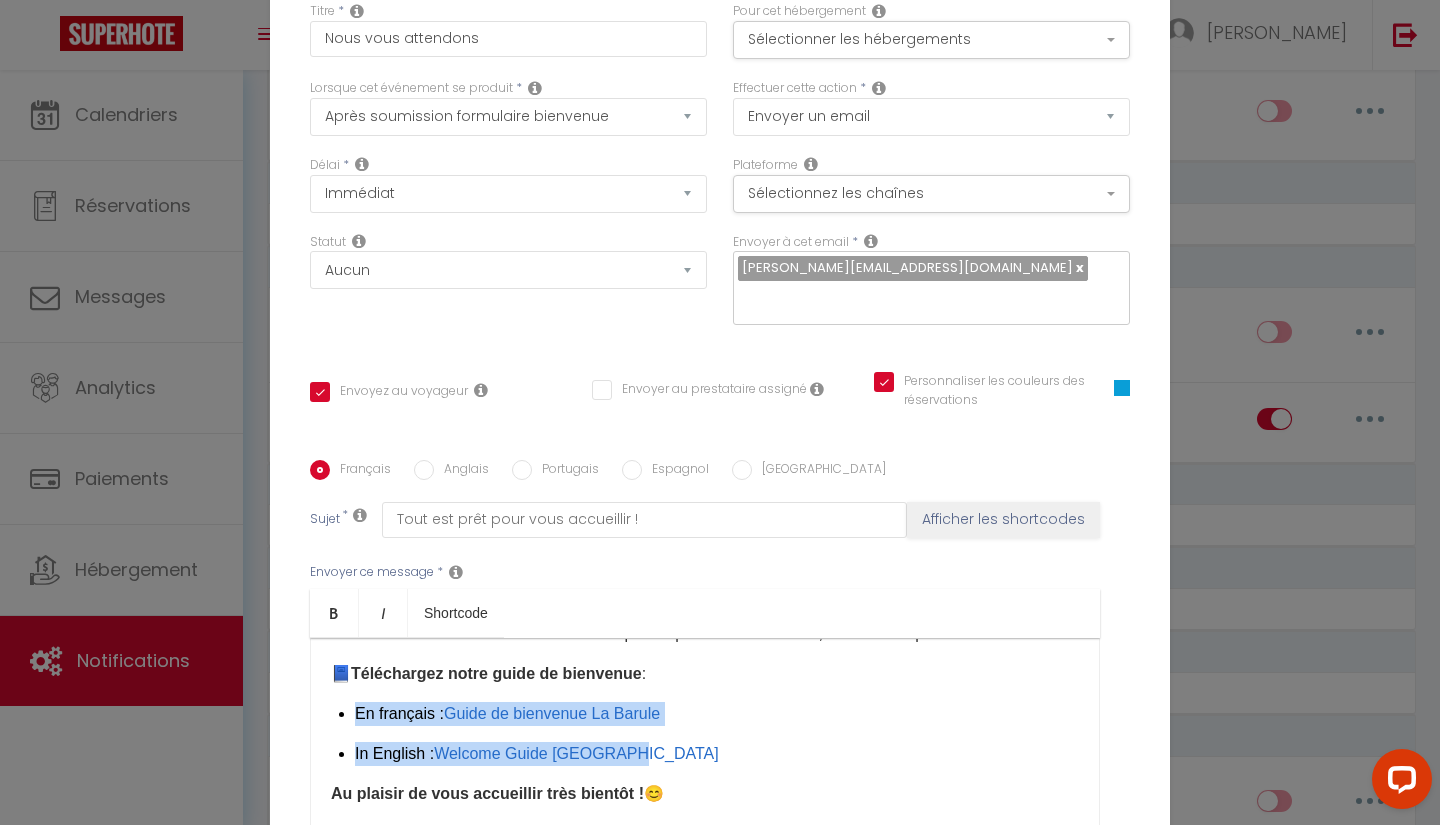 drag, startPoint x: 327, startPoint y: 695, endPoint x: 654, endPoint y: 732, distance: 329.0866 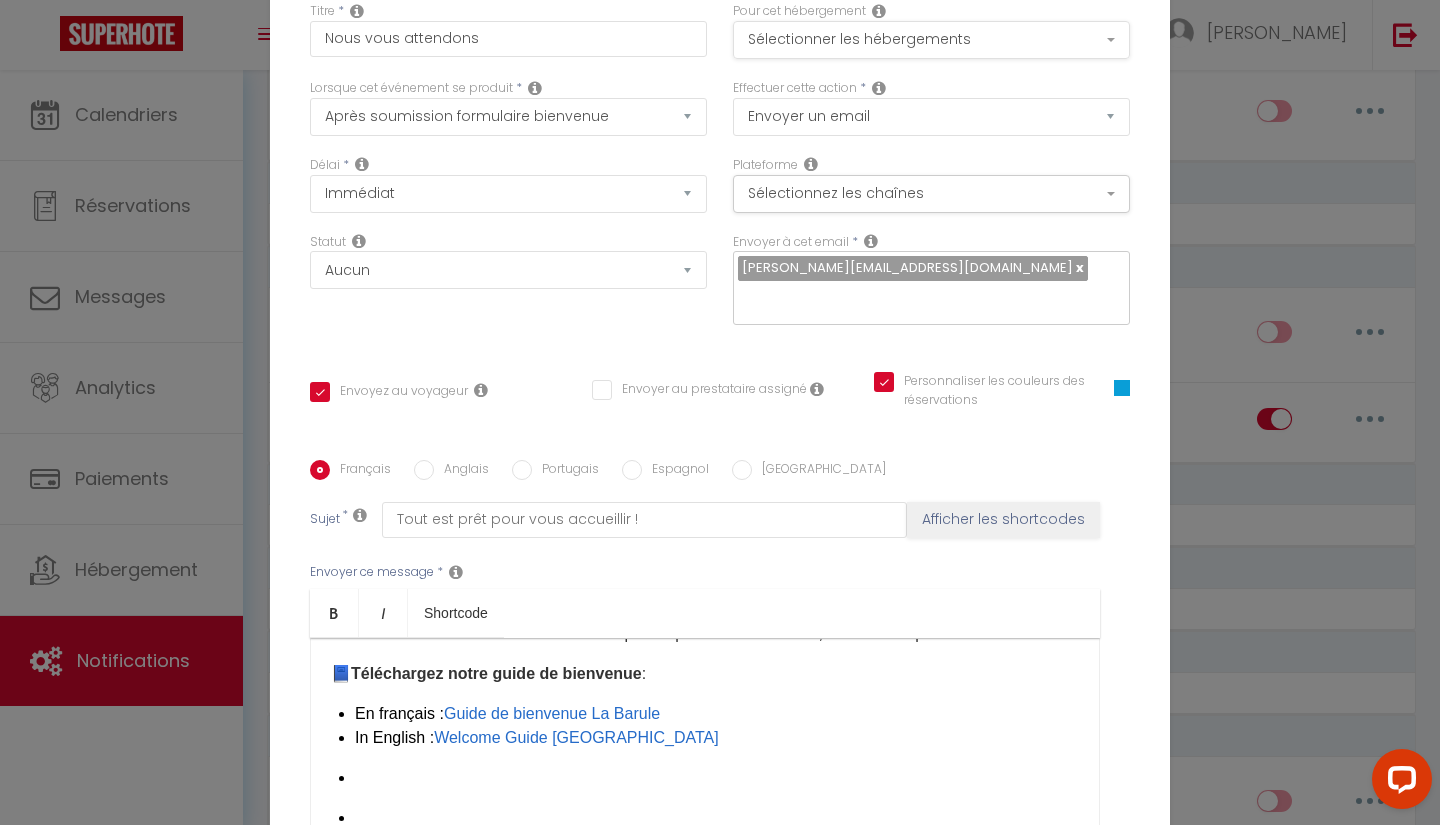scroll, scrollTop: 461, scrollLeft: 0, axis: vertical 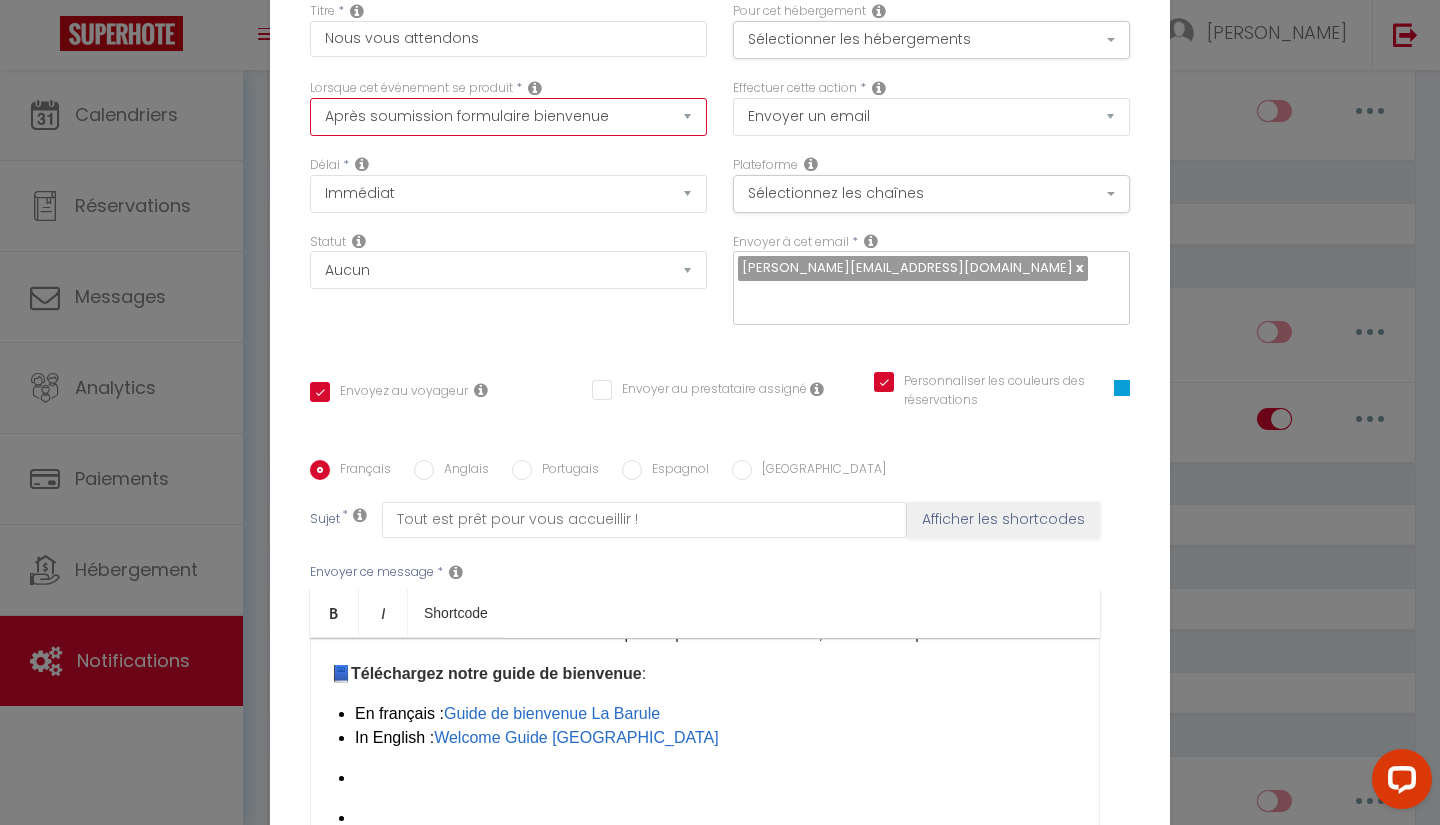 click on "Après la réservation   Avant Checkin (à partir de 12h00)   Après Checkin (à partir de 12h00)   Avant Checkout (à partir de 12h00)   Après Checkout (à partir de 12h00)   Température   Co2   Bruit sonore   Après visualisation lien paiement   Après Paiement Lien KO   Après Caution Lien KO   Après Paiement Automatique KO   Après Caution Automatique KO   Après Visualisation du Contrat   Après Signature du Contrat   Paiement OK   Après soumission formulaire bienvenue   Aprés annulation réservation   Après remboursement automatique   Date spécifique   Après Assignation   Après Désassignation   Après soumission online checkin   Caution OK" at bounding box center [508, 117] 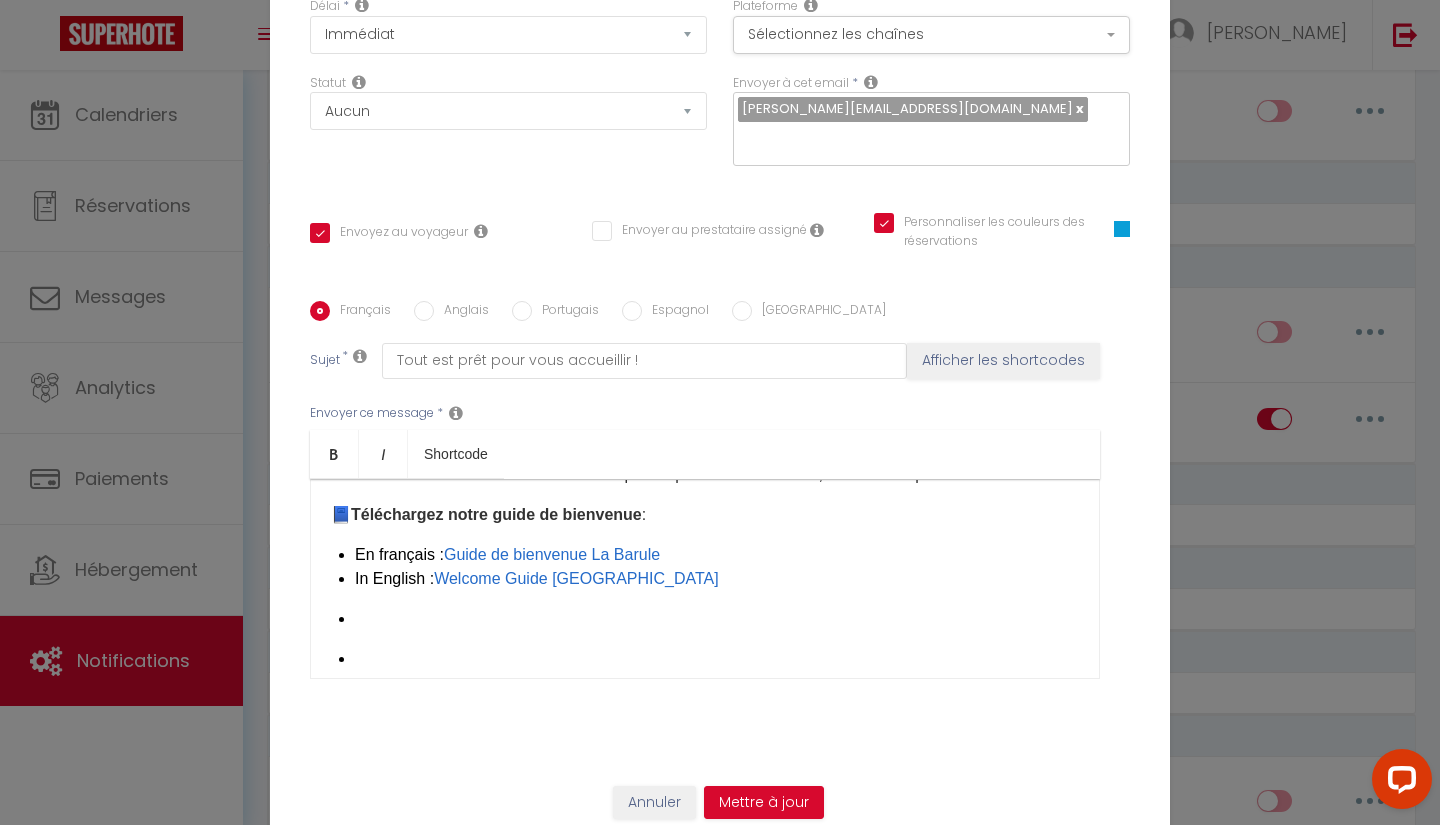 click at bounding box center (717, 639) 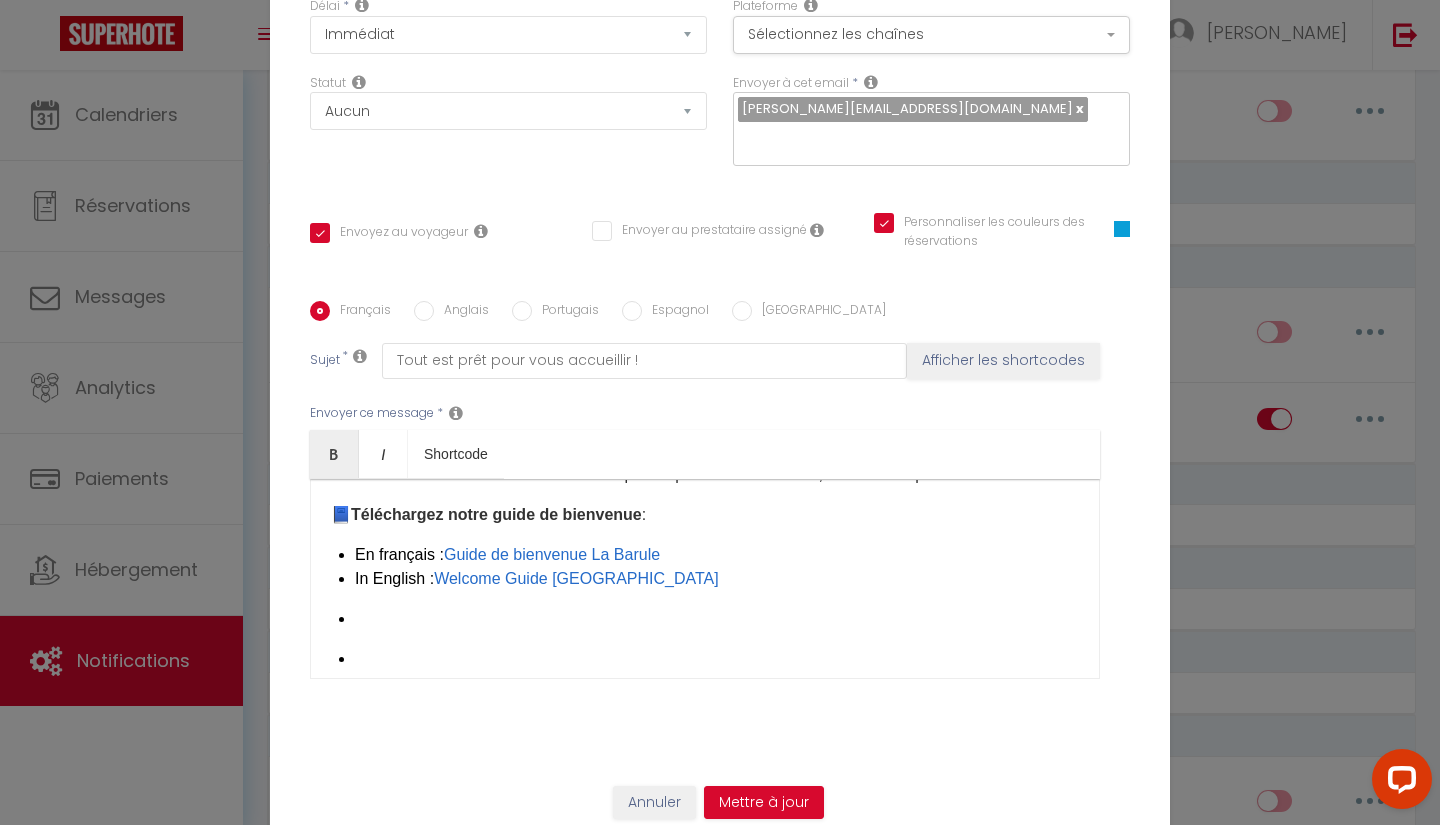 click at bounding box center (717, 659) 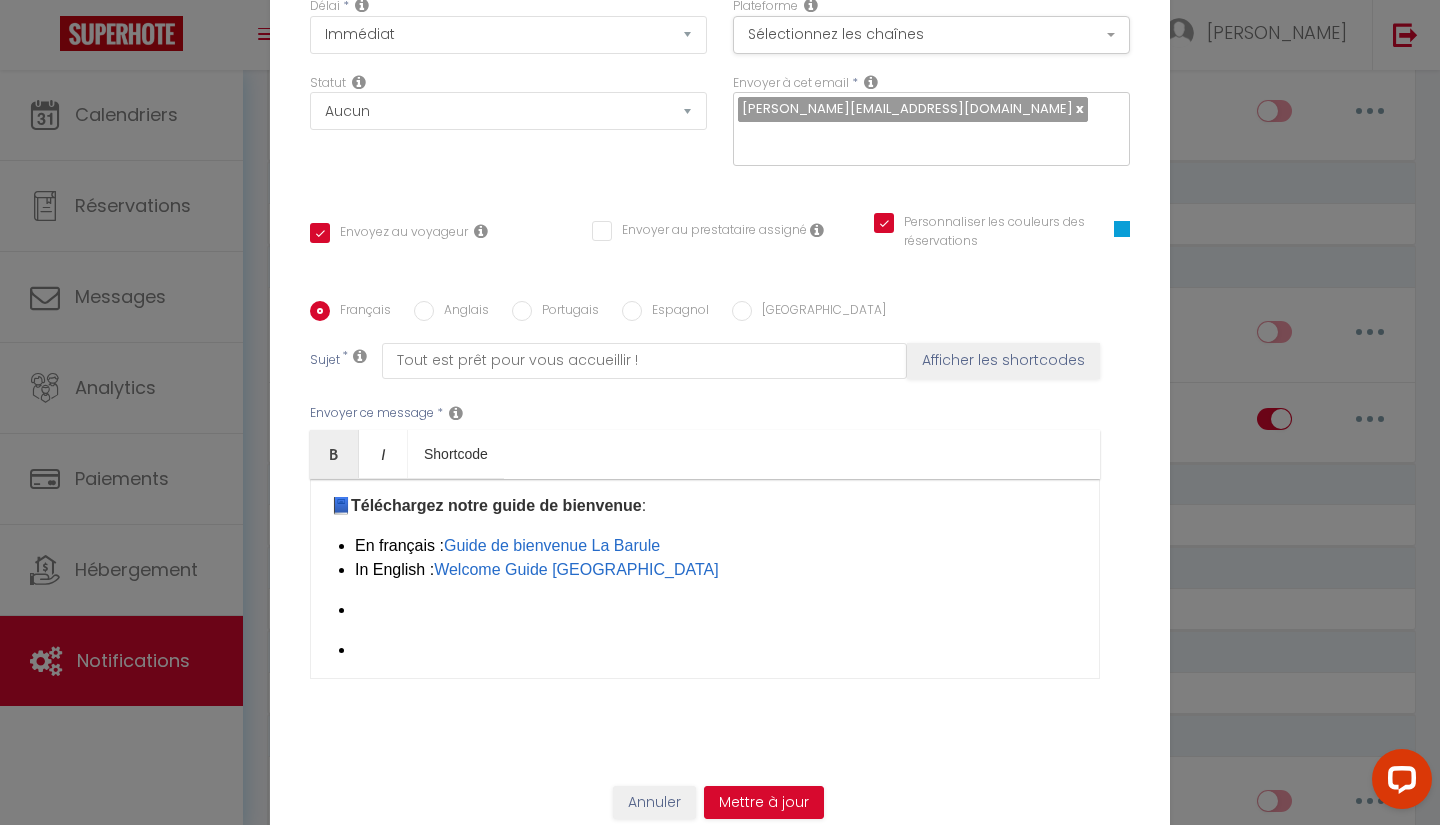 scroll, scrollTop: 479, scrollLeft: 0, axis: vertical 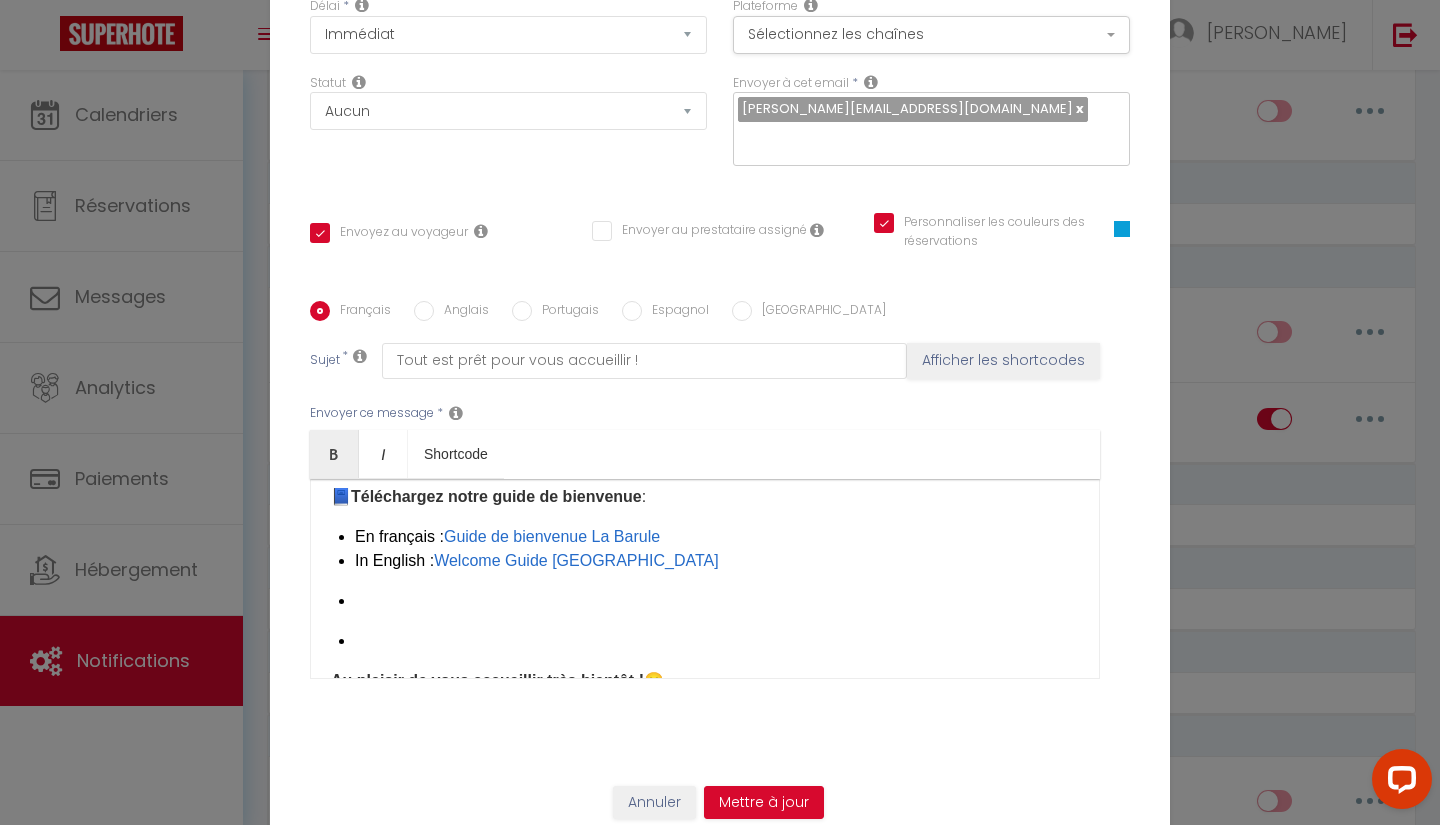click at bounding box center (717, 641) 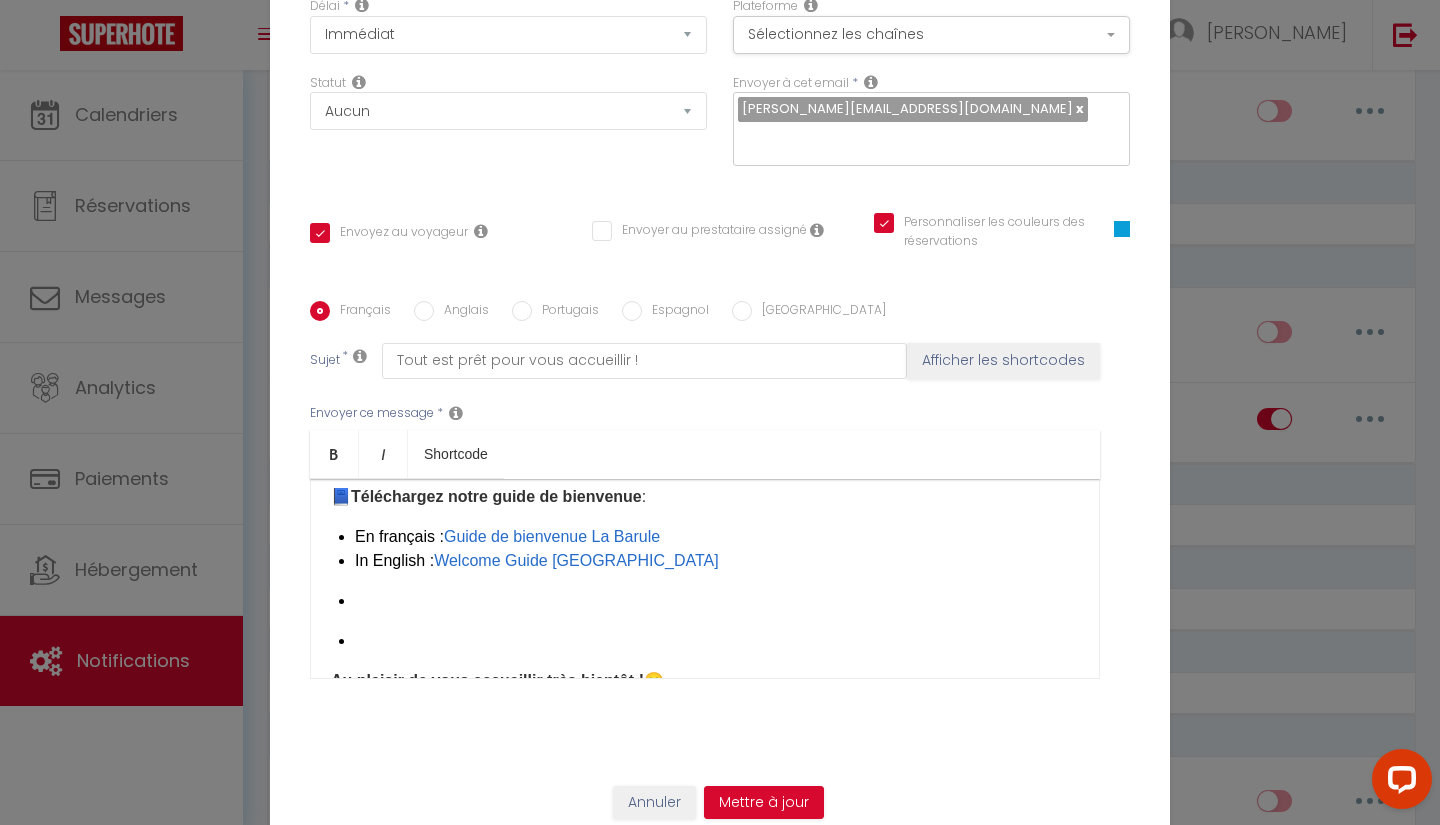 click at bounding box center (717, 601) 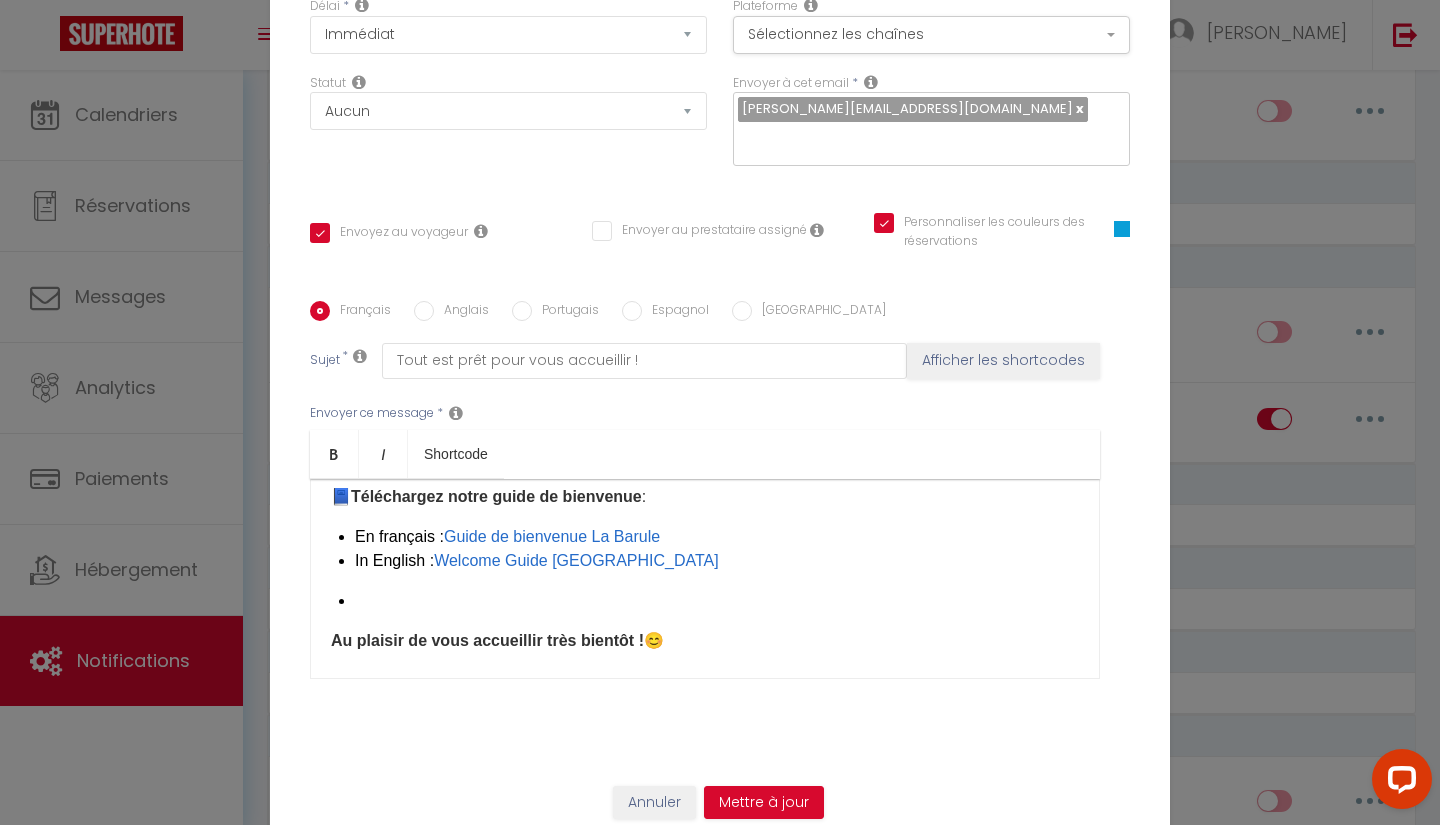 click at bounding box center (717, 601) 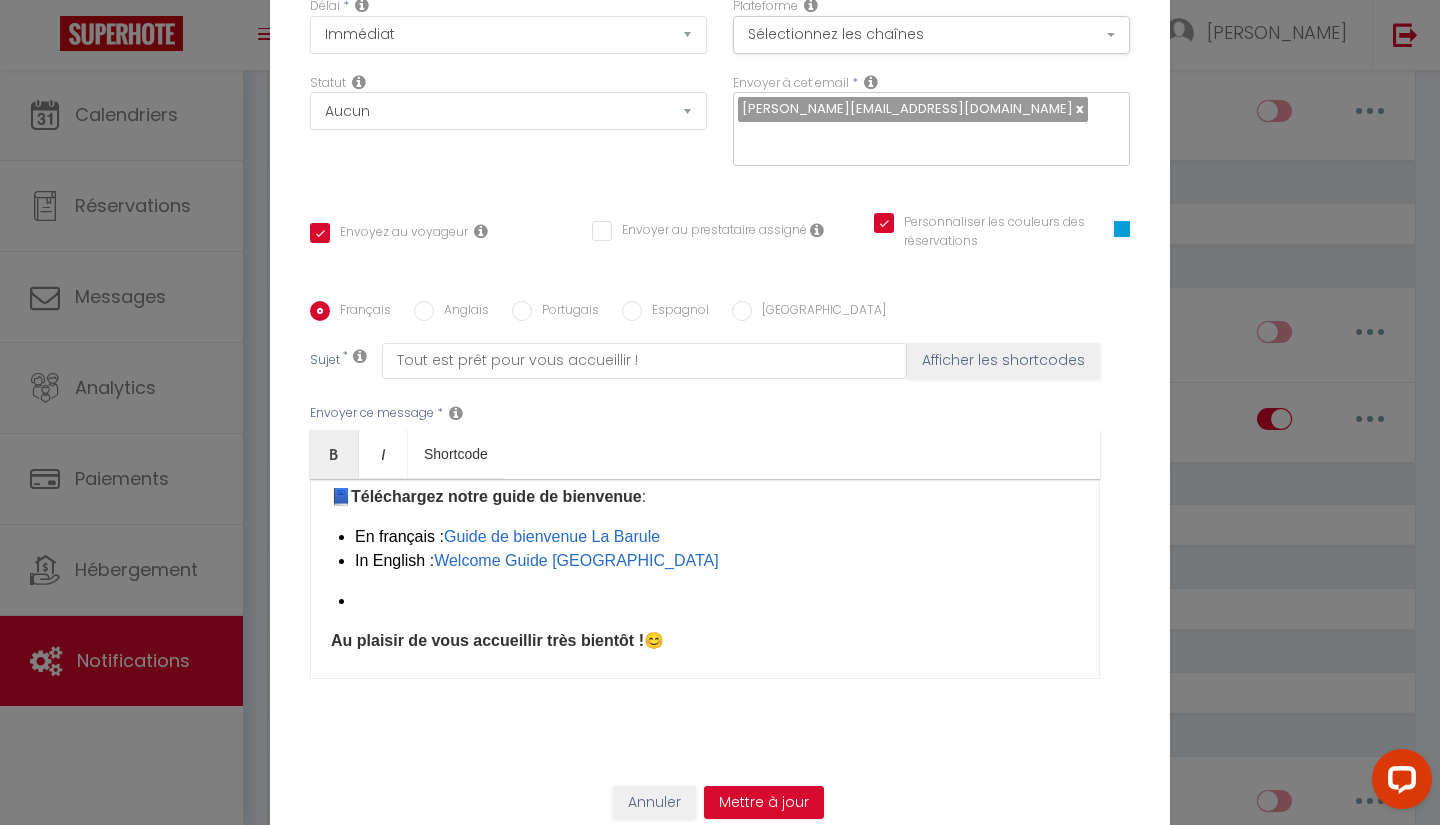 click on "Au plaisir de vous accueillir très bientôt !" at bounding box center [487, 640] 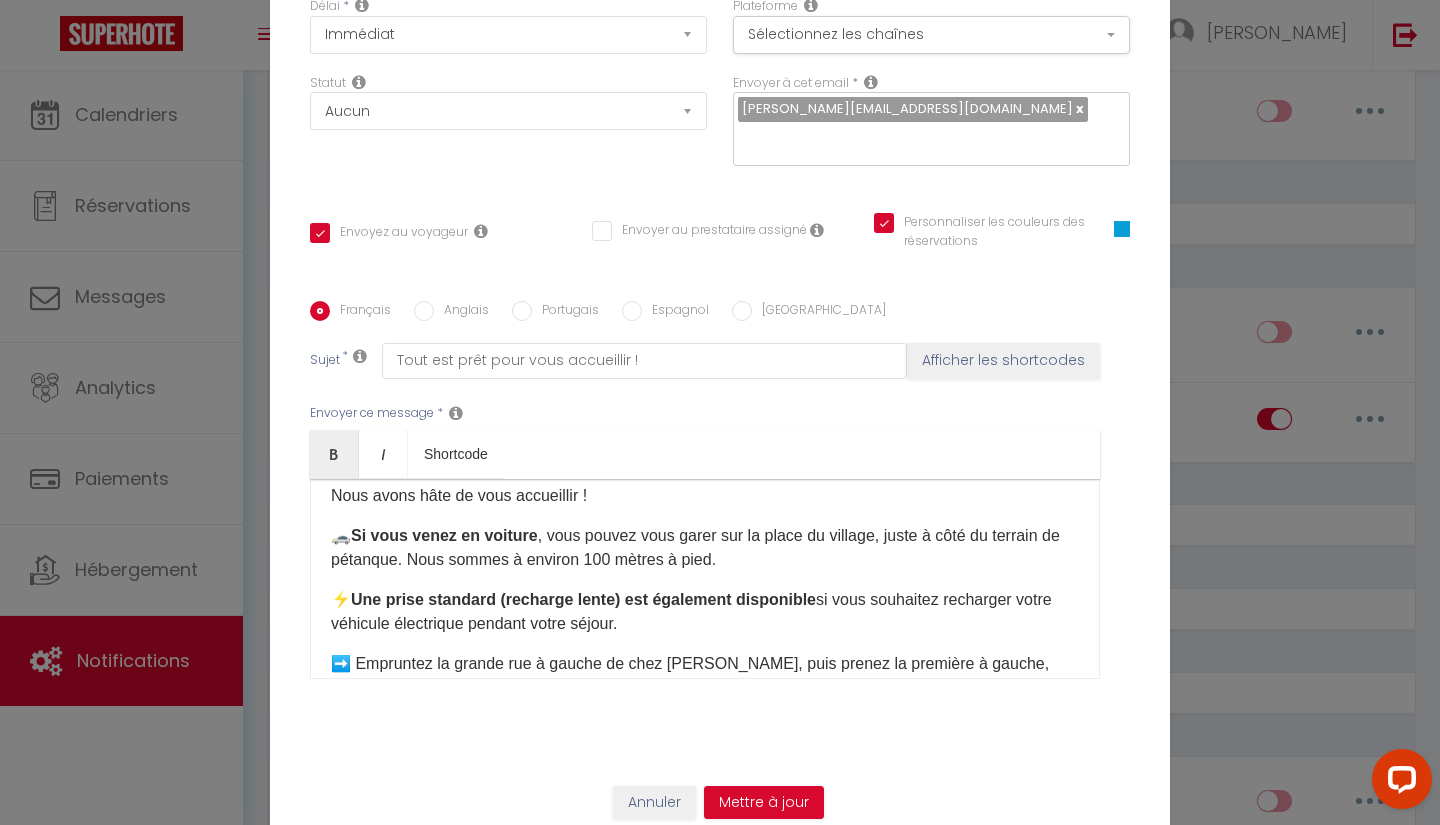 scroll, scrollTop: 0, scrollLeft: 0, axis: both 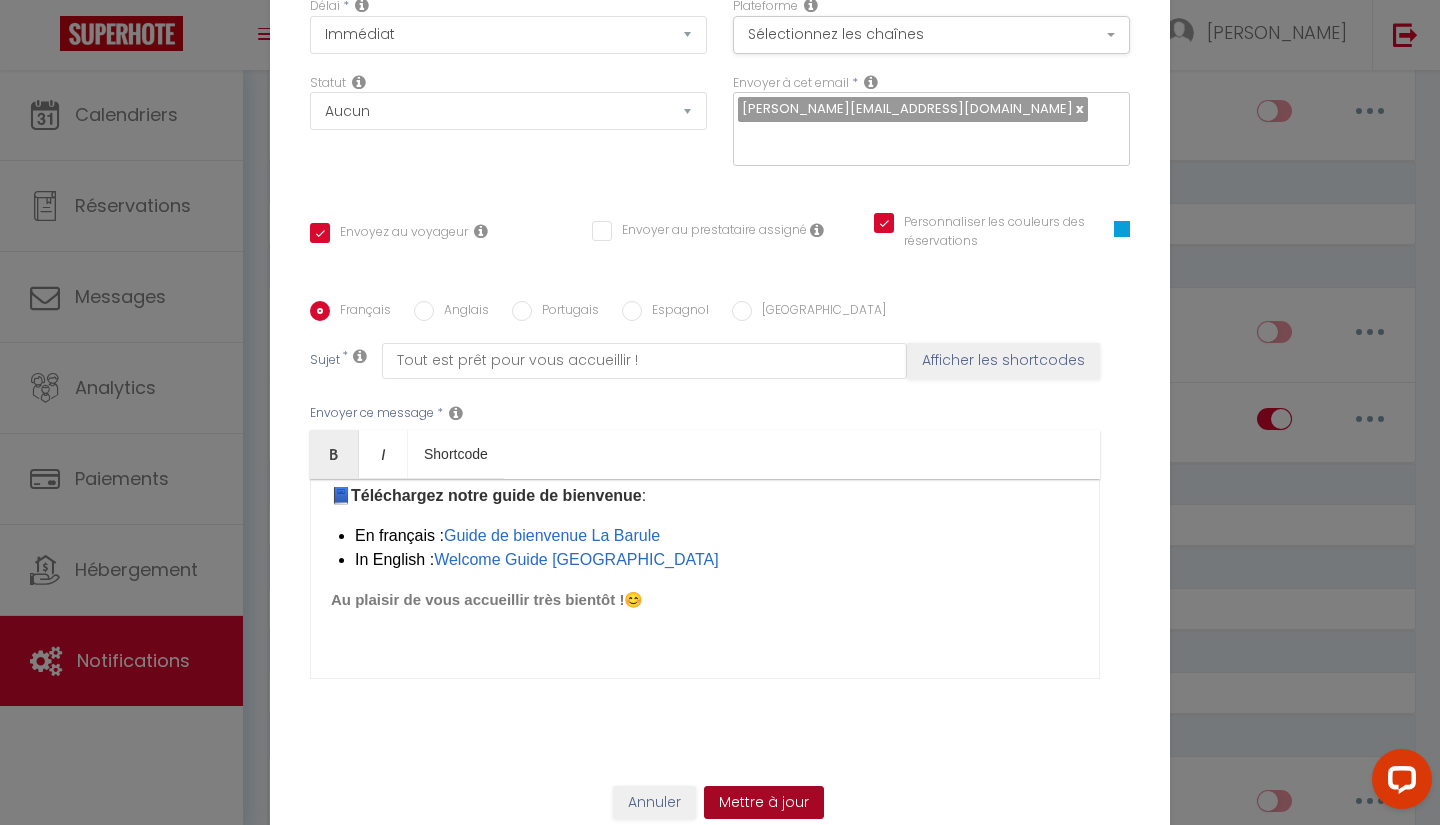 click on "Mettre à jour" at bounding box center (764, 803) 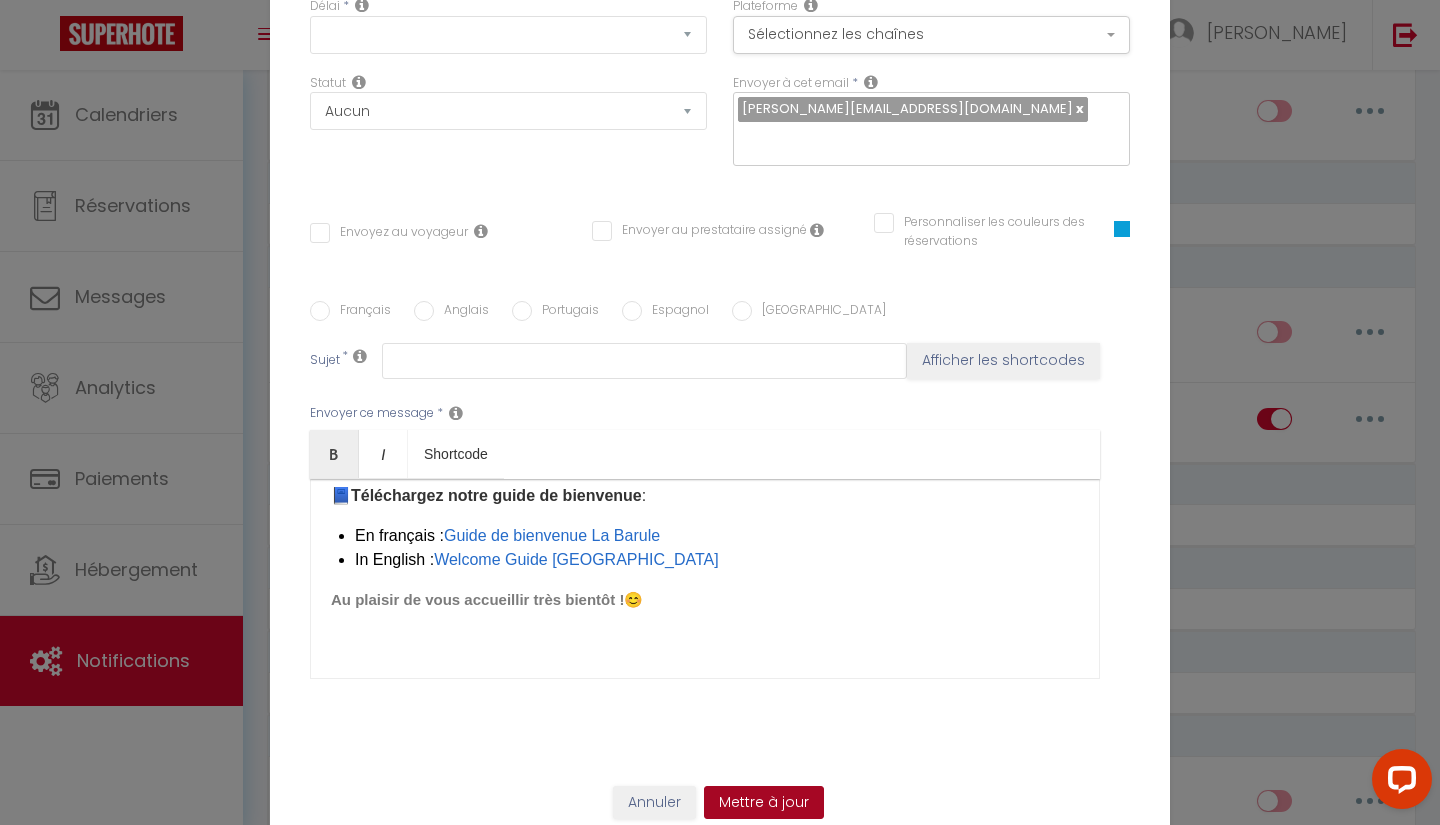 scroll, scrollTop: 0, scrollLeft: 0, axis: both 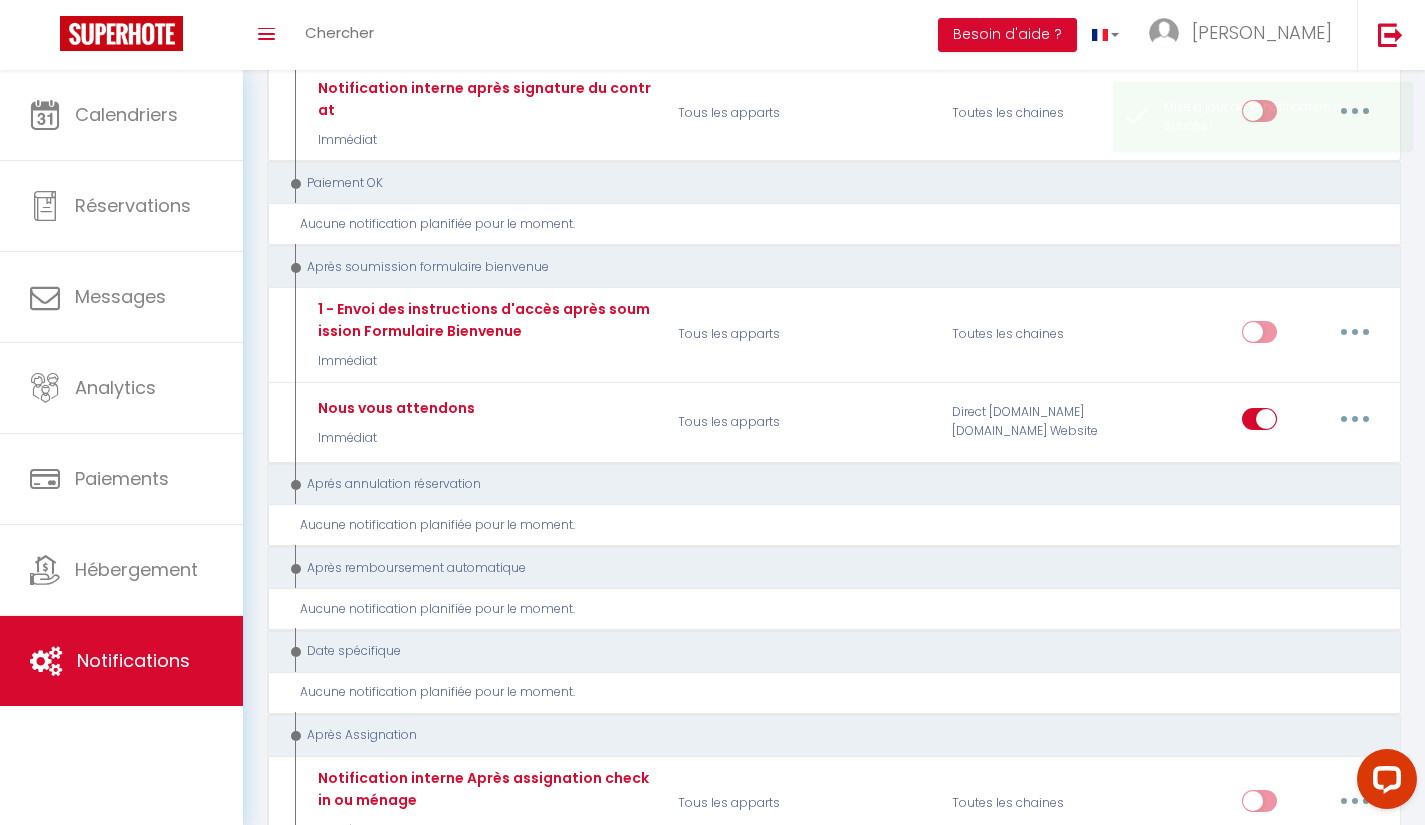 checkbox on "false" 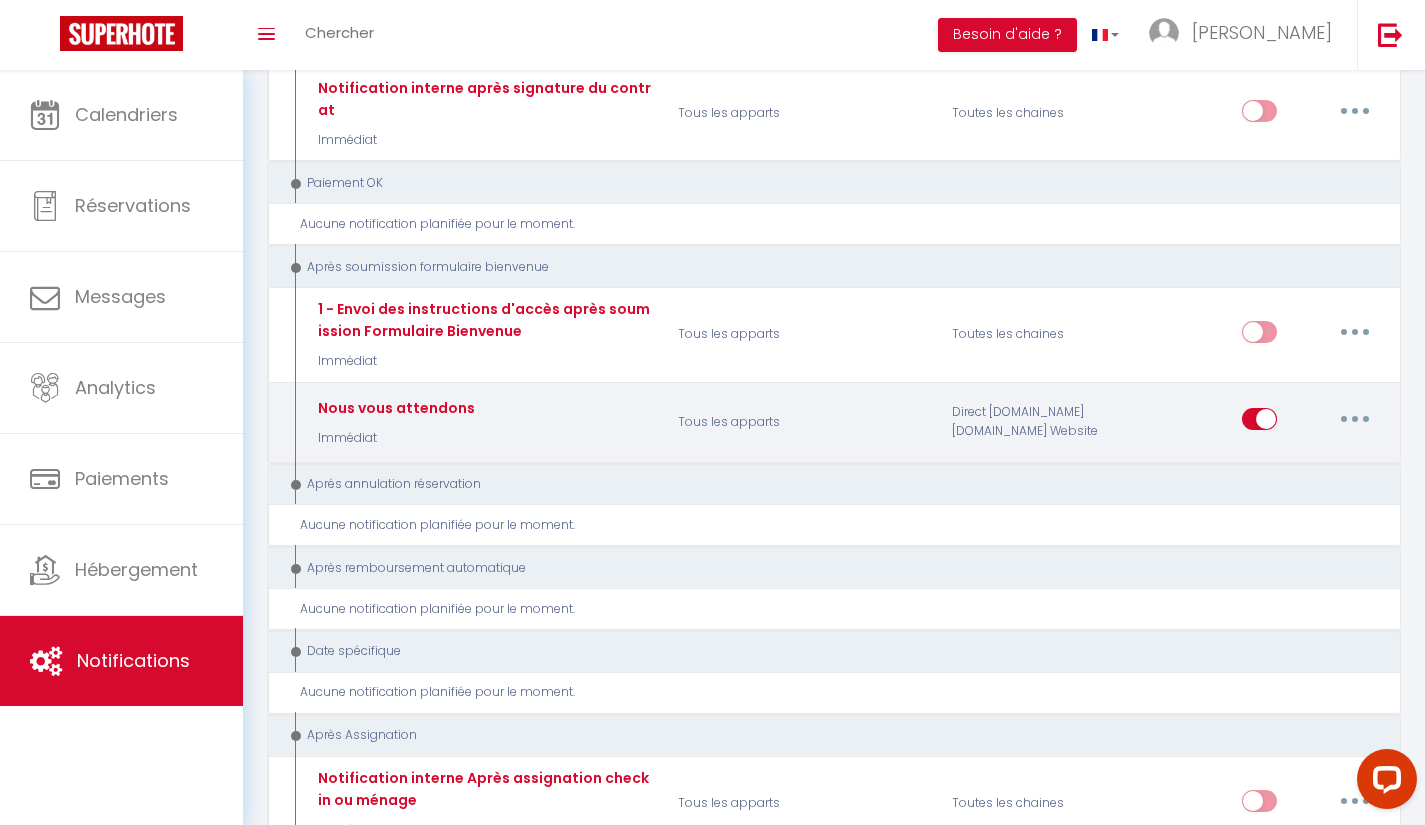 click at bounding box center [1355, 419] 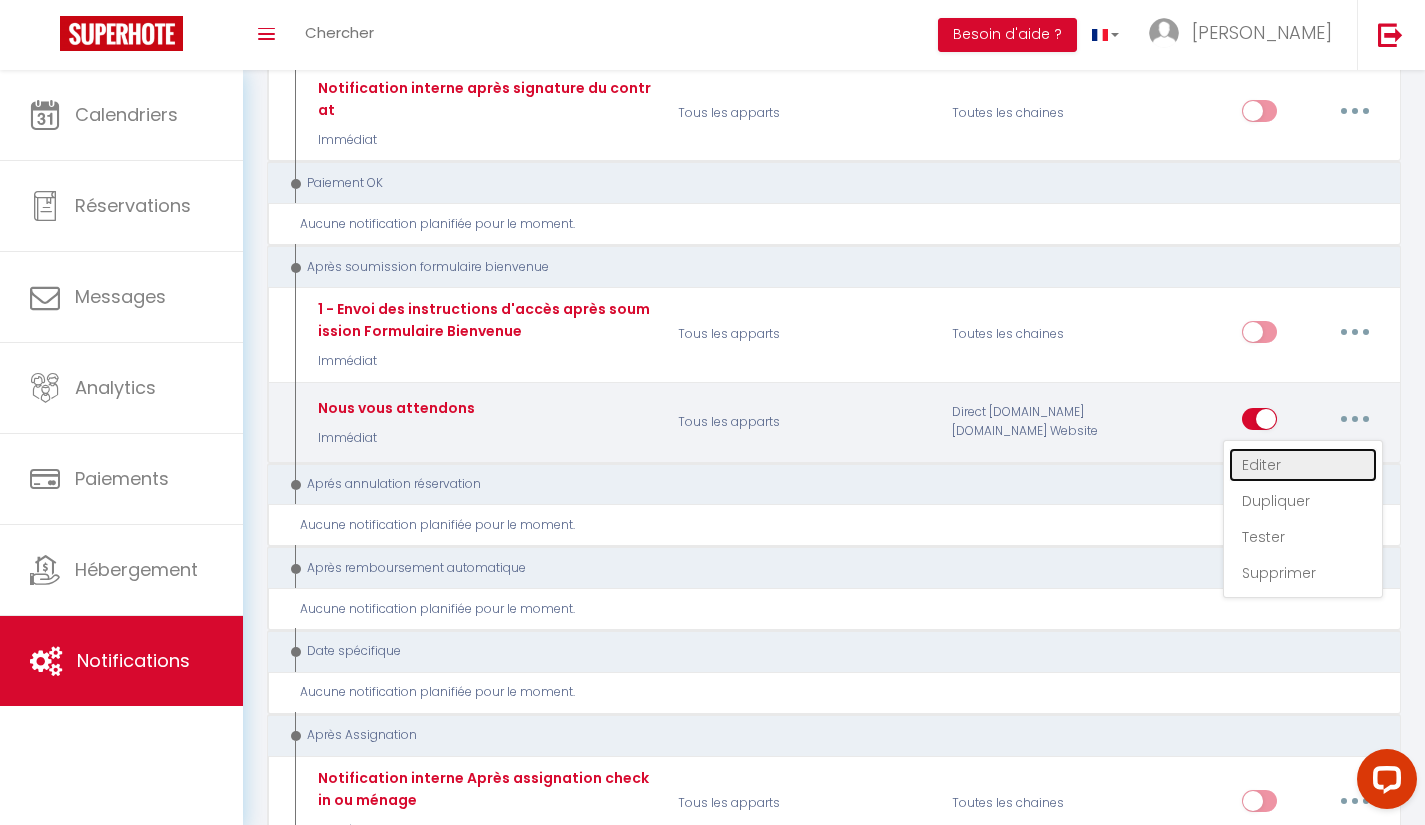 click on "Editer" at bounding box center [1303, 465] 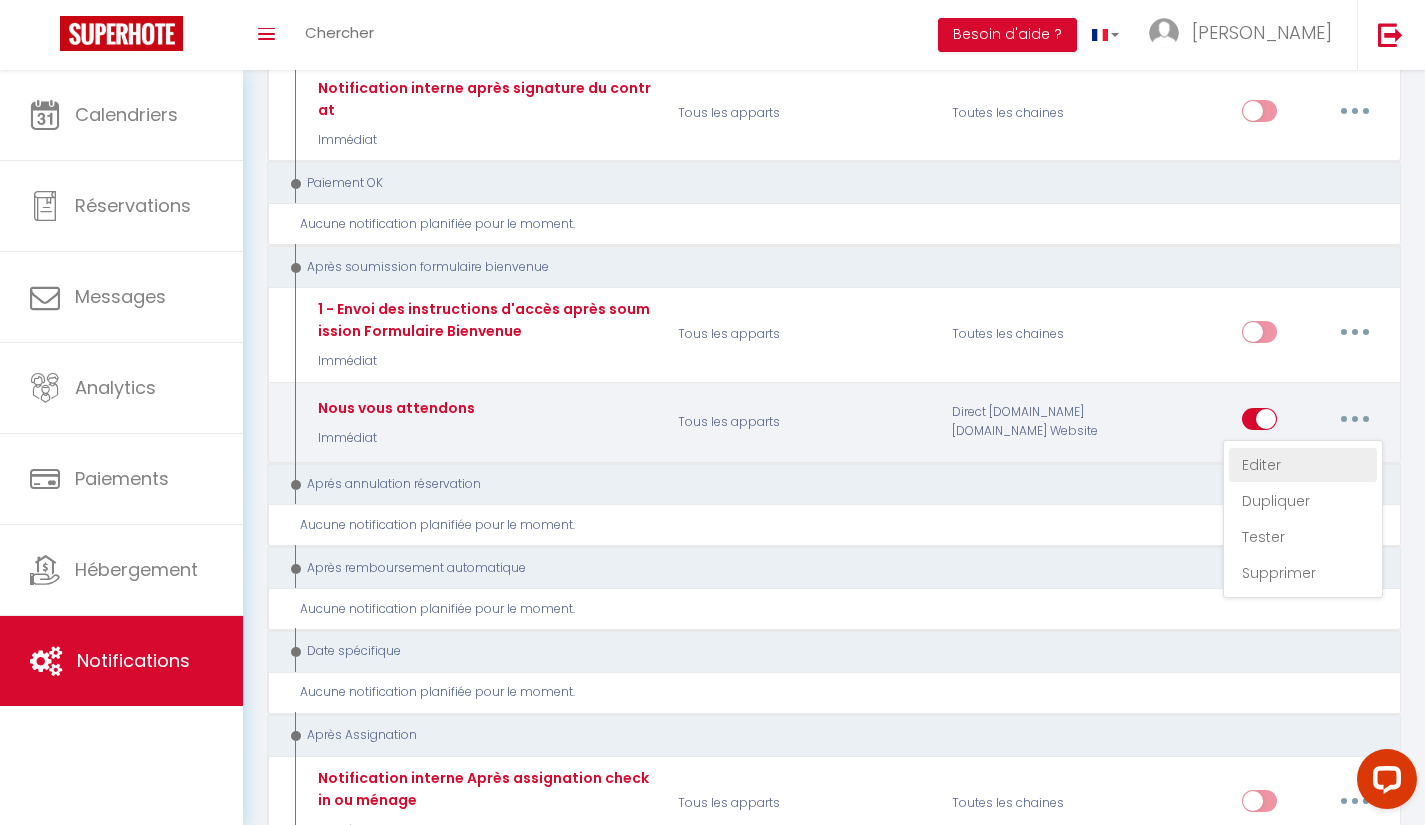 type on "Nous vous attendons" 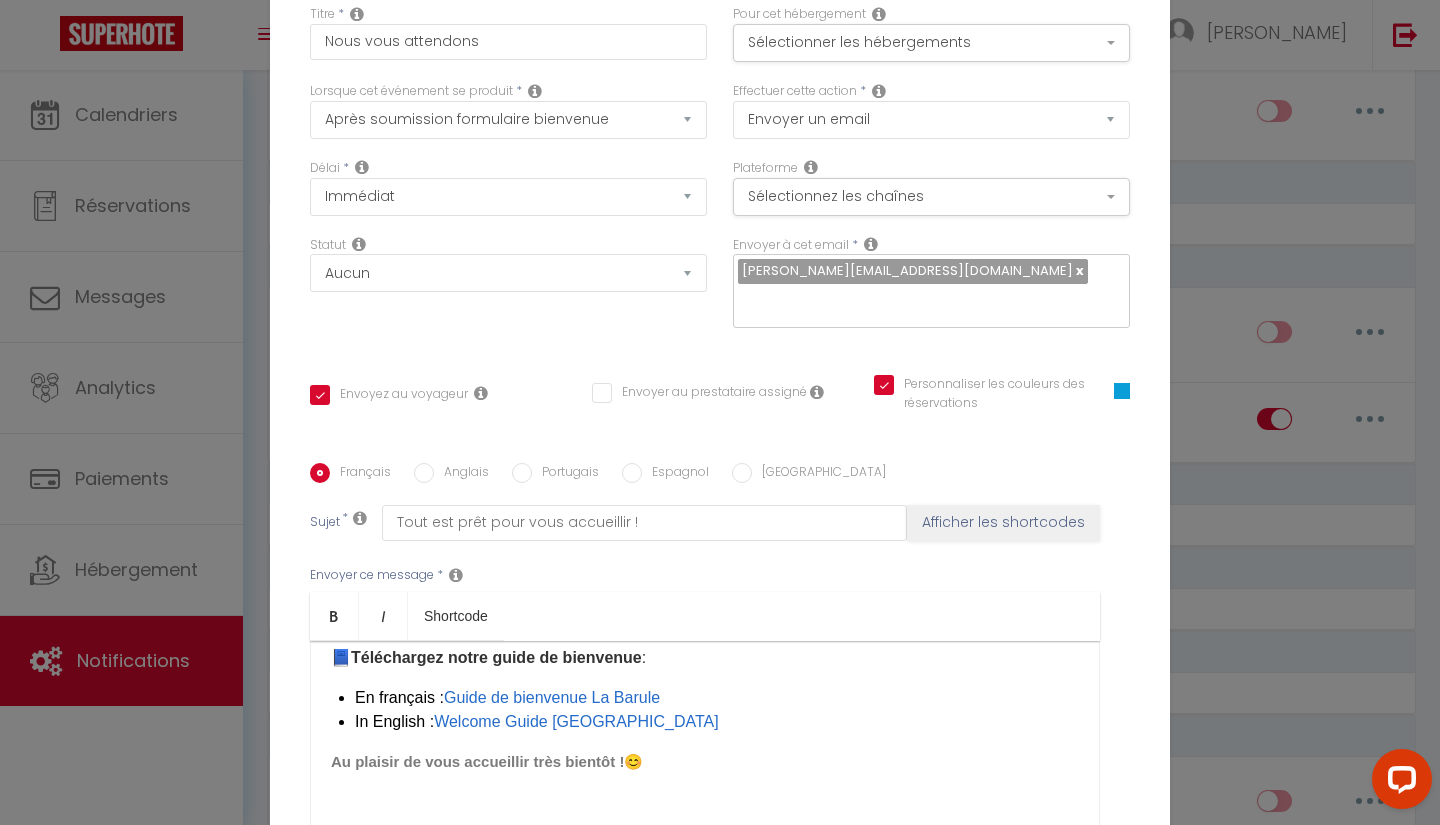 click on "En      français :  Guide de bienvenue La Barule" at bounding box center [717, 698] 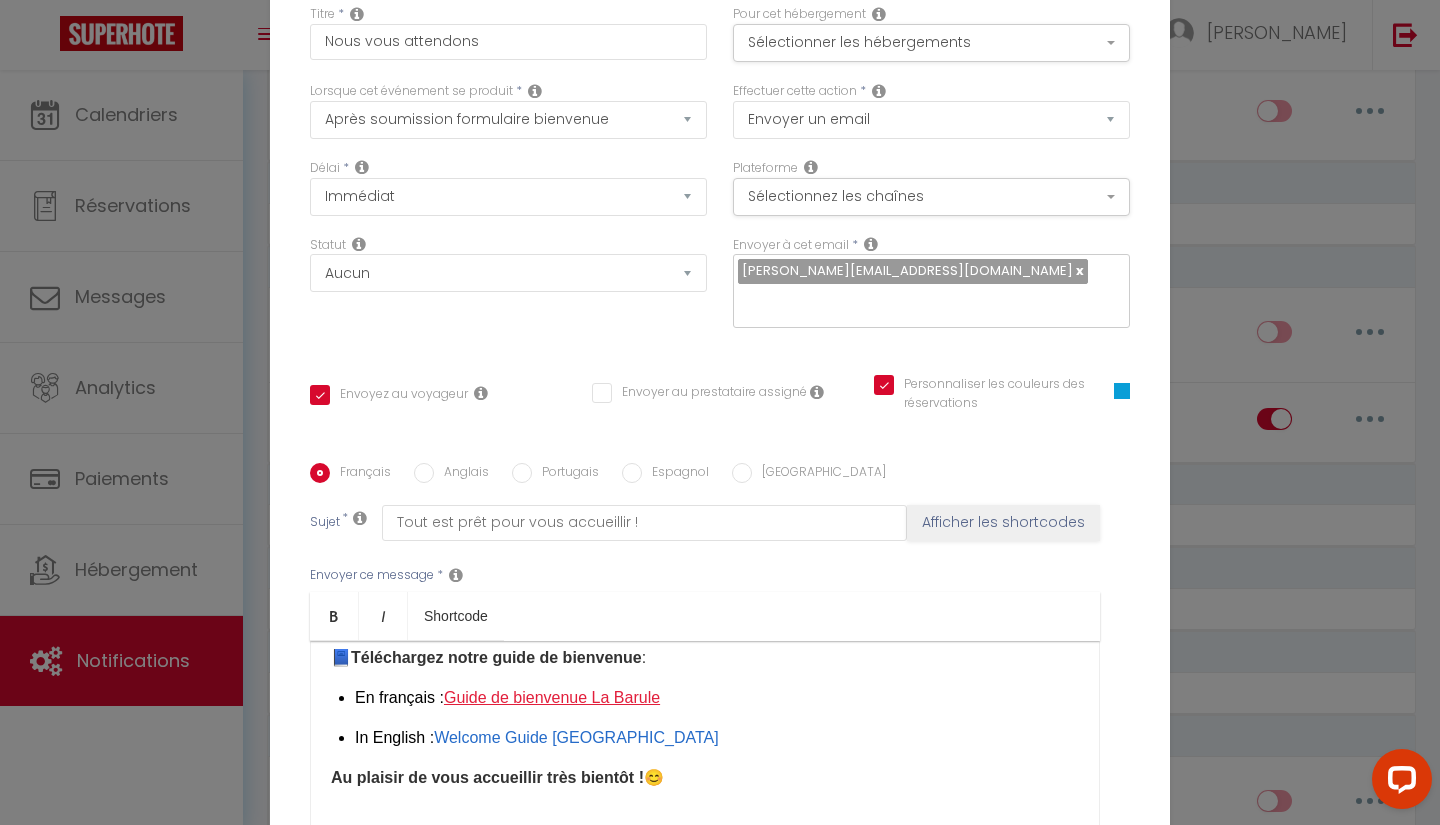 click on "Guide de bienvenue La Barule" at bounding box center (552, 697) 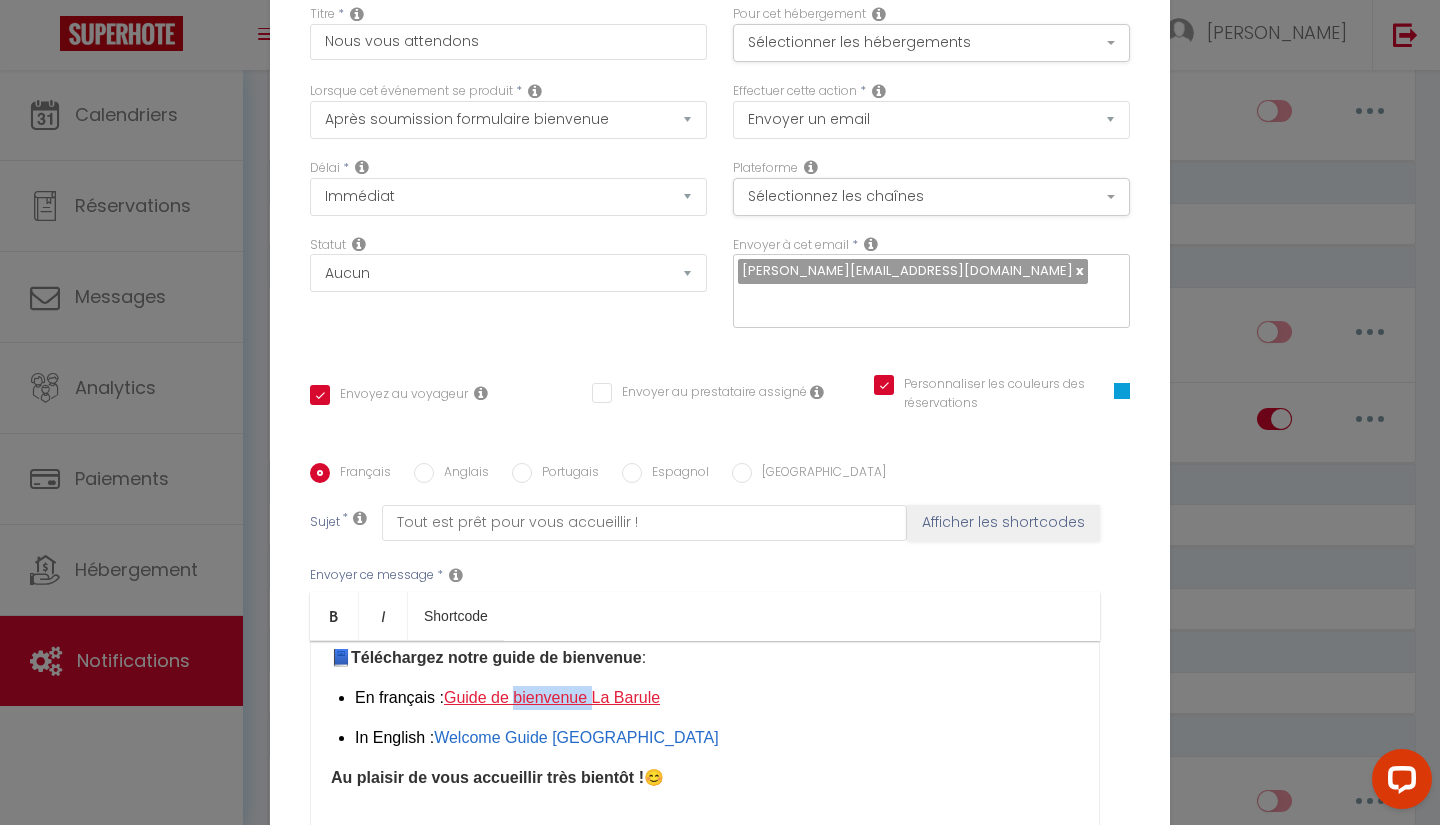 click on "Guide de bienvenue La Barule" at bounding box center [552, 697] 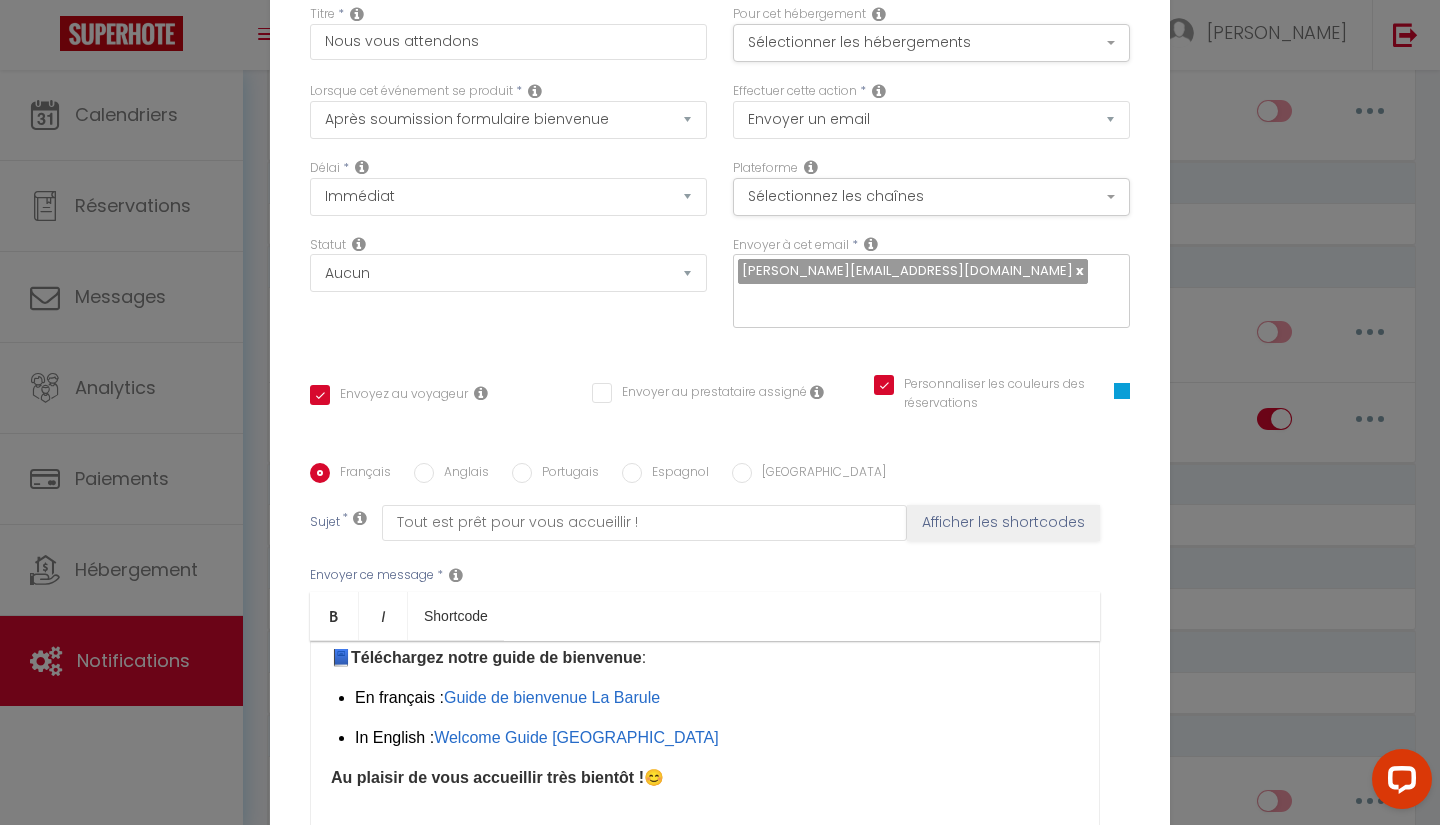 click on "En      français :  Guide de bienvenue La Barule" at bounding box center (717, 698) 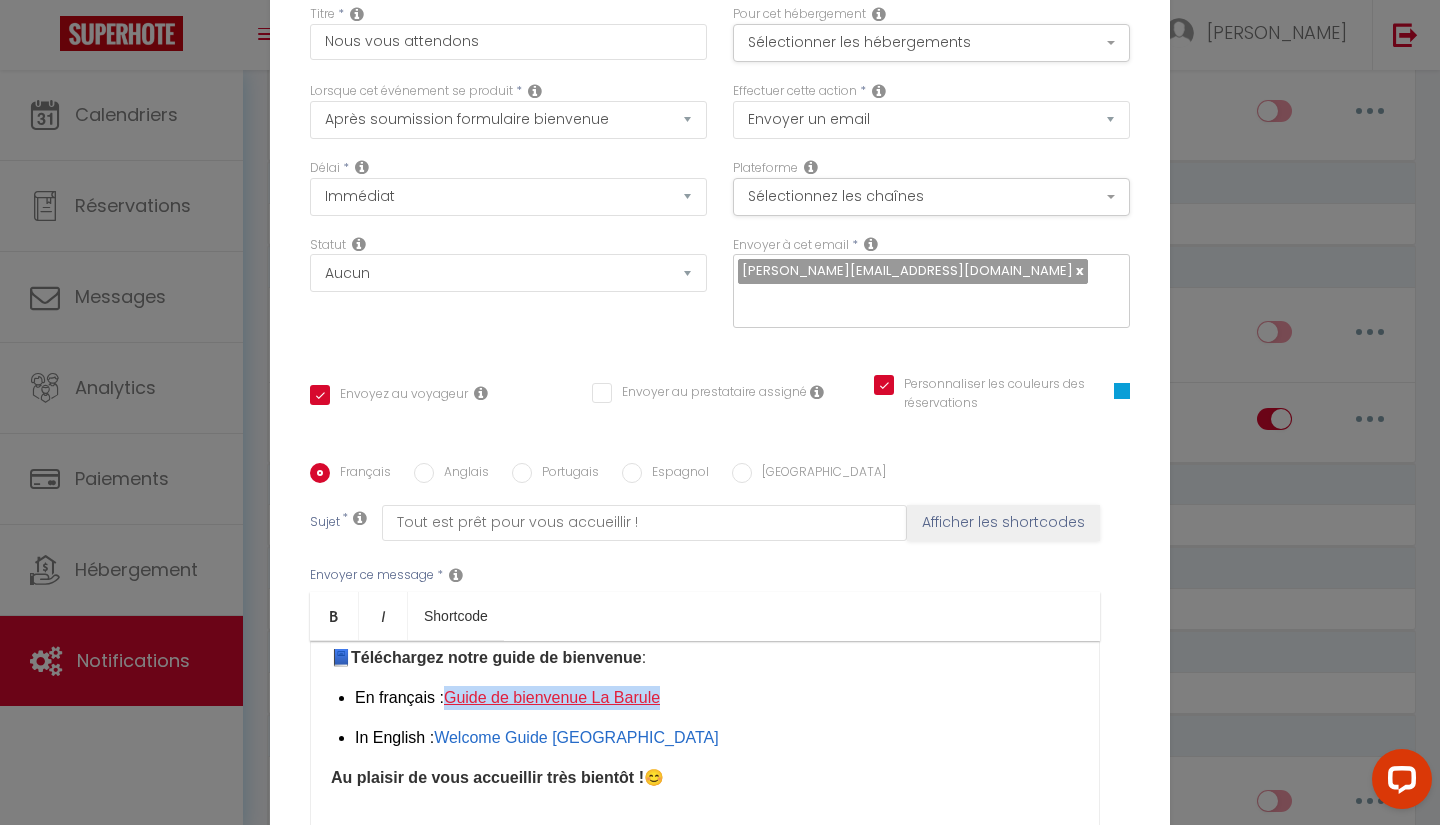 drag, startPoint x: 658, startPoint y: 532, endPoint x: 442, endPoint y: 525, distance: 216.1134 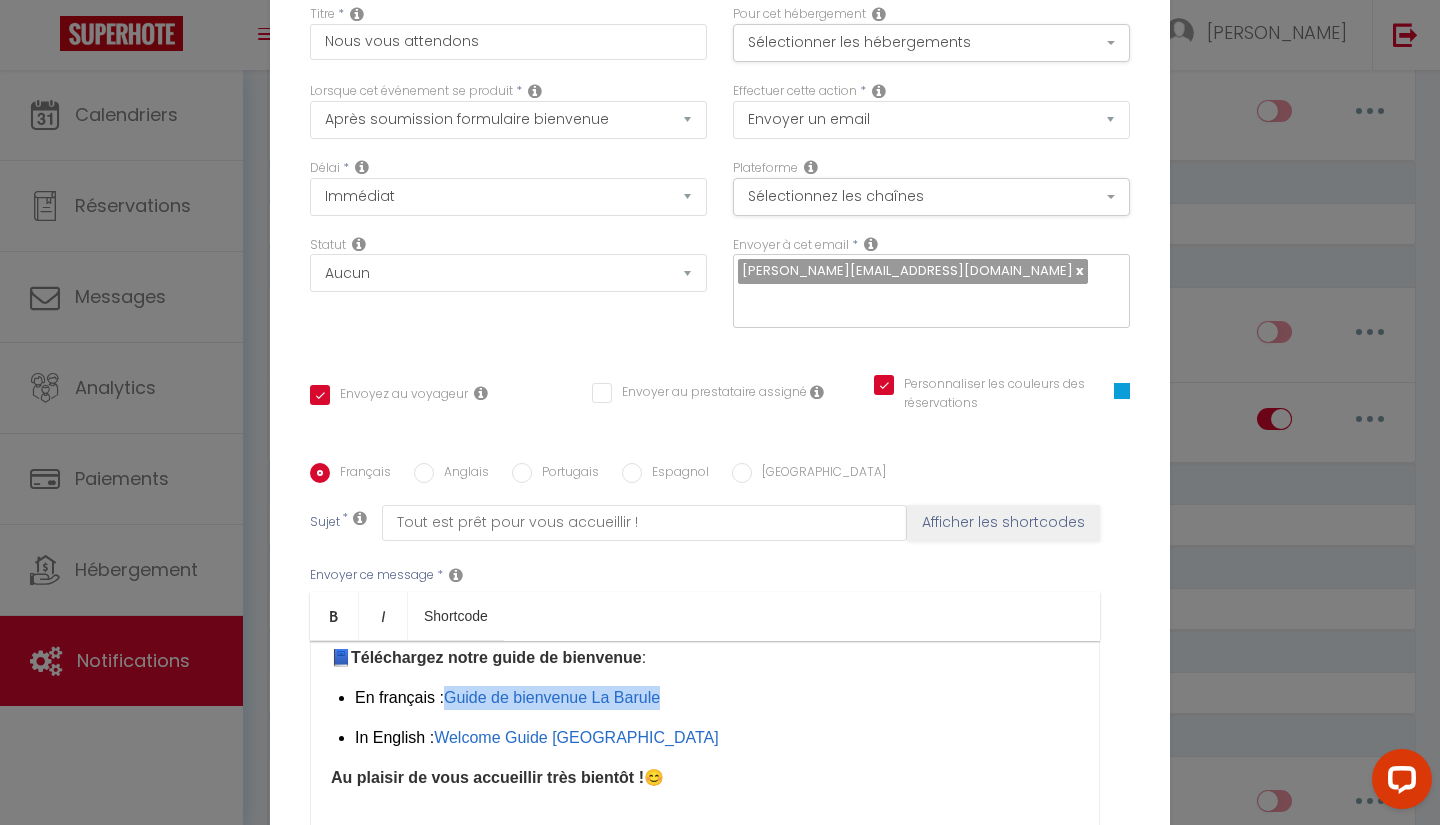 click on "Mettre à jour" at bounding box center [764, 965] 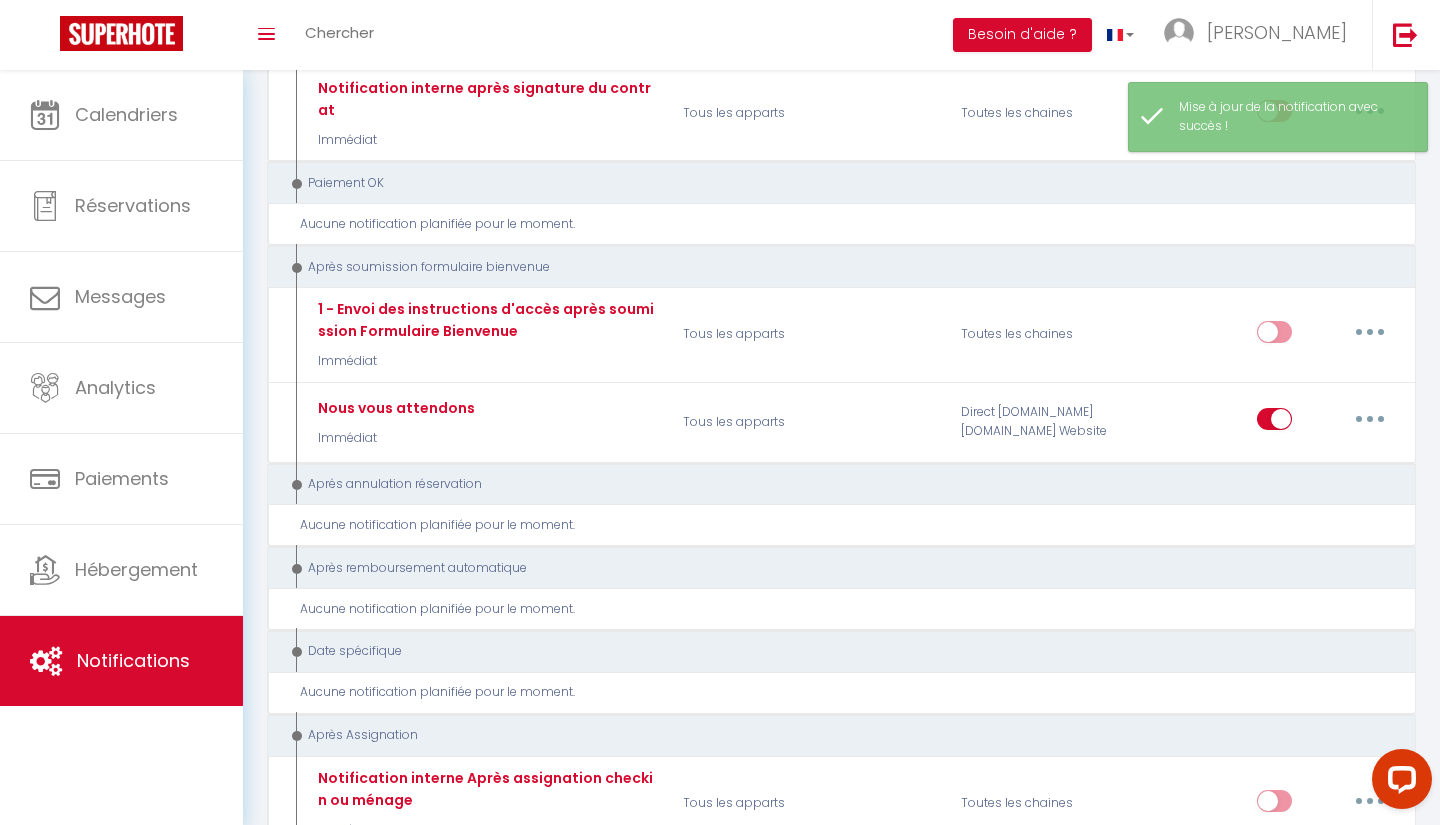 scroll, scrollTop: 0, scrollLeft: 0, axis: both 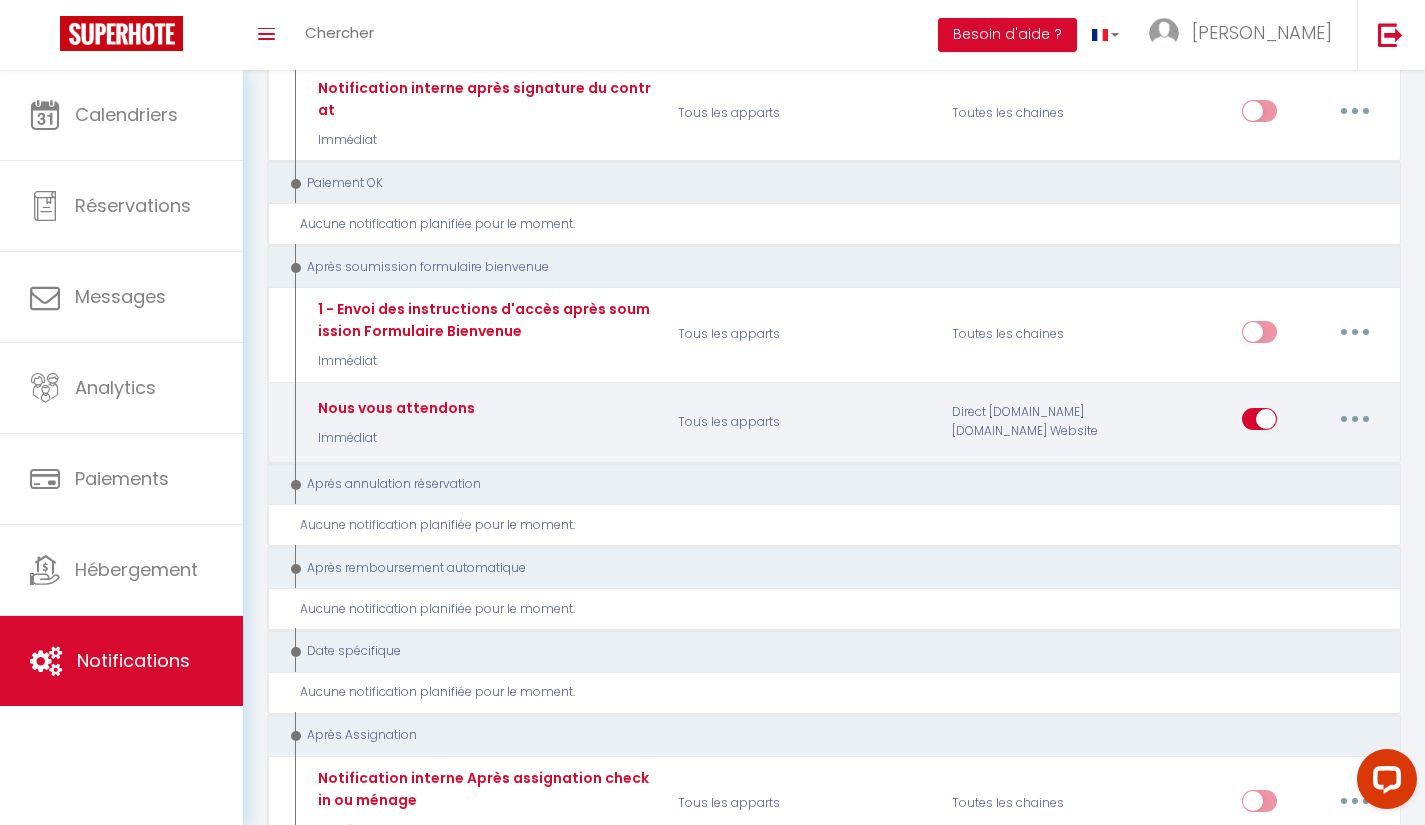 click at bounding box center [1355, 419] 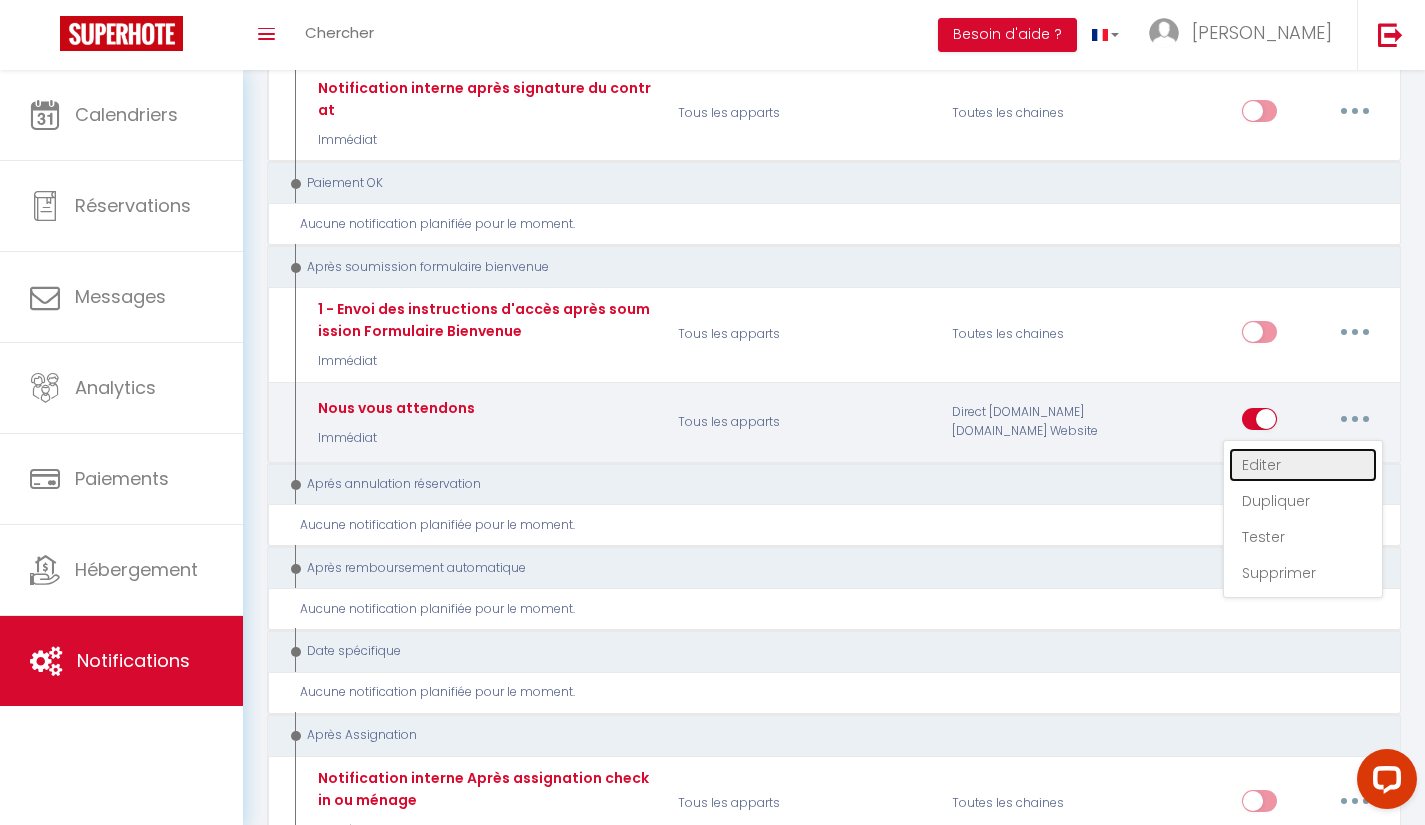 click on "Editer" at bounding box center [1303, 465] 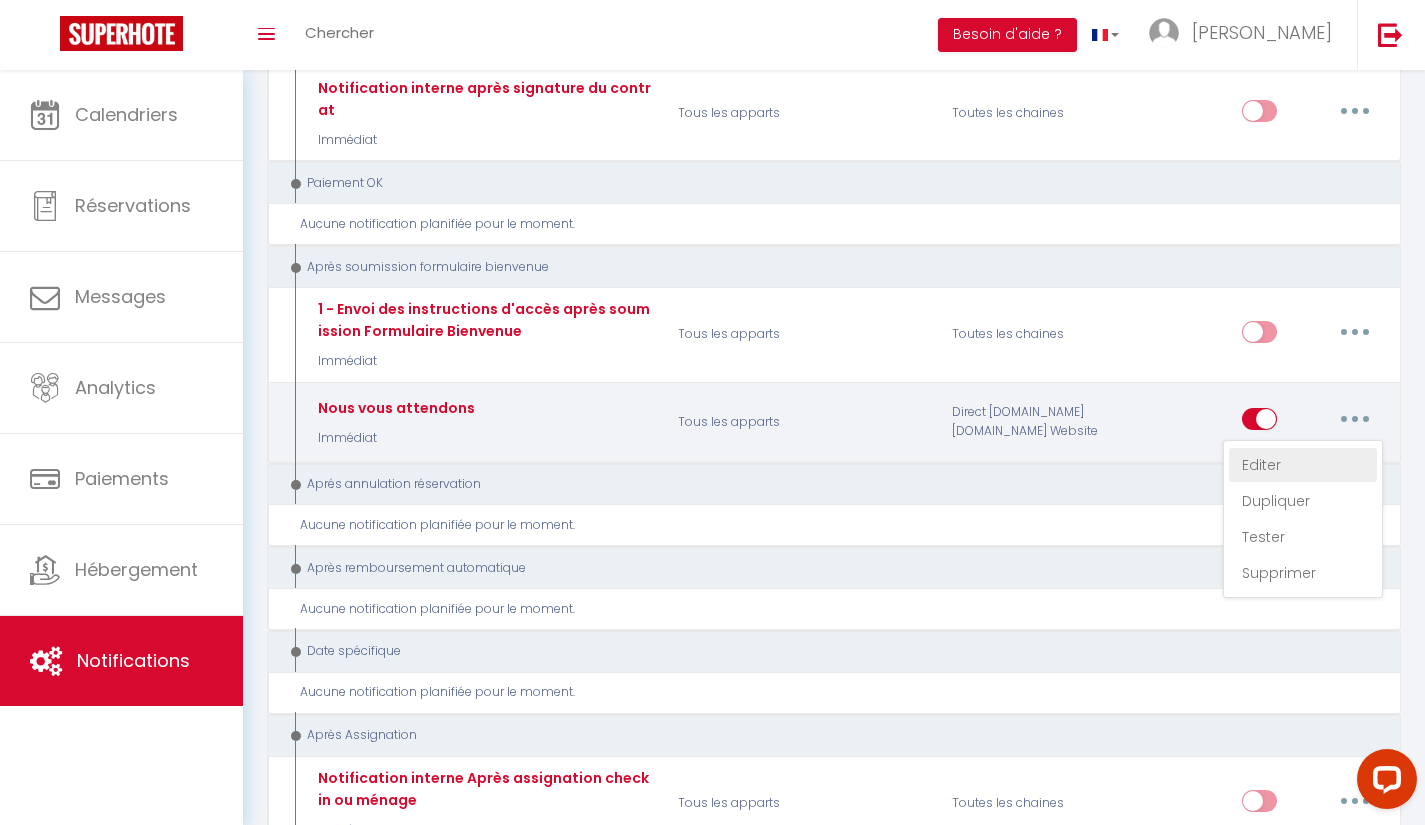 type on "Nous vous attendons" 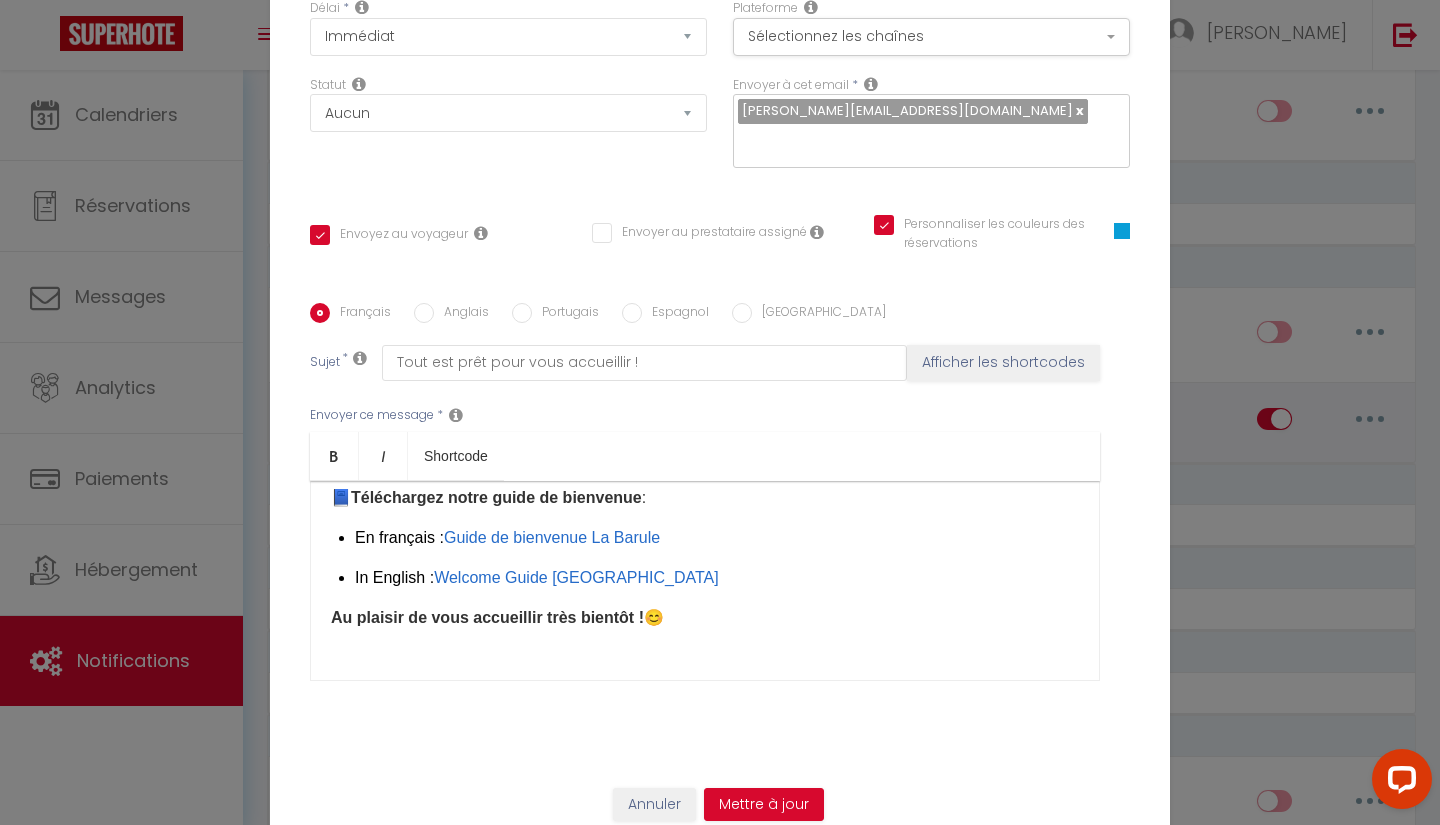 scroll, scrollTop: 162, scrollLeft: 0, axis: vertical 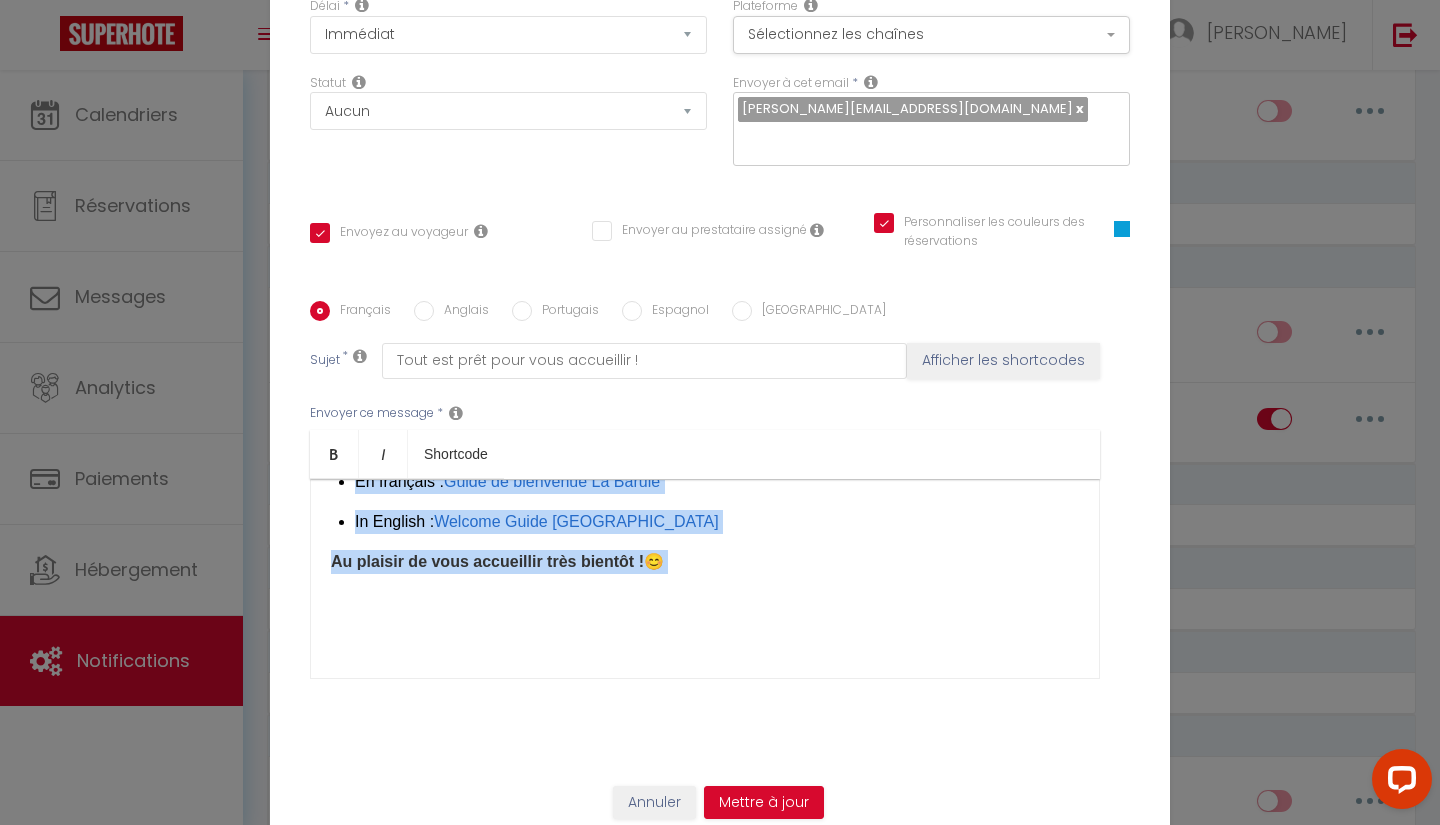 drag, startPoint x: 326, startPoint y: 501, endPoint x: 730, endPoint y: 558, distance: 408.00122 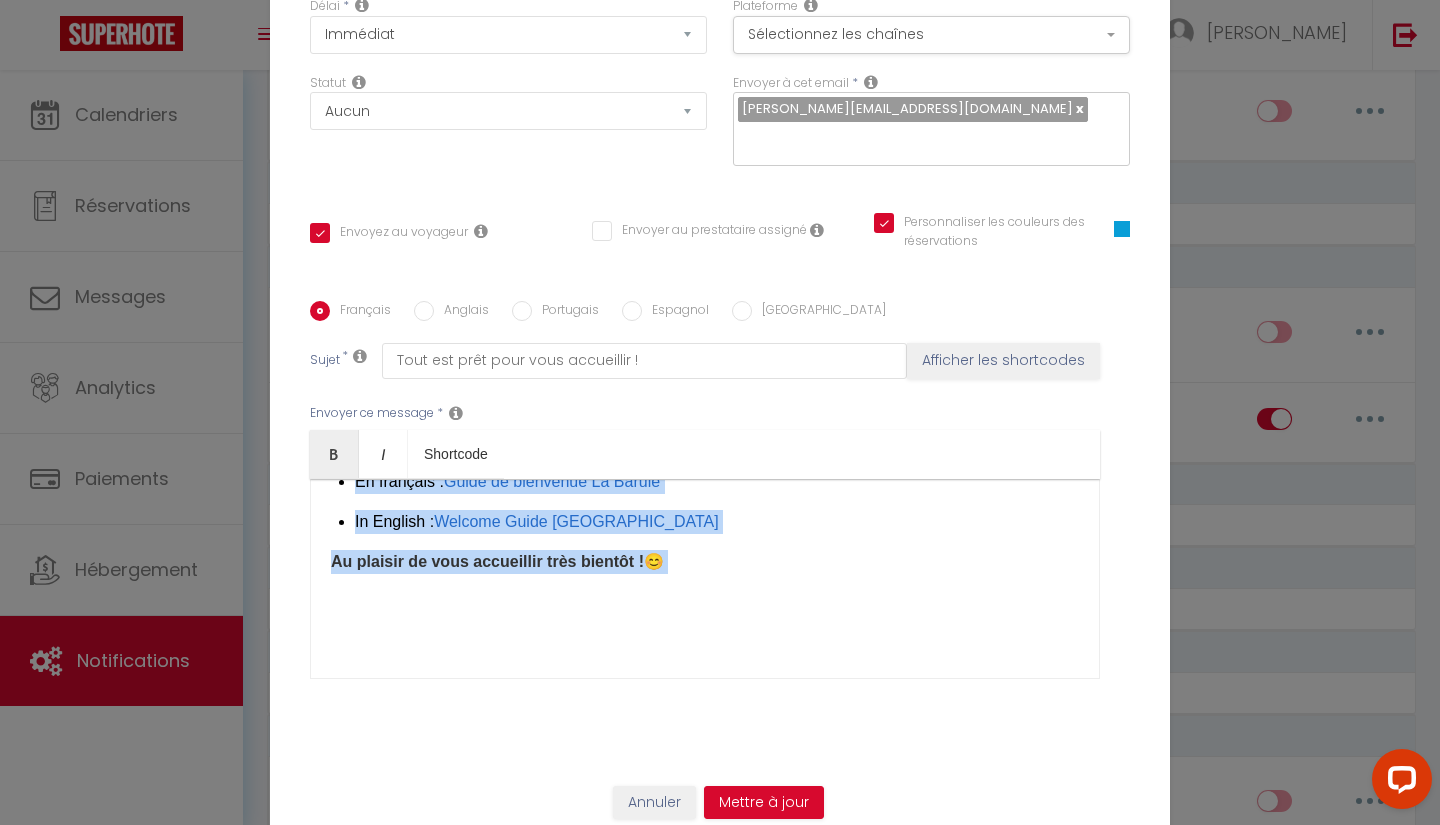 copy on "Un grand merci pour toutes les informations que vous nous avez transmises.
Nous avons hâte de vous accueillir !
🚗  Si vous venez en voiture , vous pouvez vous garer sur la place du village, juste à côté du terrain de pétanque. Nous sommes à environ 100 mètres à pied.
⚡  Une prise standard (recharge lente) est également disponible  si vous souhaitez recharger votre véhicule électrique pendant votre séjour.
➡️ Empruntez la grande rue à gauche de chez Fanny, puis prenez la première à gauche, la  rue du Pâtis . Un interphone se trouve à côté de l'entrée gauche.
🚲  Un local est également à votre disposition dans la rue  pour garer votre vélo et, si besoin, le recharger.
Nous proposons à la location des vélos électriques ou classiques (musculaires),  ainsi que  des séances de massage assurées sur place par une professionnelle .
🎯 Si vous souhaitez réserver un créneau, merci de nous le faire savoir en précisant la  date  et  l’heure souhaitées . Nous ferons de notre mieux pour répondre à vos envies,..." 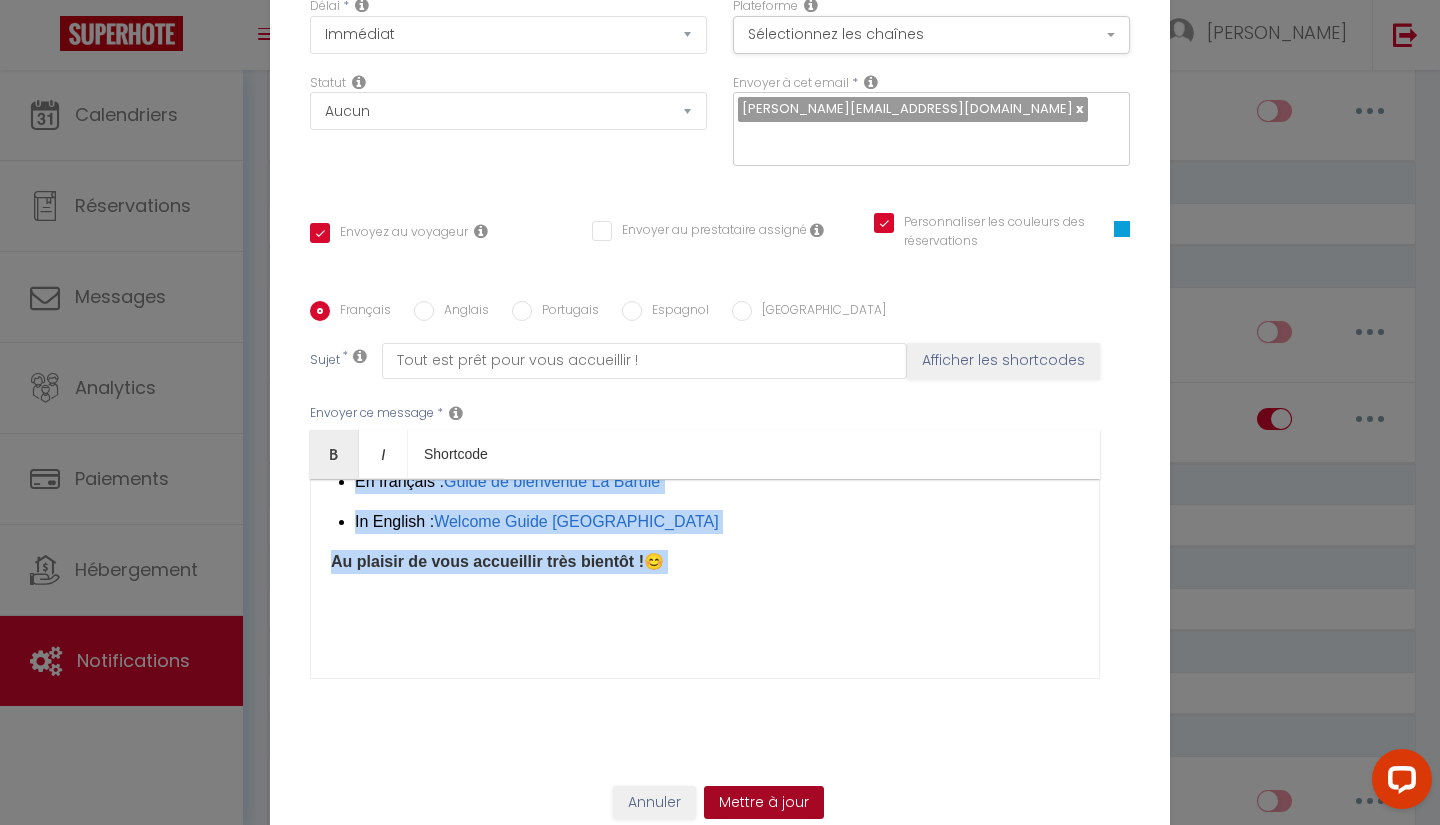 click on "Mettre à jour" at bounding box center [764, 803] 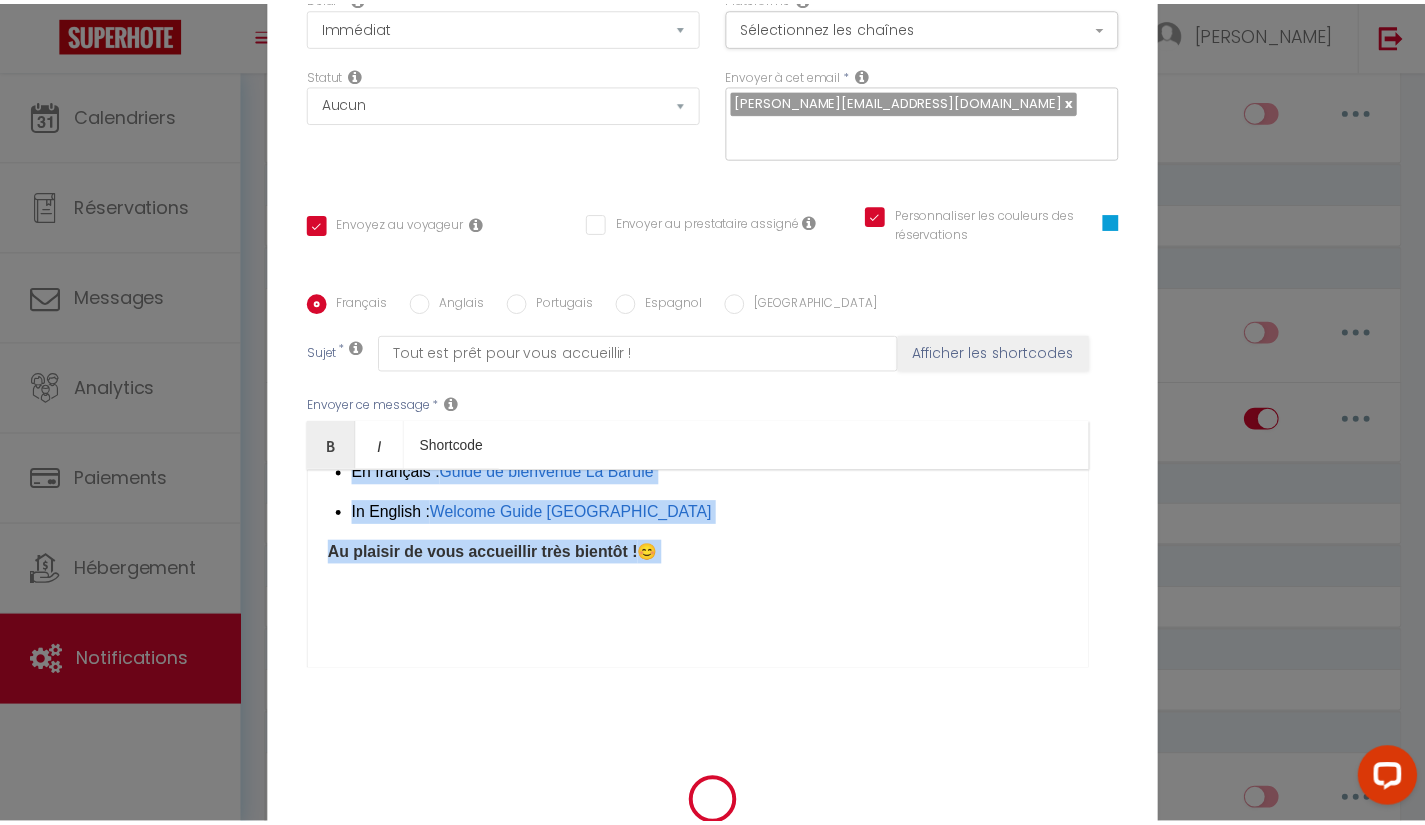 scroll, scrollTop: 154, scrollLeft: 0, axis: vertical 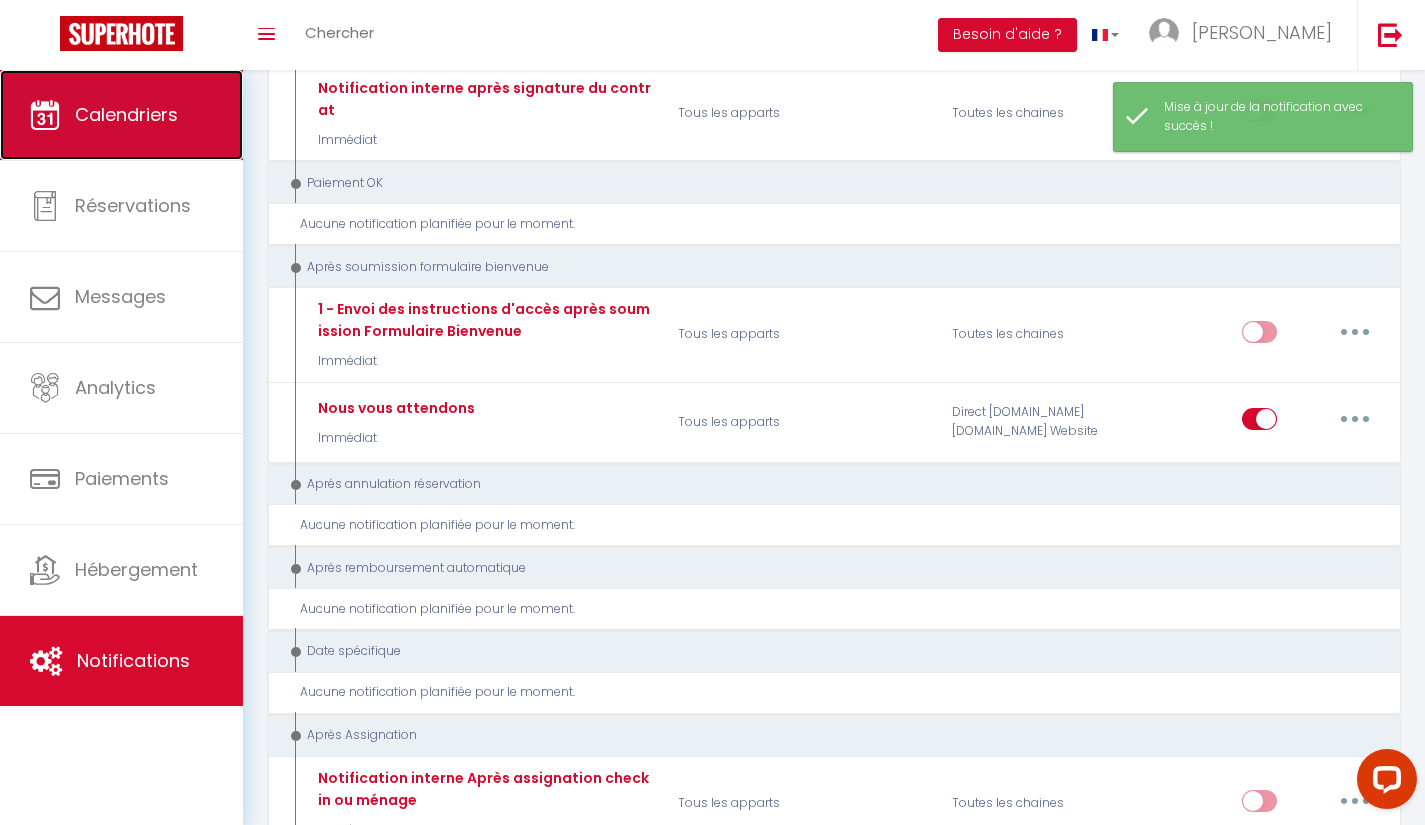 click on "Calendriers" at bounding box center (126, 114) 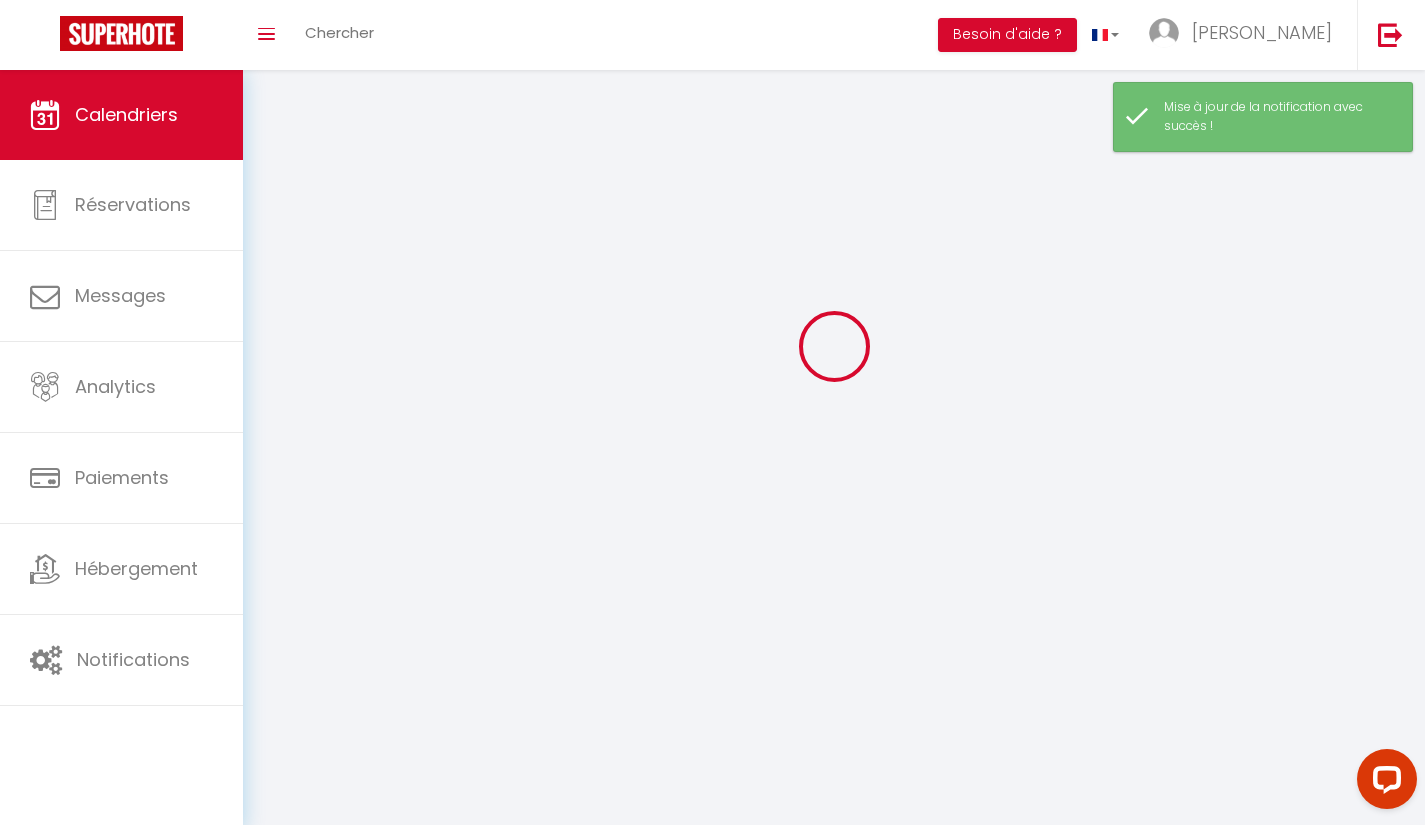 scroll, scrollTop: 0, scrollLeft: 0, axis: both 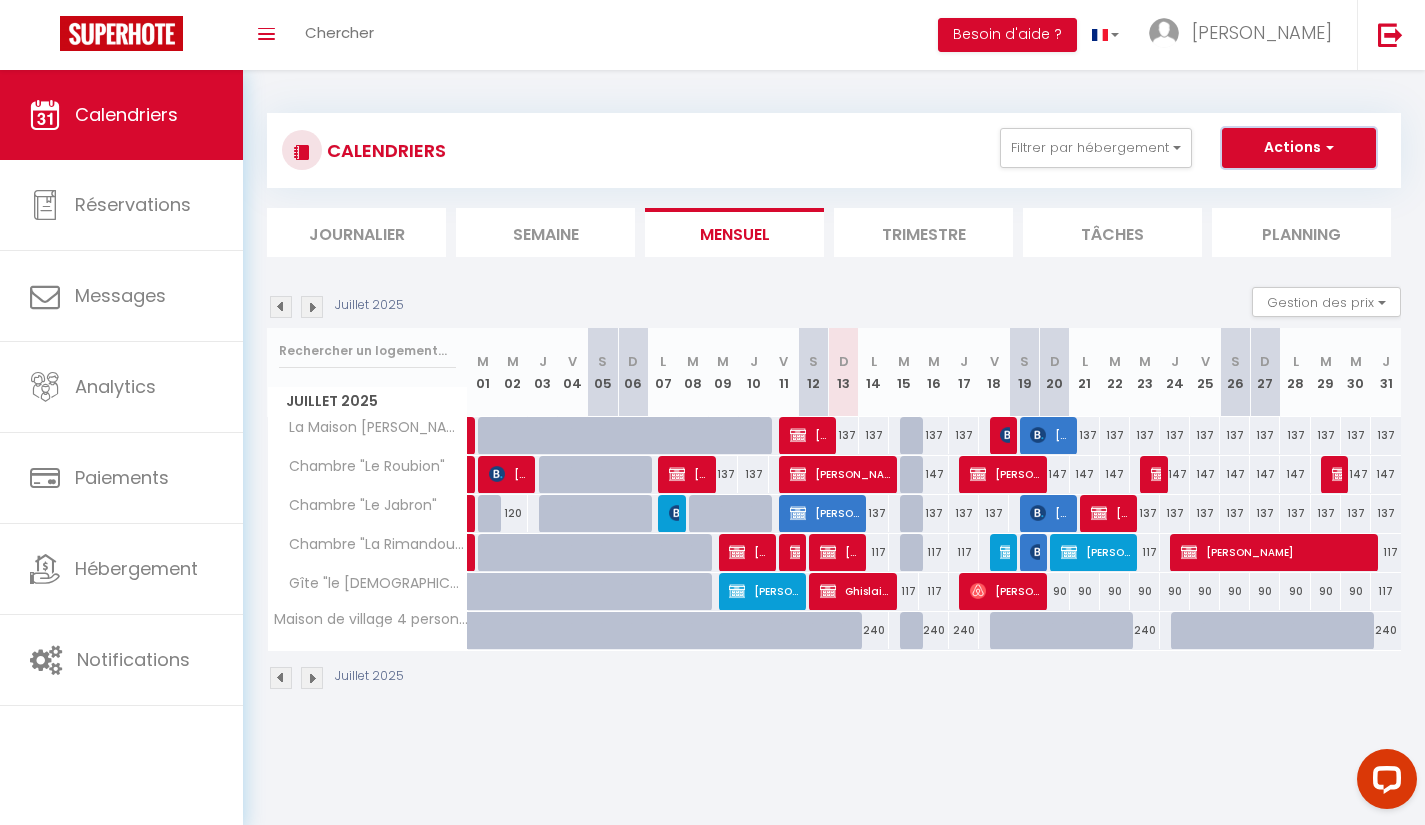 click on "Actions" at bounding box center (1299, 148) 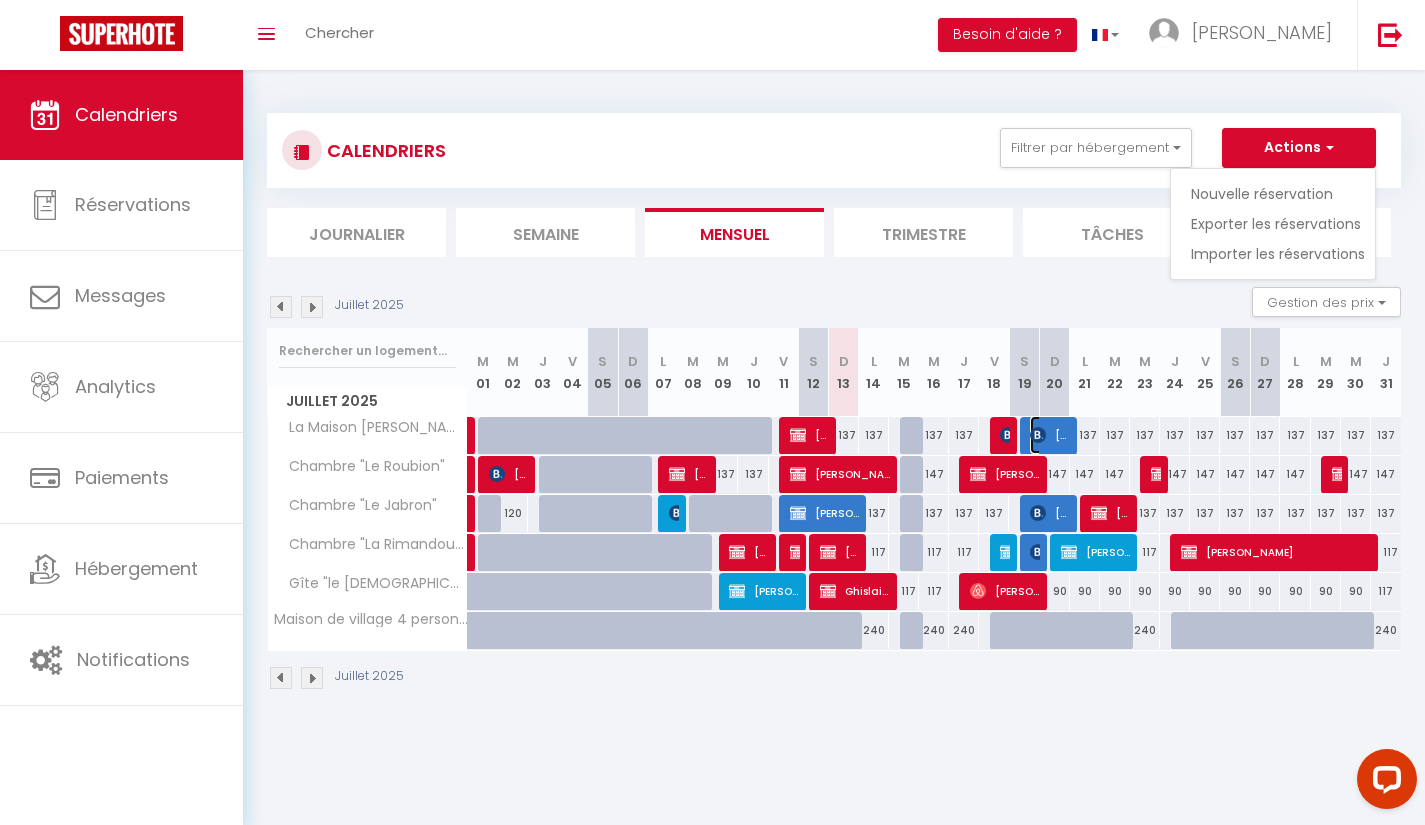 click on "[PERSON_NAME]" at bounding box center [1050, 435] 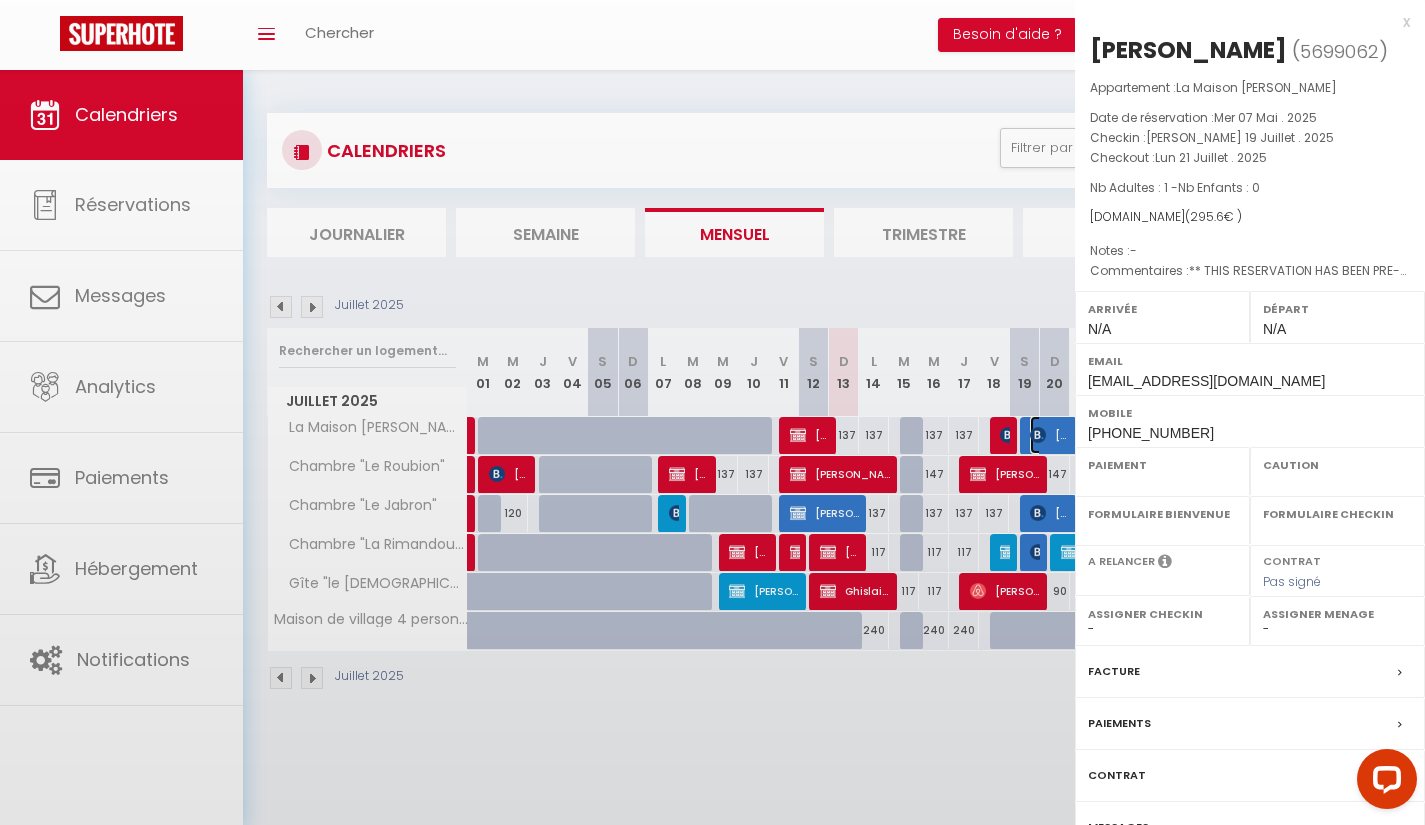 select on "OK" 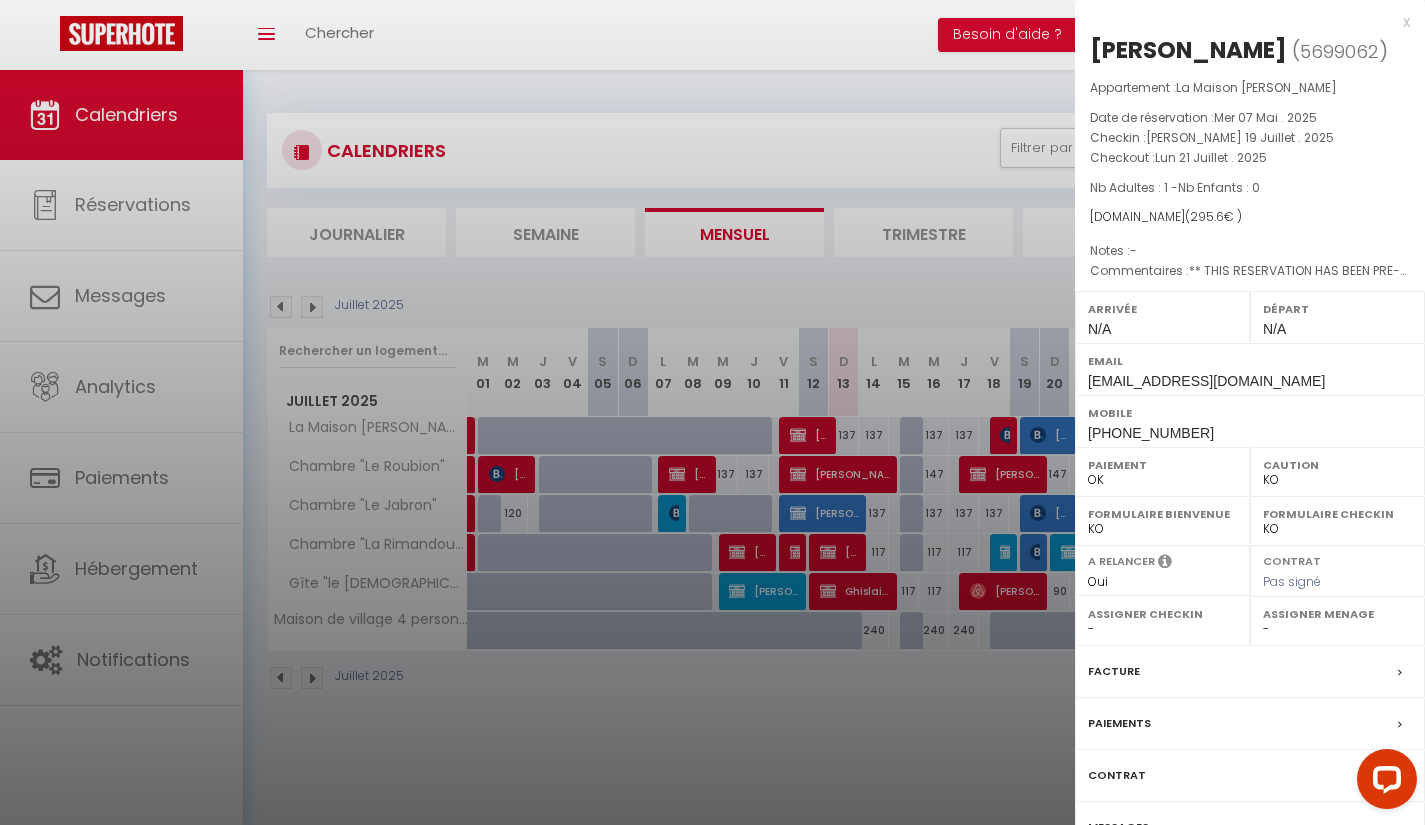 click at bounding box center [712, 412] 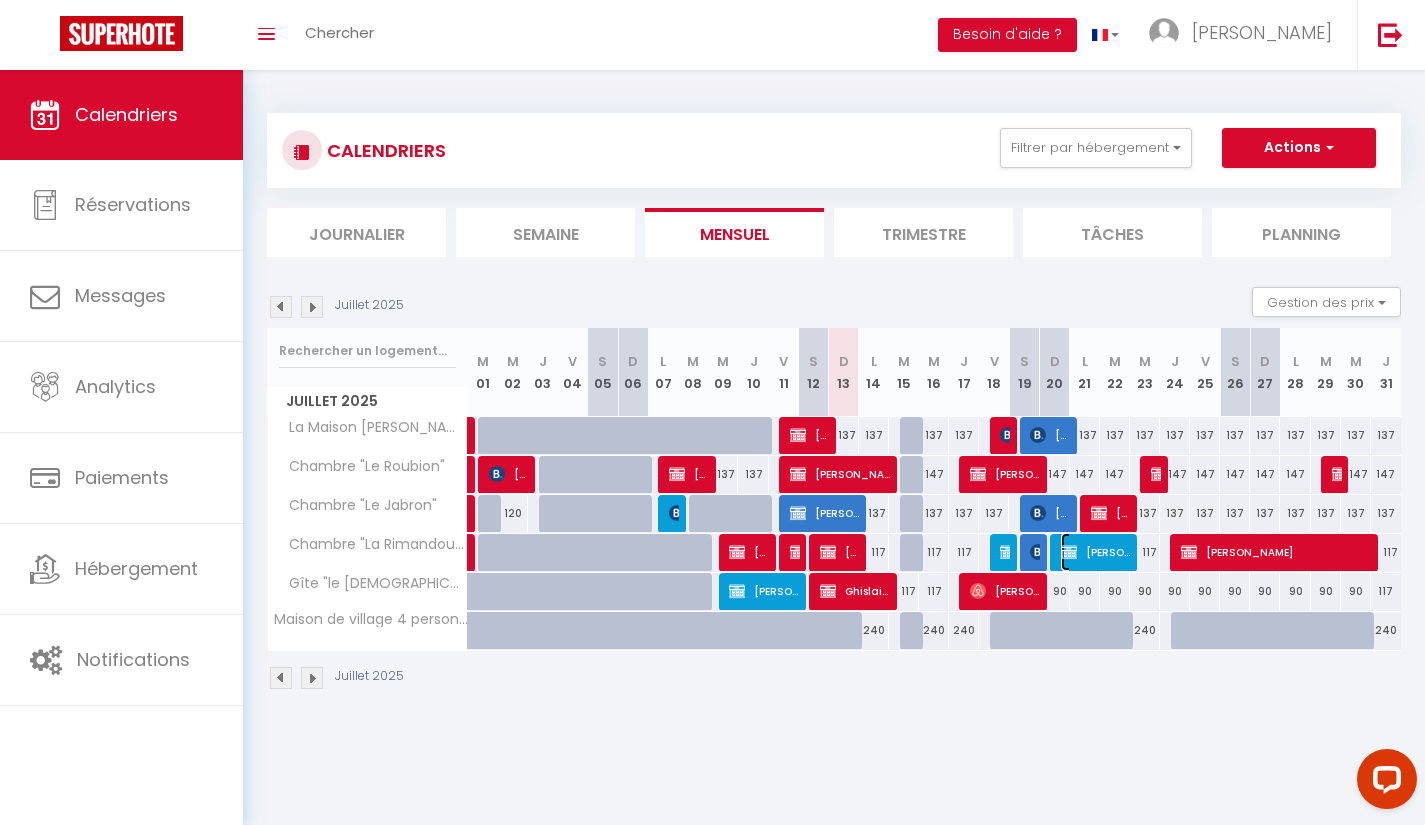click on "[PERSON_NAME]" at bounding box center [1096, 552] 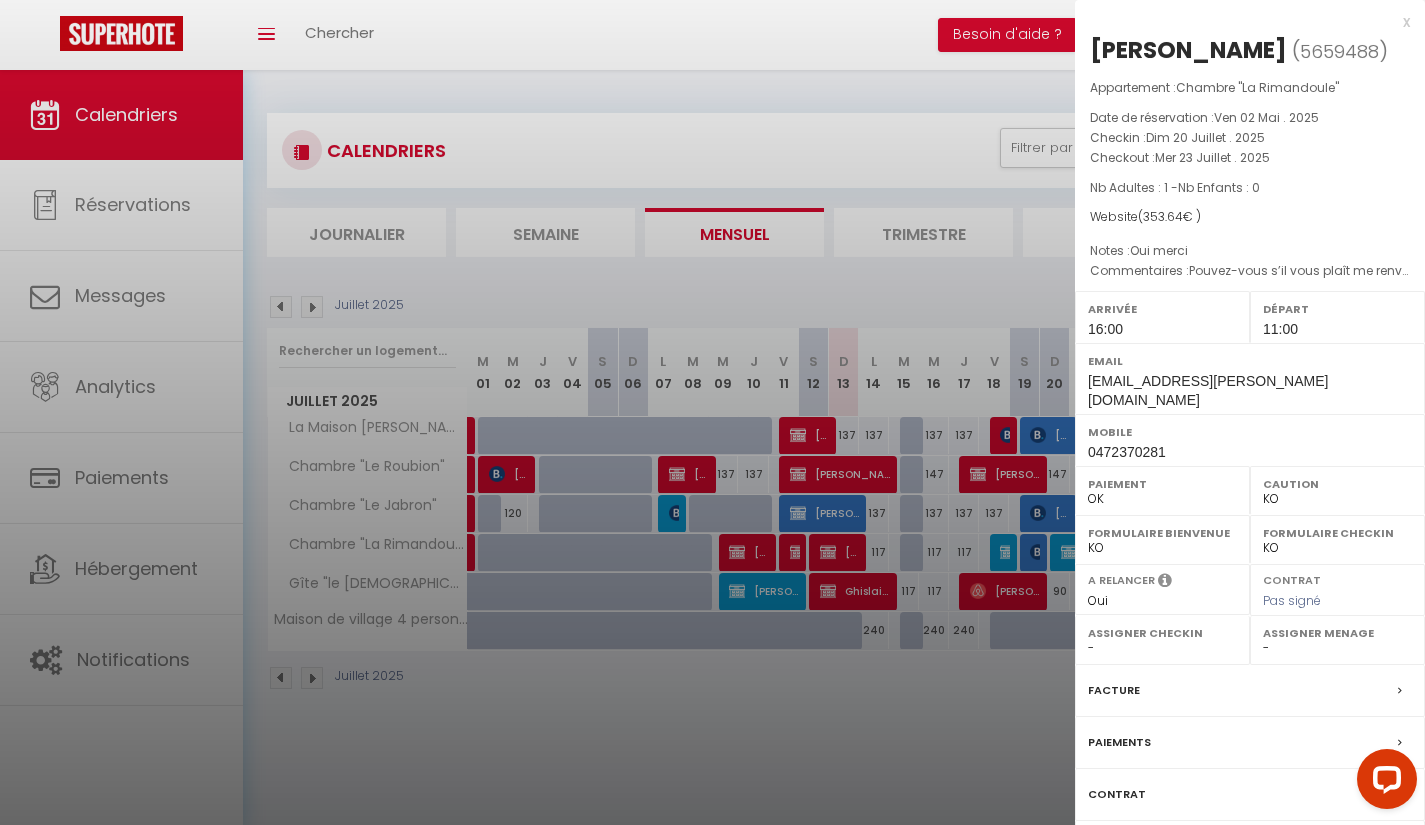 click on "Facture" at bounding box center [1250, 691] 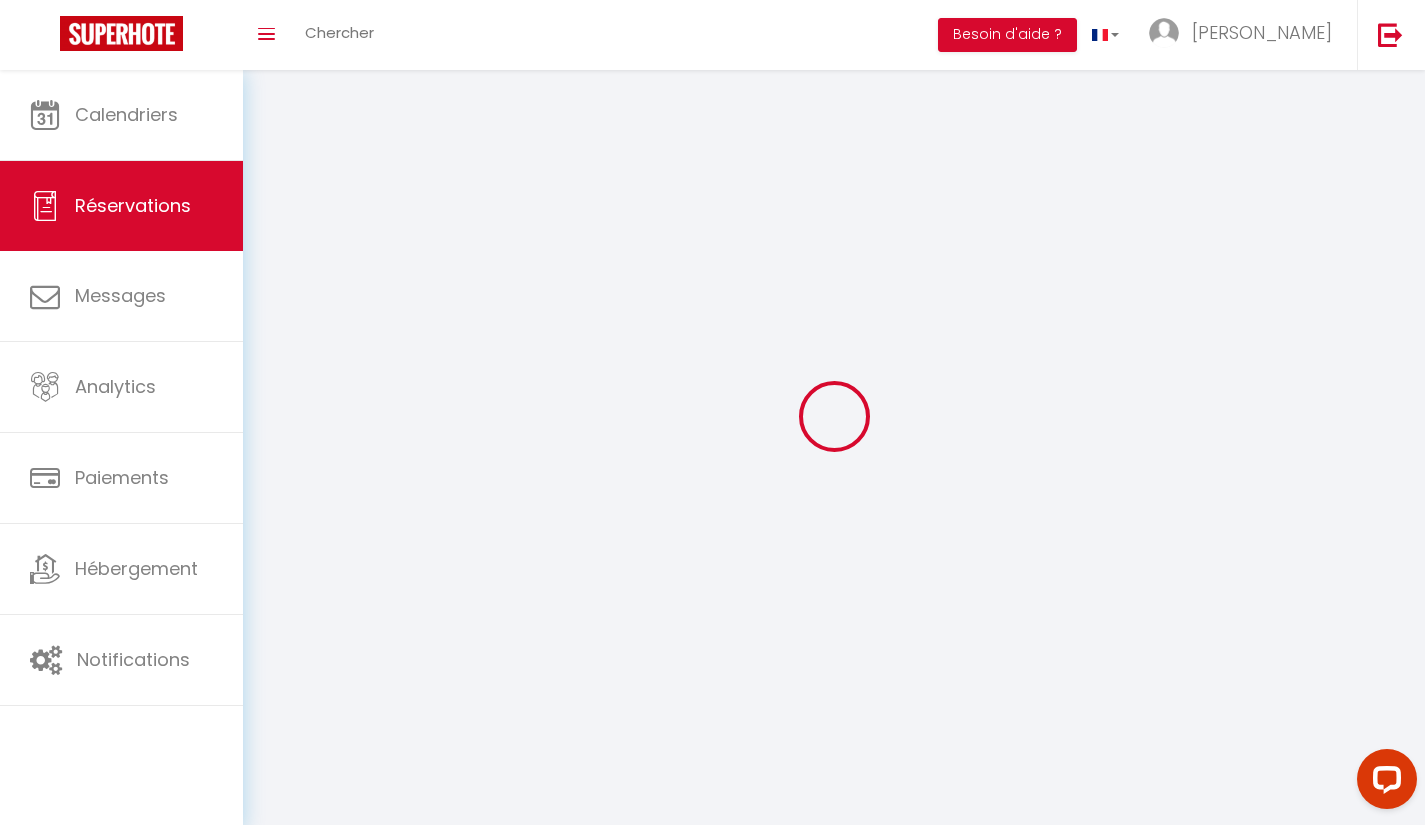 select 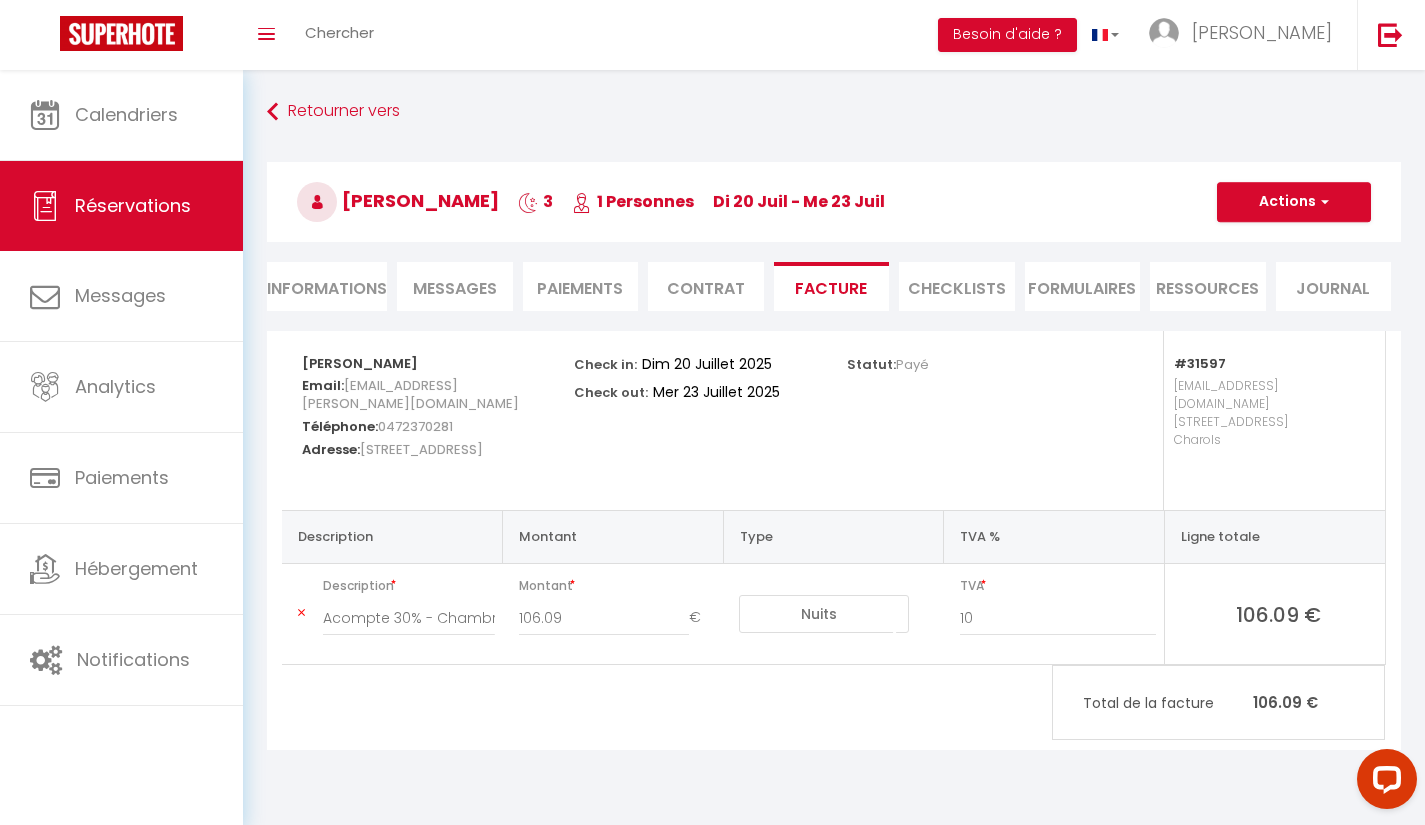 click on "Informations" at bounding box center (327, 286) 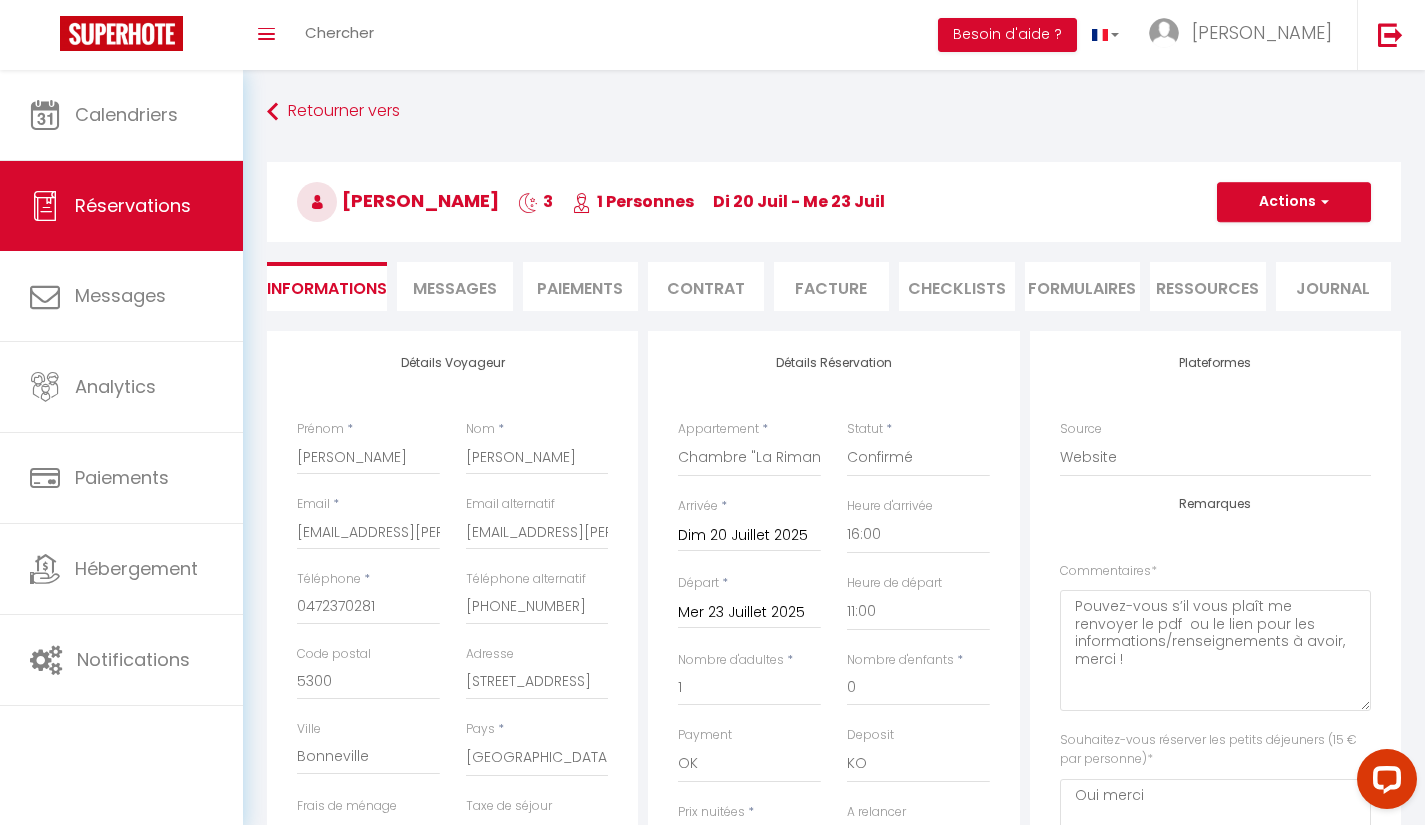 click on "Messages" at bounding box center (455, 288) 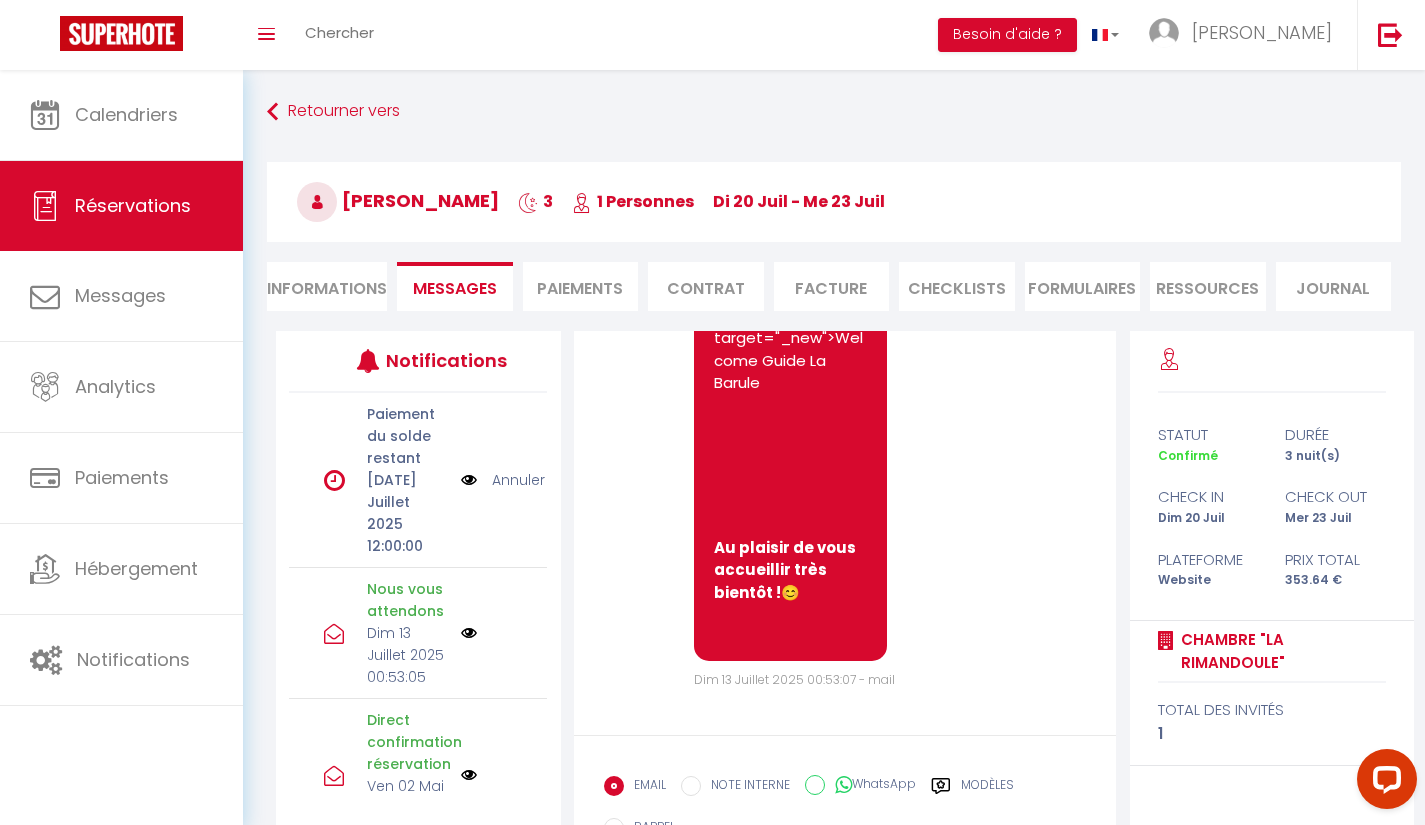 scroll, scrollTop: 5941, scrollLeft: 0, axis: vertical 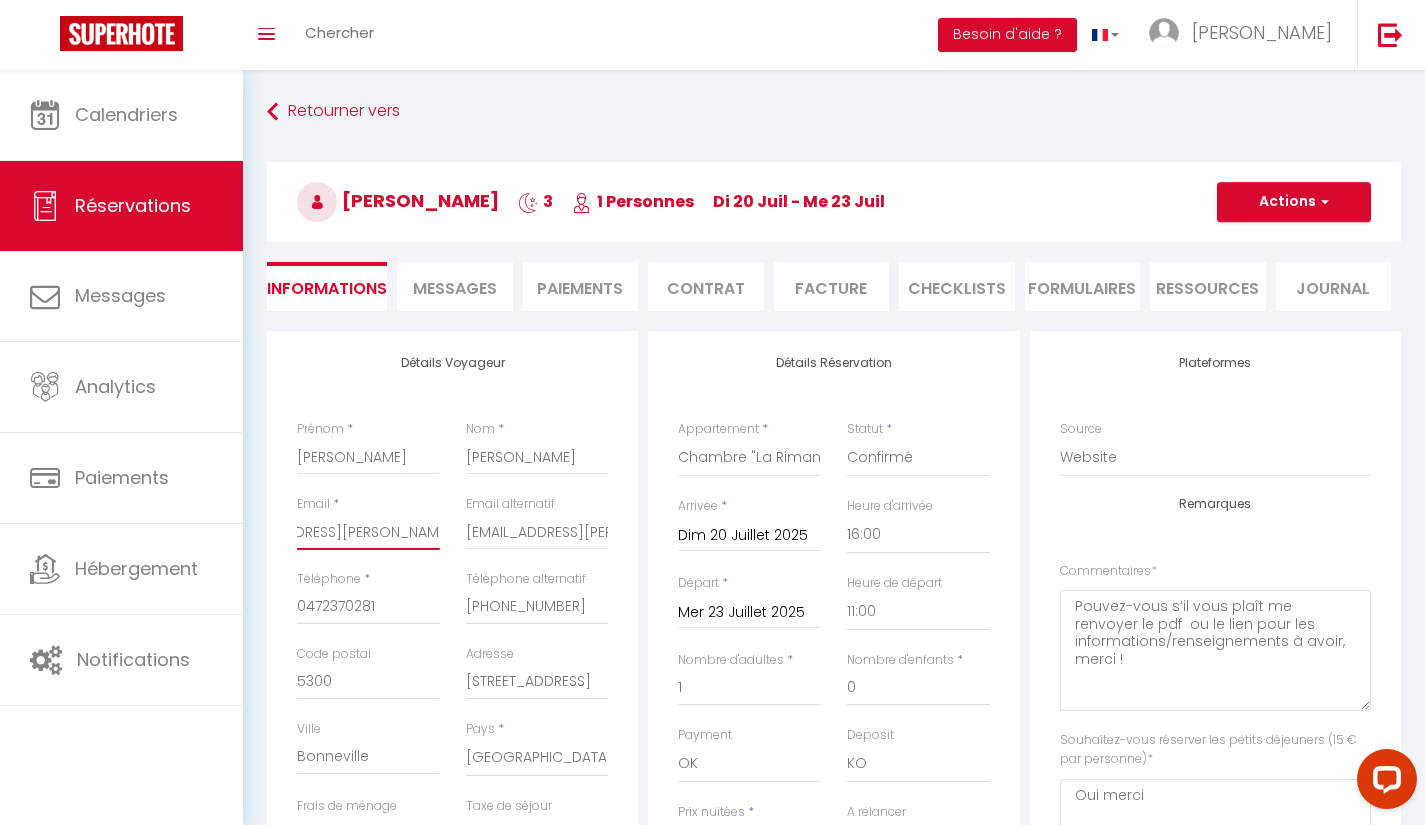 drag, startPoint x: 298, startPoint y: 532, endPoint x: 472, endPoint y: 547, distance: 174.64536 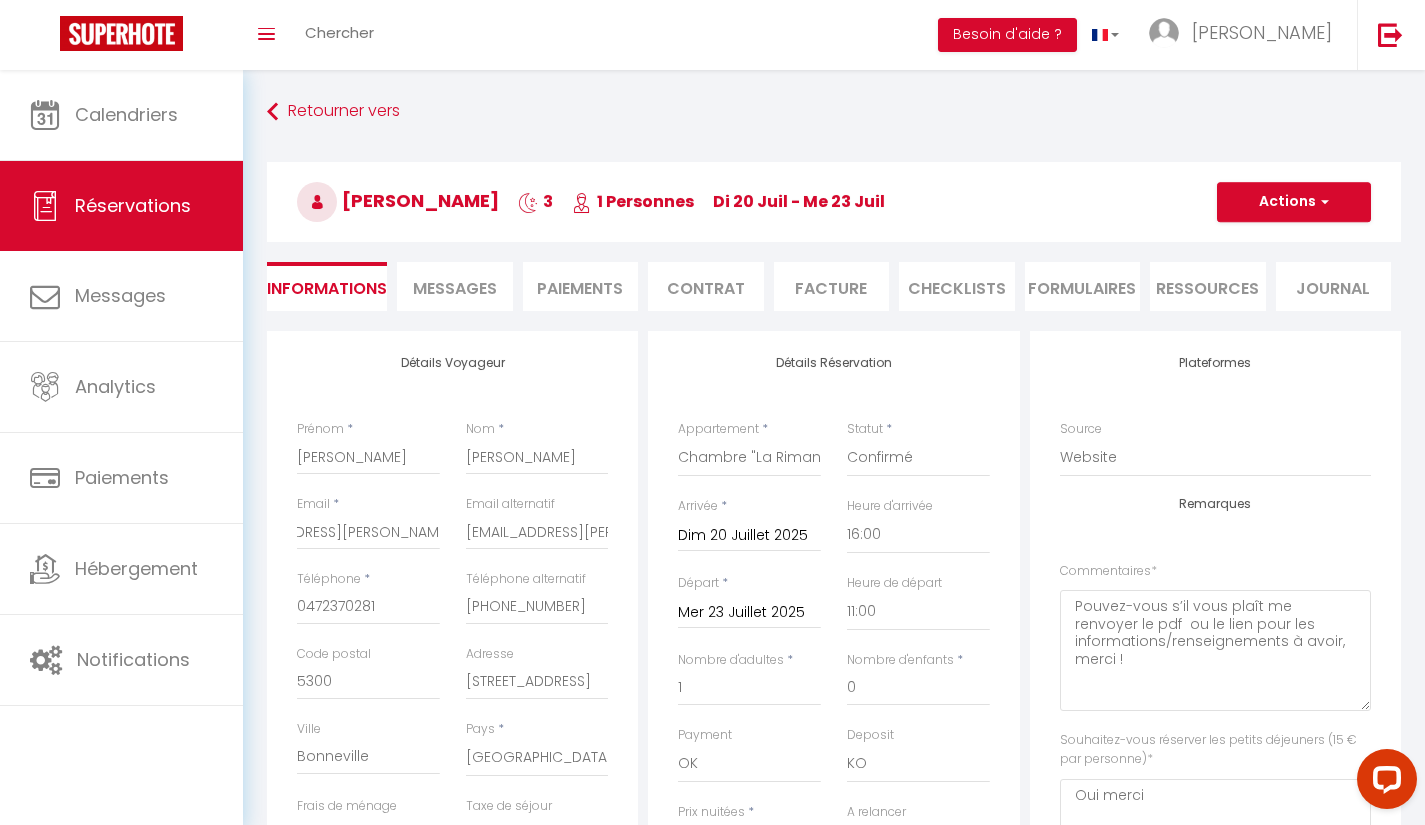 checkbox on "false" 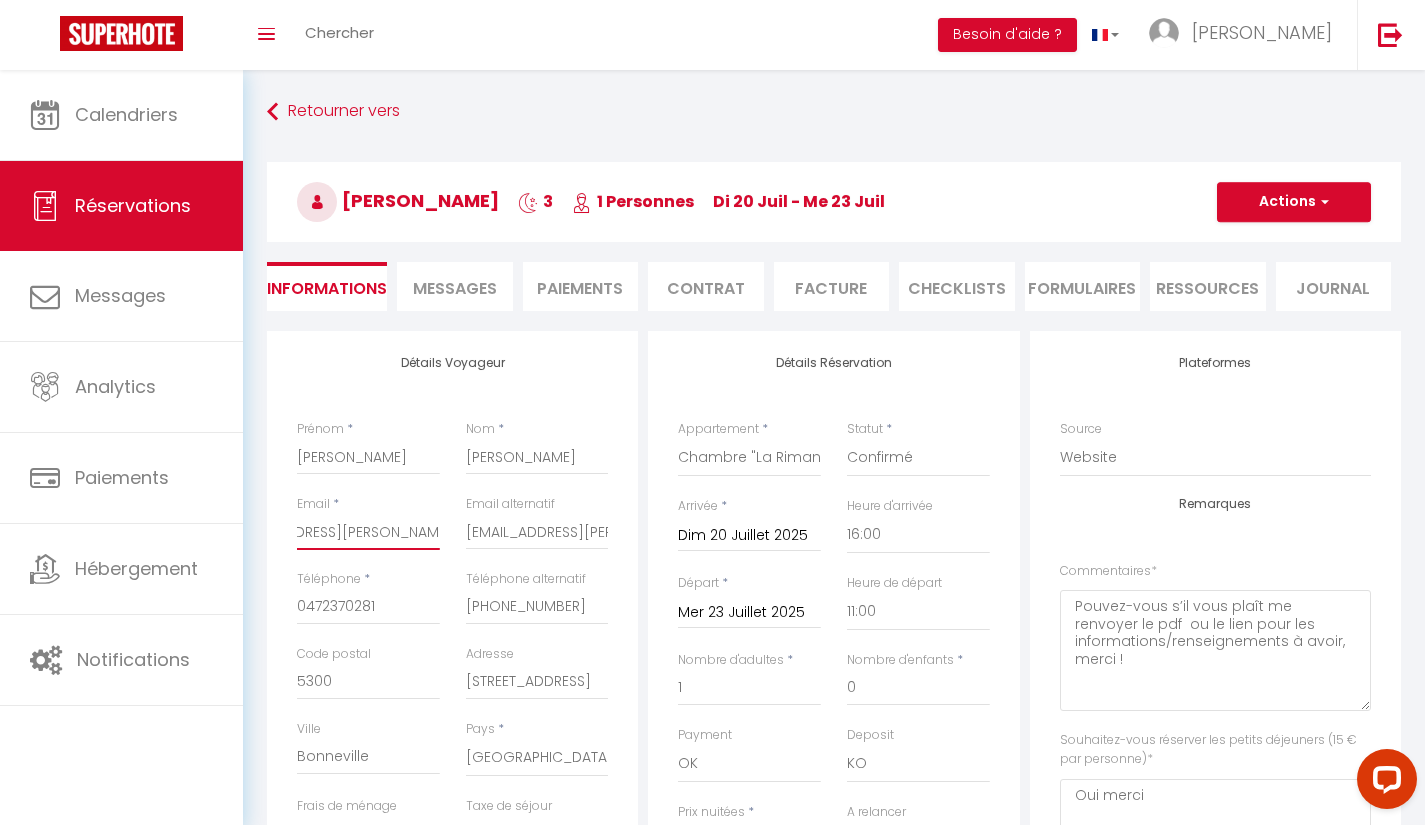 scroll, scrollTop: 0, scrollLeft: 0, axis: both 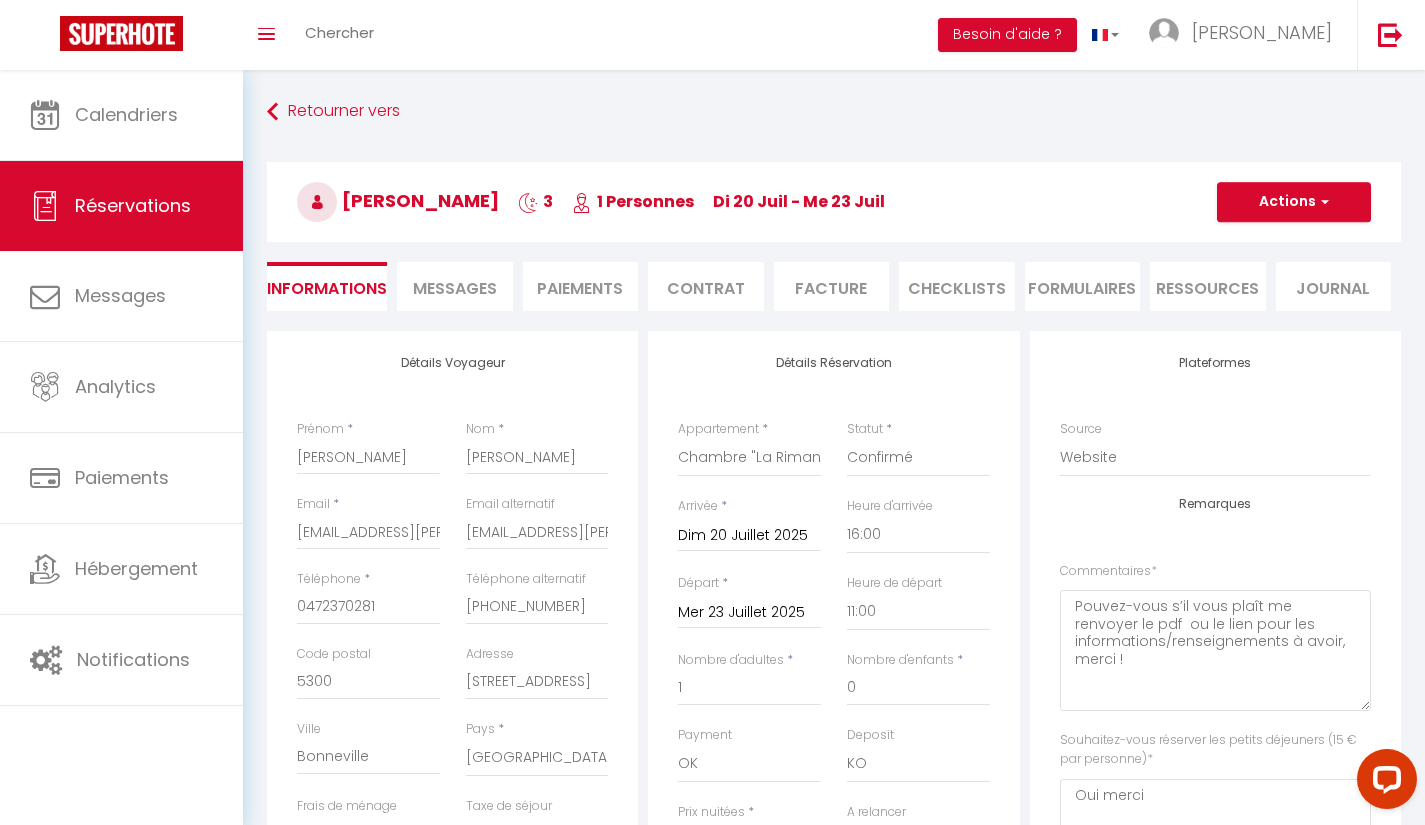 click on "Messages" at bounding box center [455, 288] 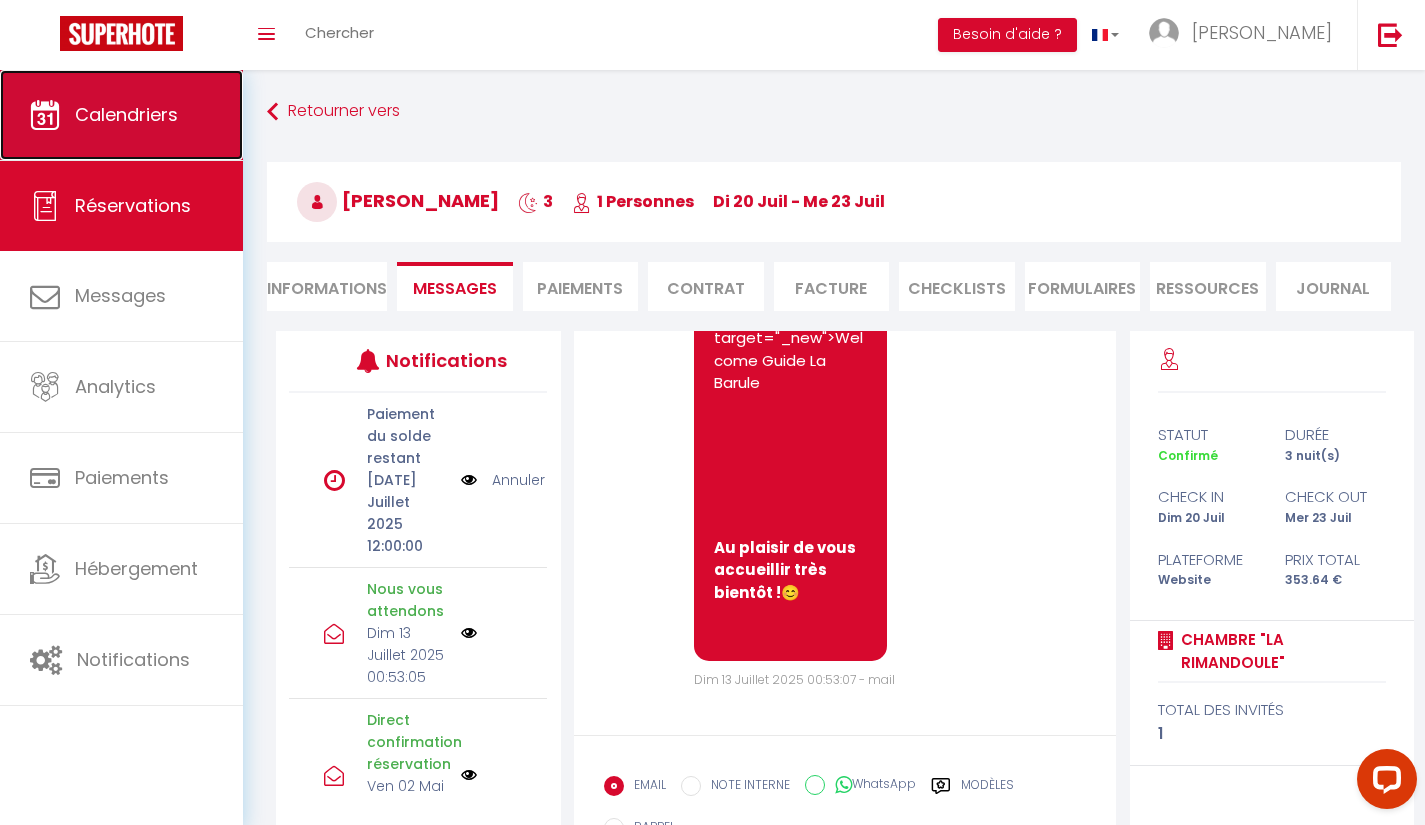 click on "Calendriers" at bounding box center [121, 115] 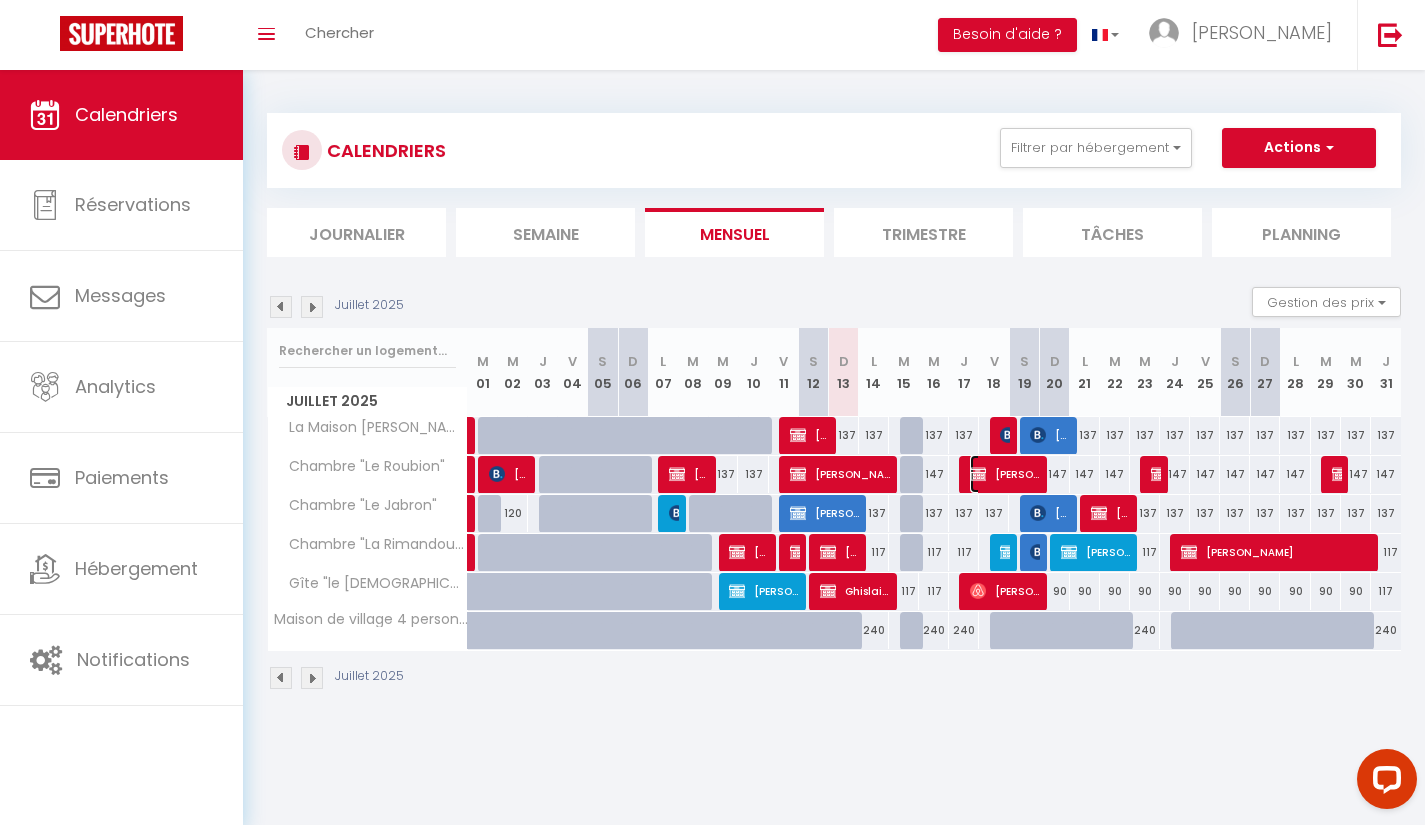 click on "[PERSON_NAME]" at bounding box center [1005, 474] 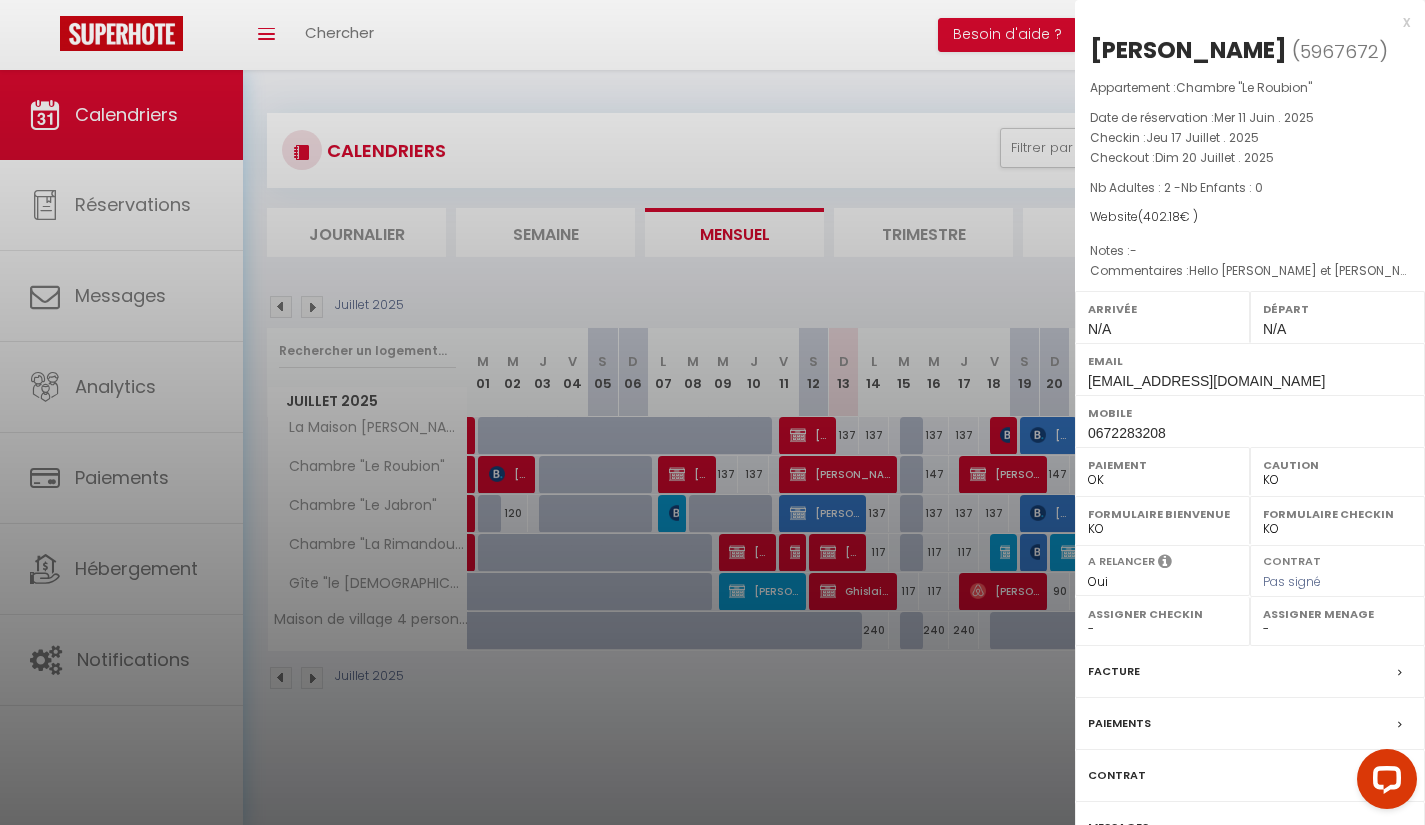 click on "Paiements" at bounding box center (1250, 724) 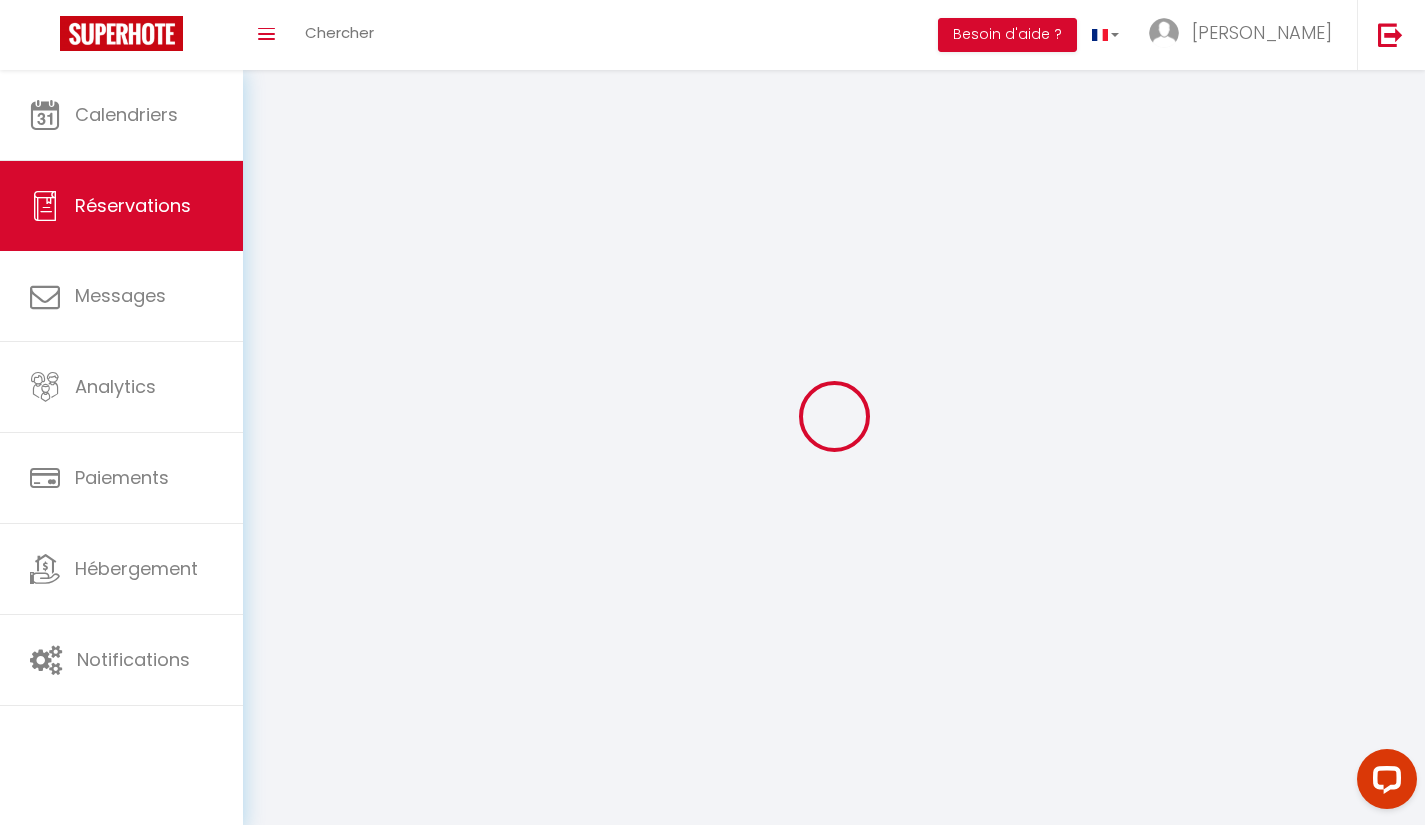 select 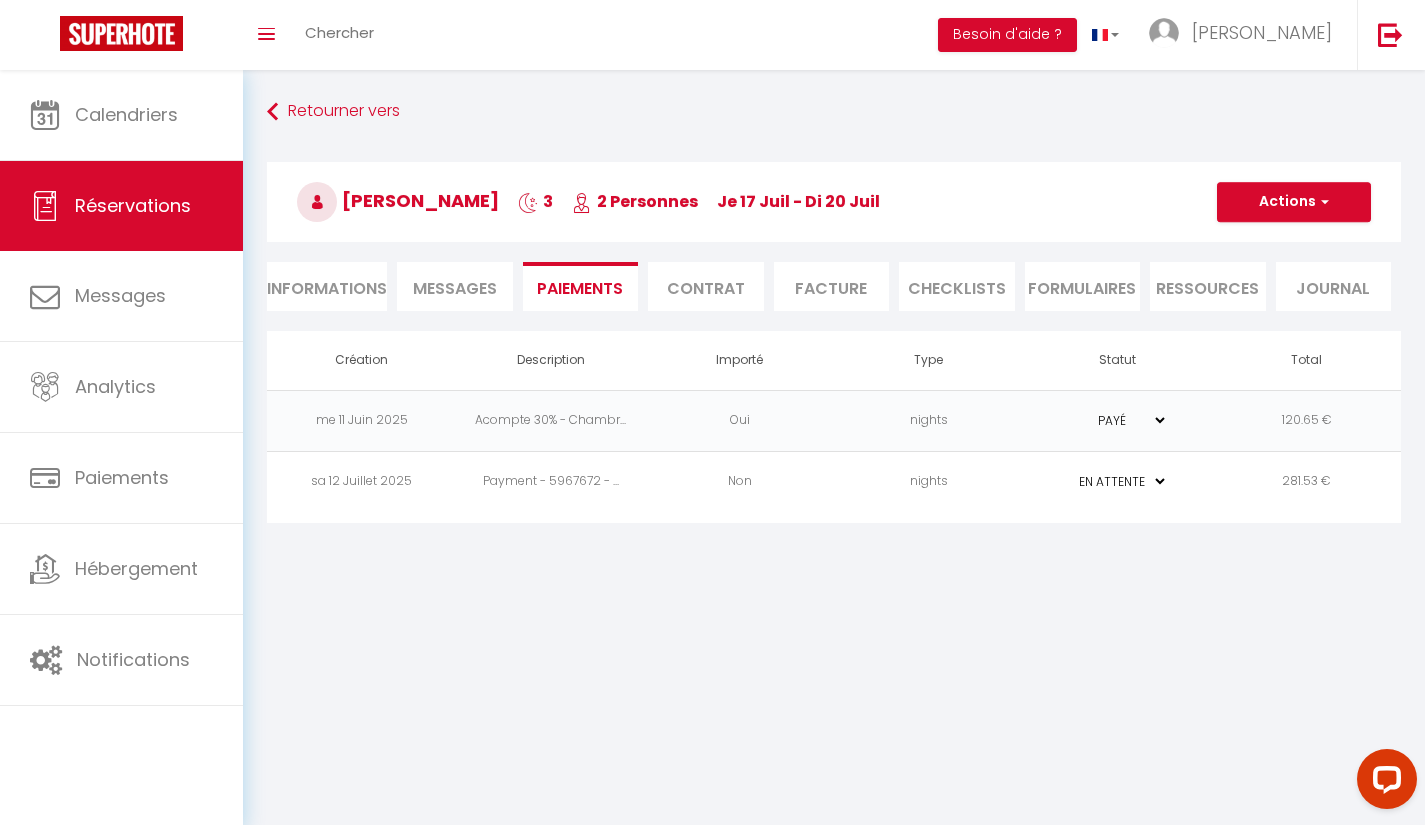 click on "Messages" at bounding box center [455, 286] 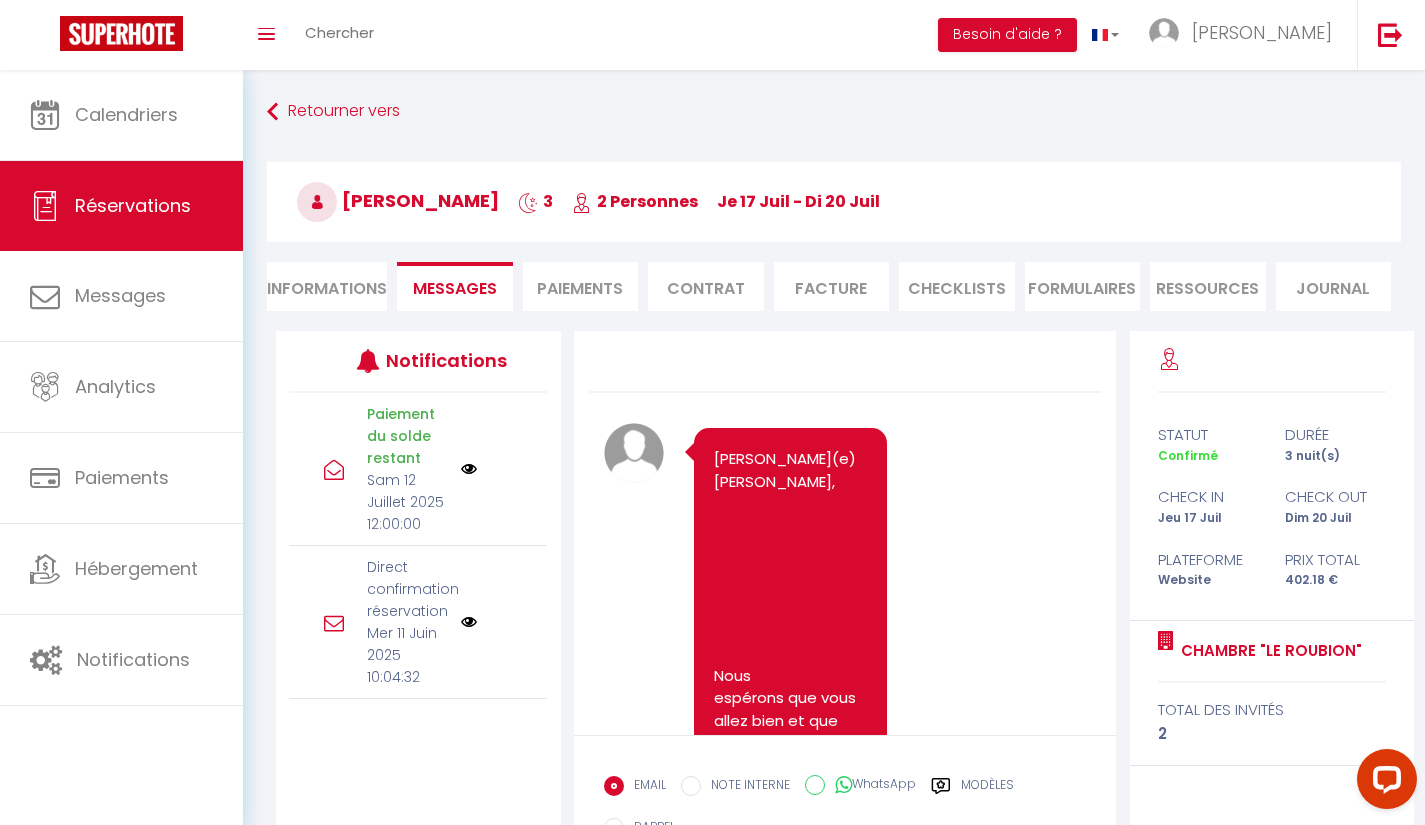 click on "Direct confirmation réservation" at bounding box center [407, 589] 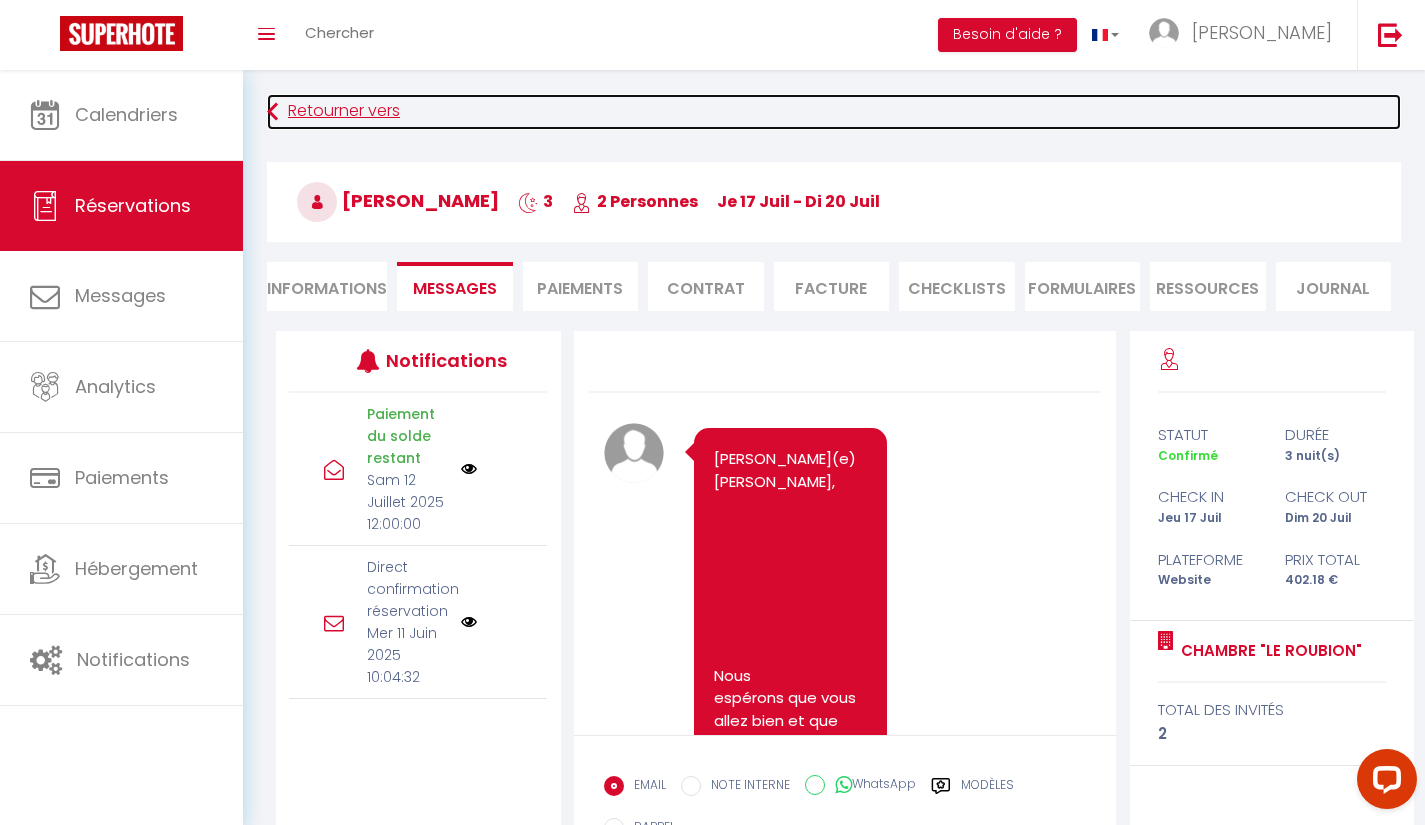 click at bounding box center (272, 112) 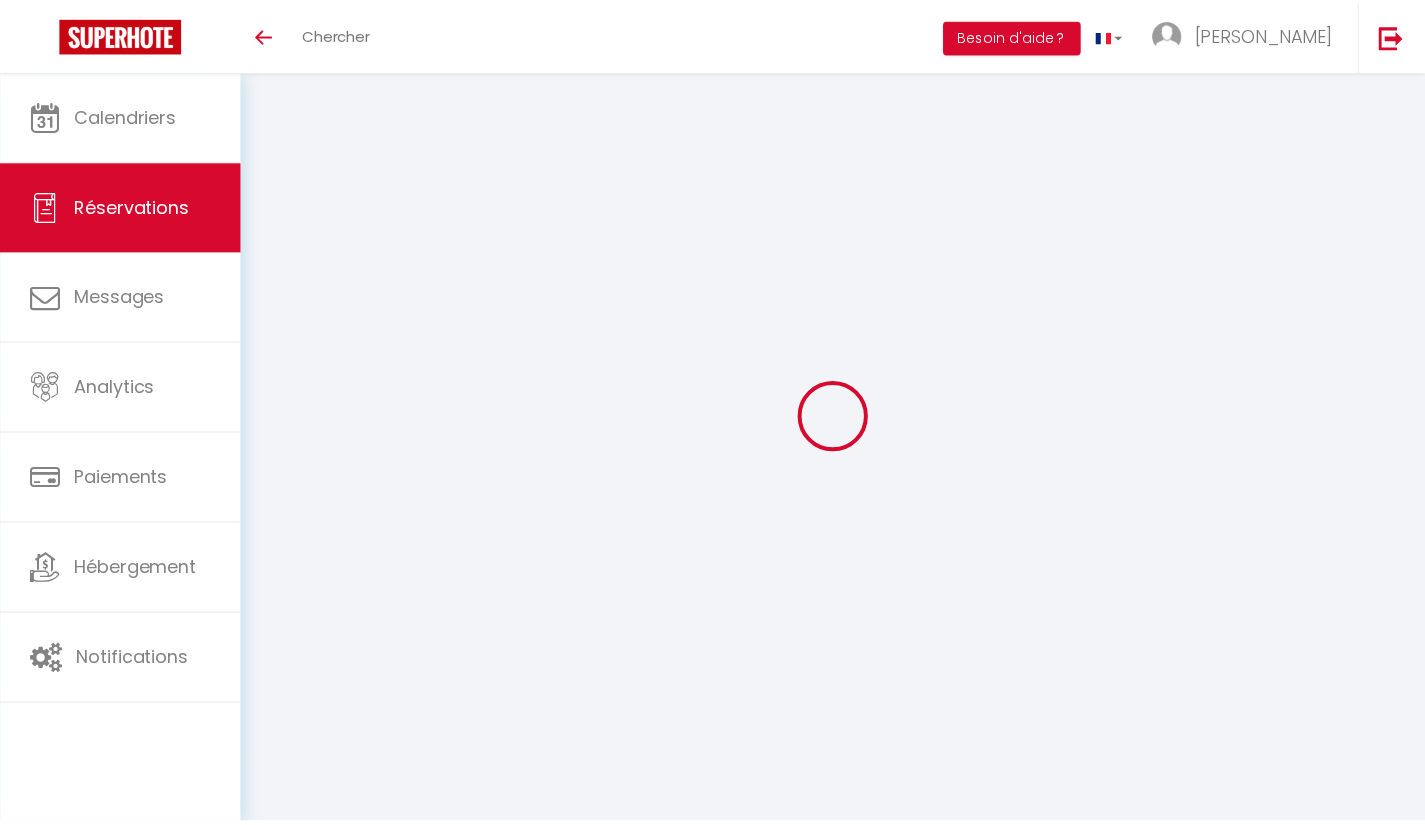 scroll, scrollTop: 0, scrollLeft: 0, axis: both 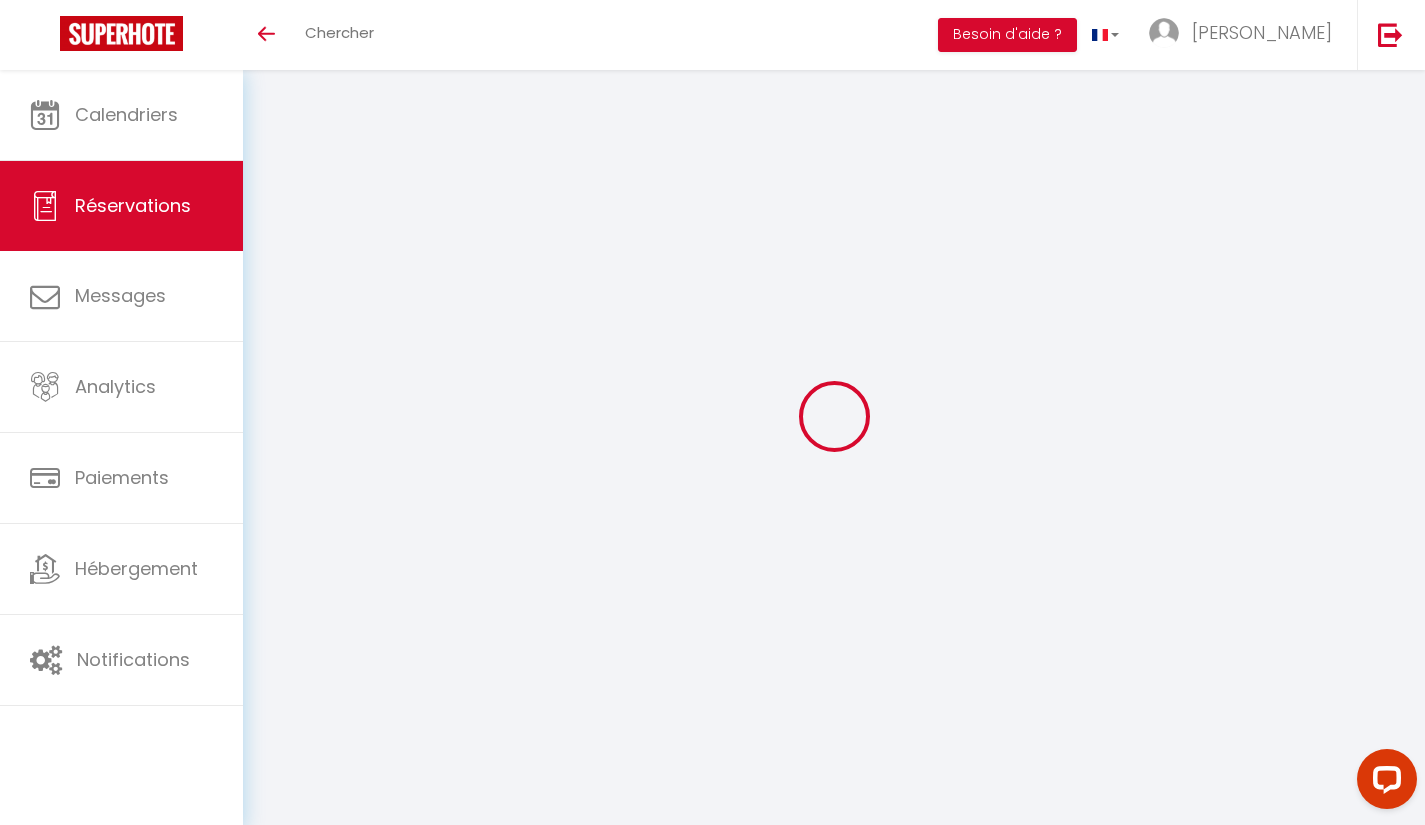 select 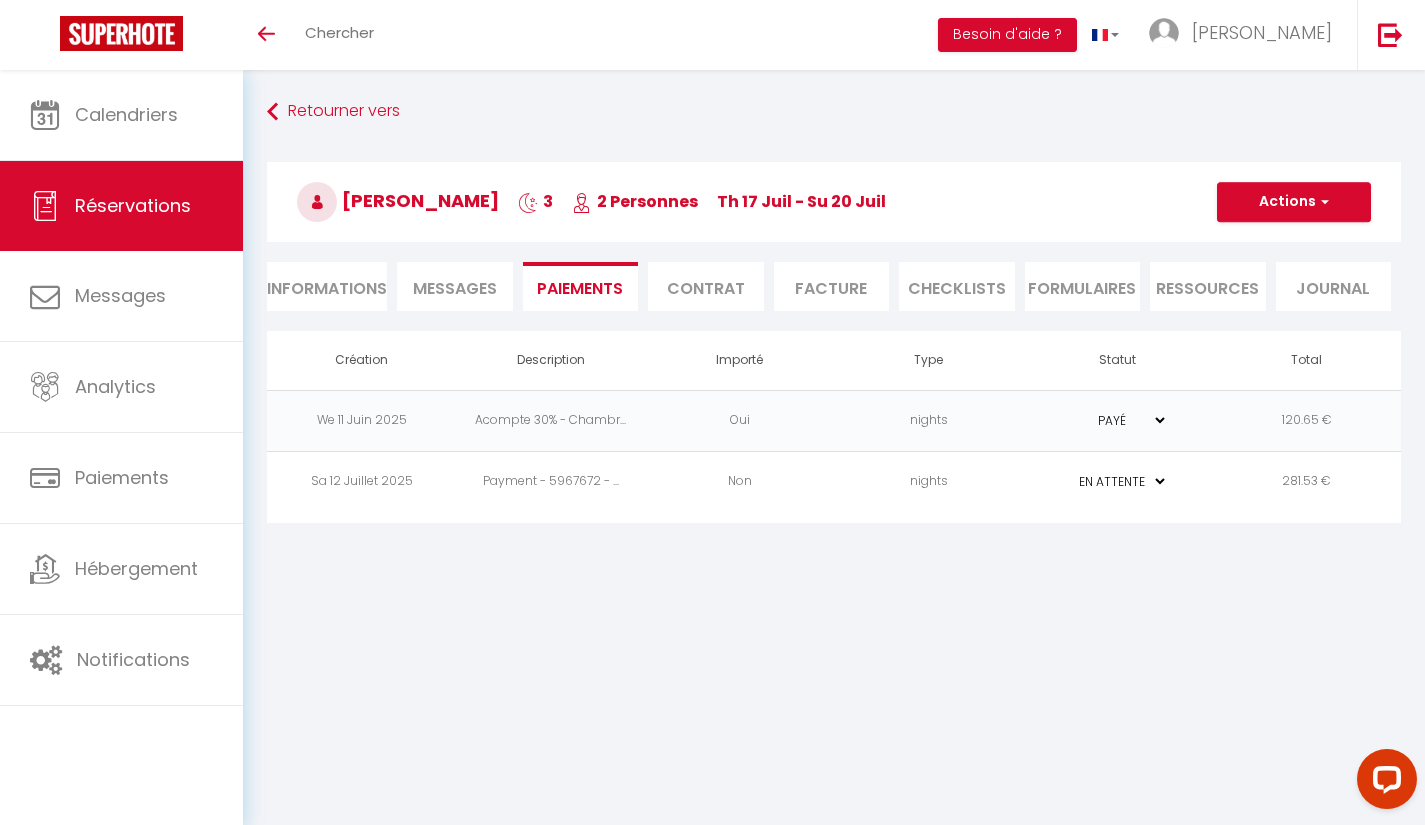 click on "Messages" at bounding box center [455, 288] 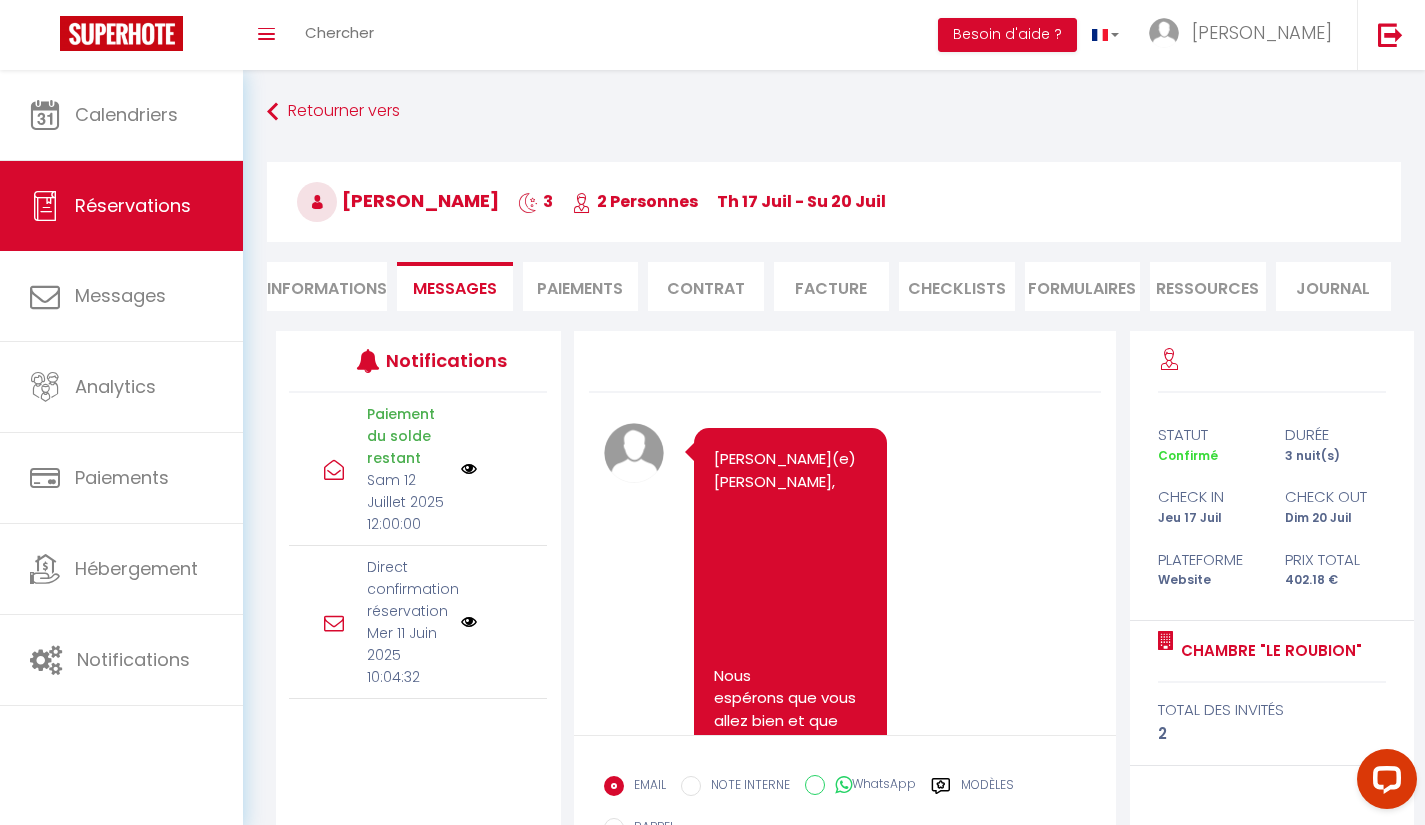click on "Paiement du solde restant" at bounding box center (407, 436) 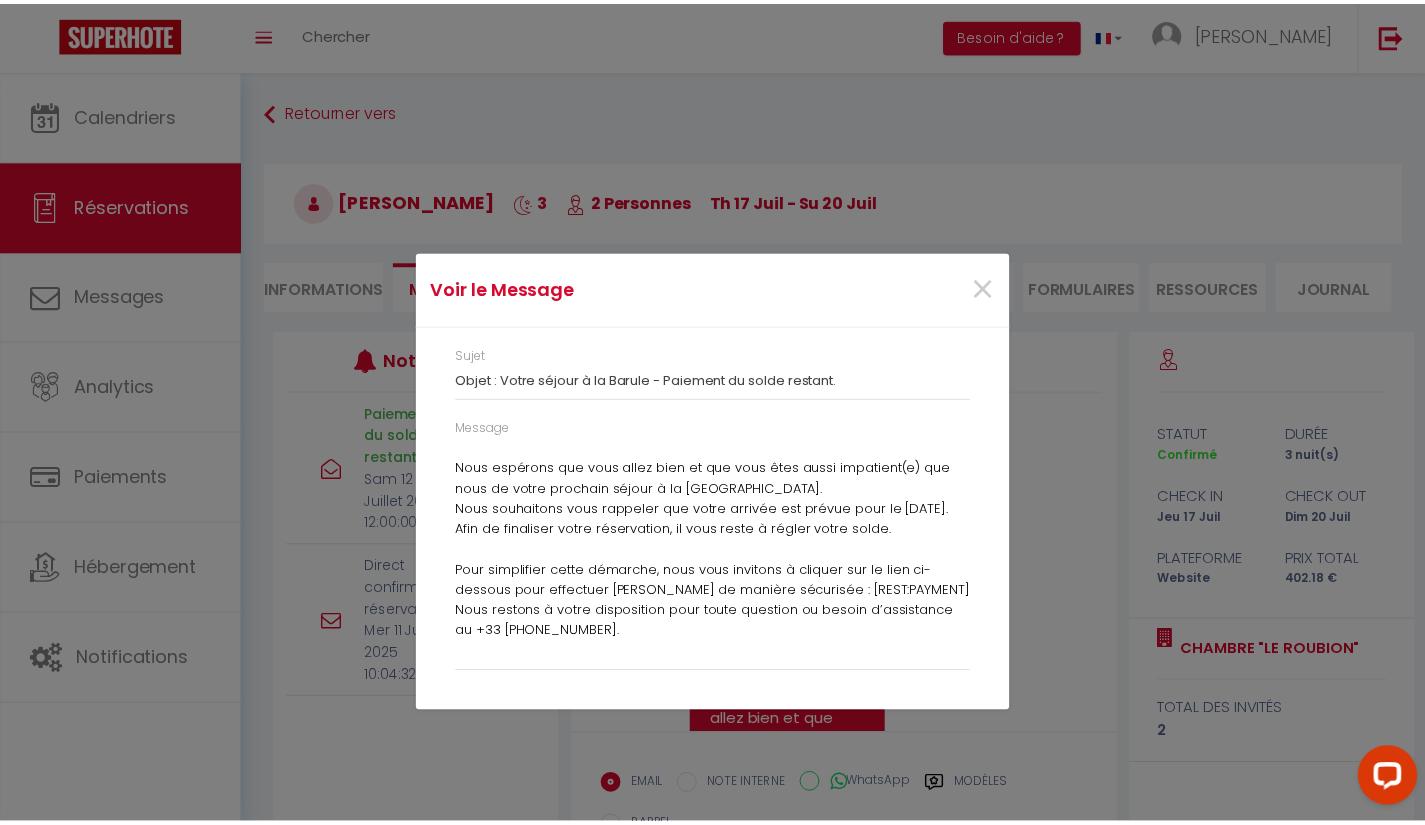 scroll, scrollTop: 49, scrollLeft: 0, axis: vertical 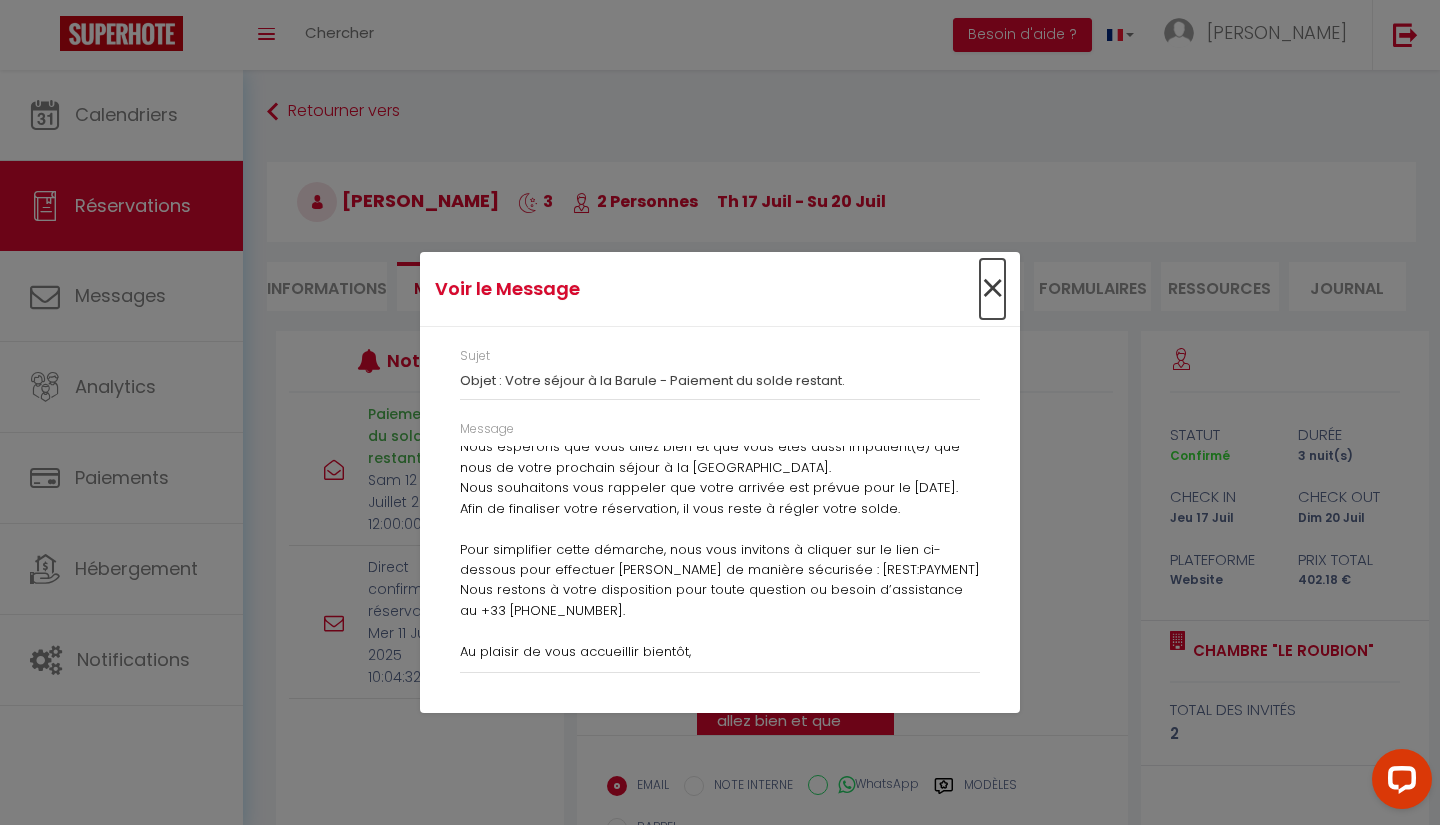 click on "×" at bounding box center (992, 289) 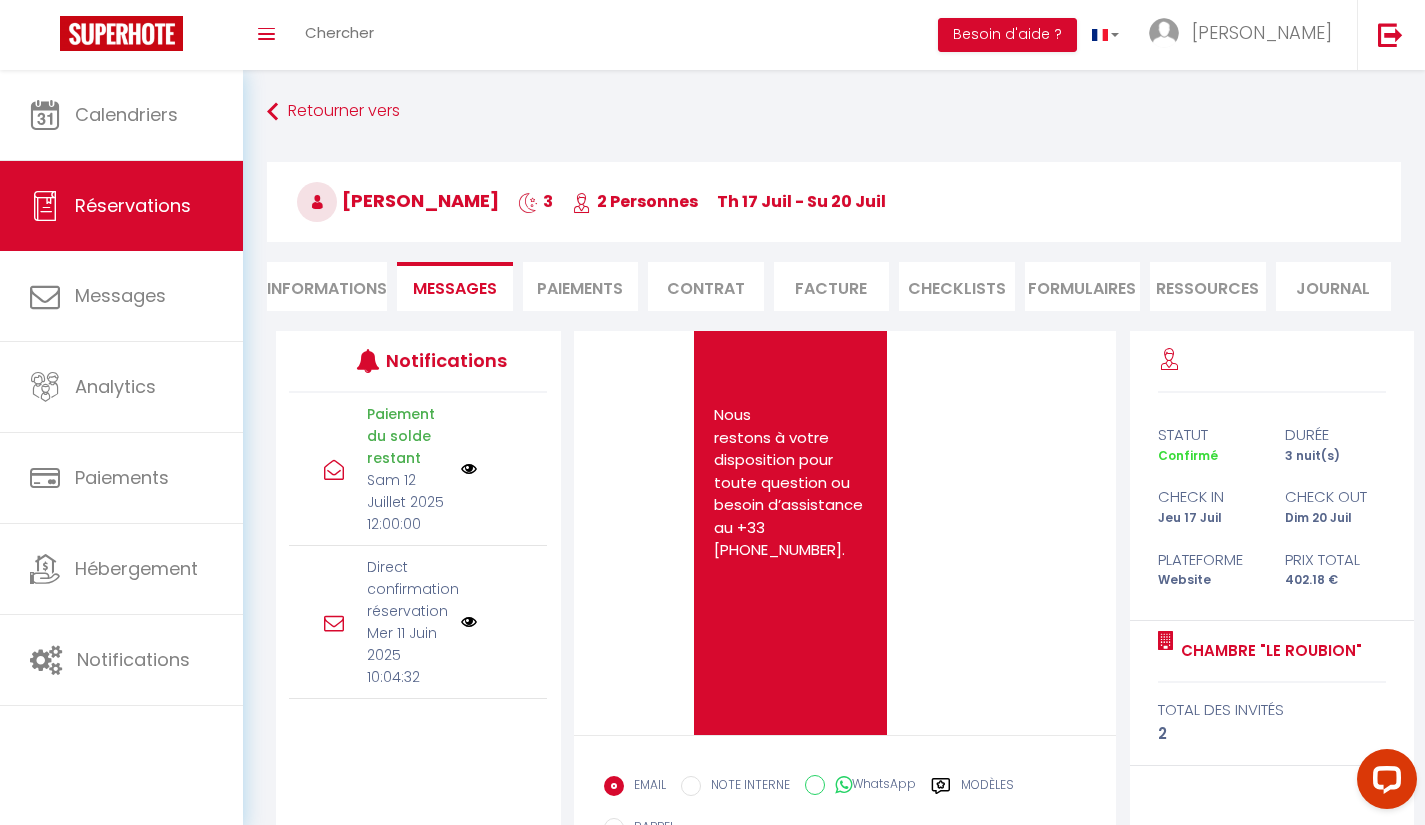 scroll, scrollTop: 1534, scrollLeft: 0, axis: vertical 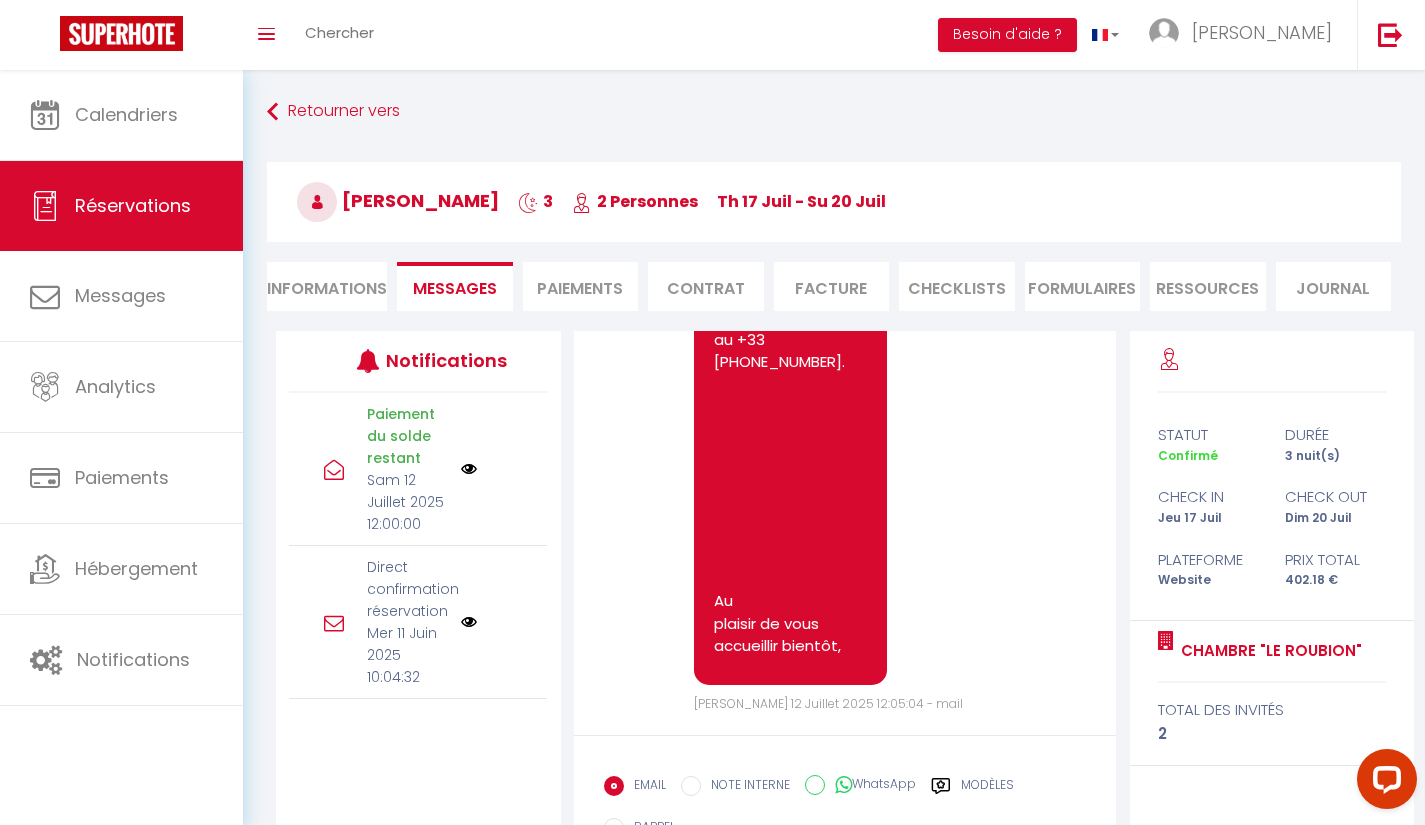 click on "Paiements" at bounding box center [581, 286] 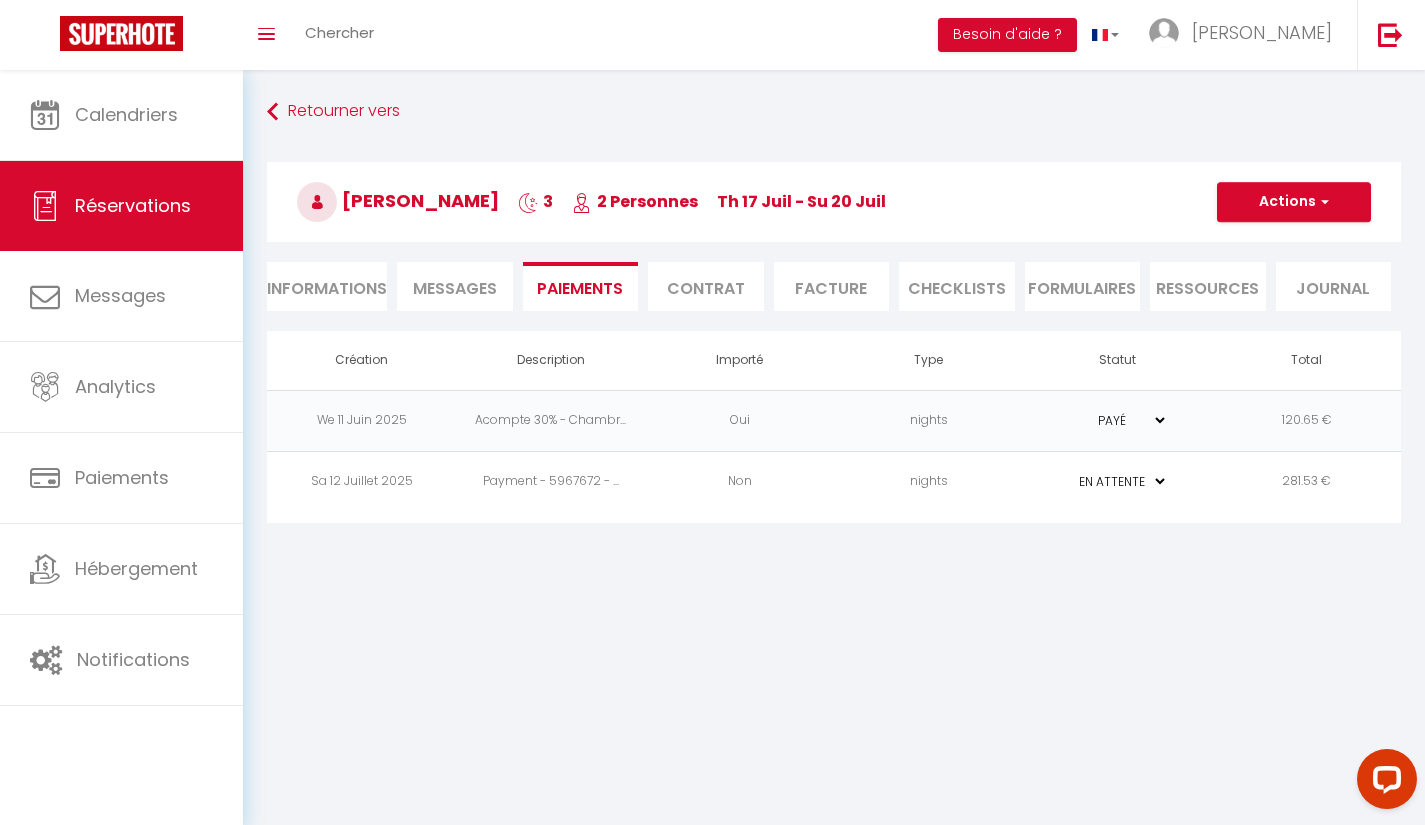 click on "Contrat" at bounding box center (706, 286) 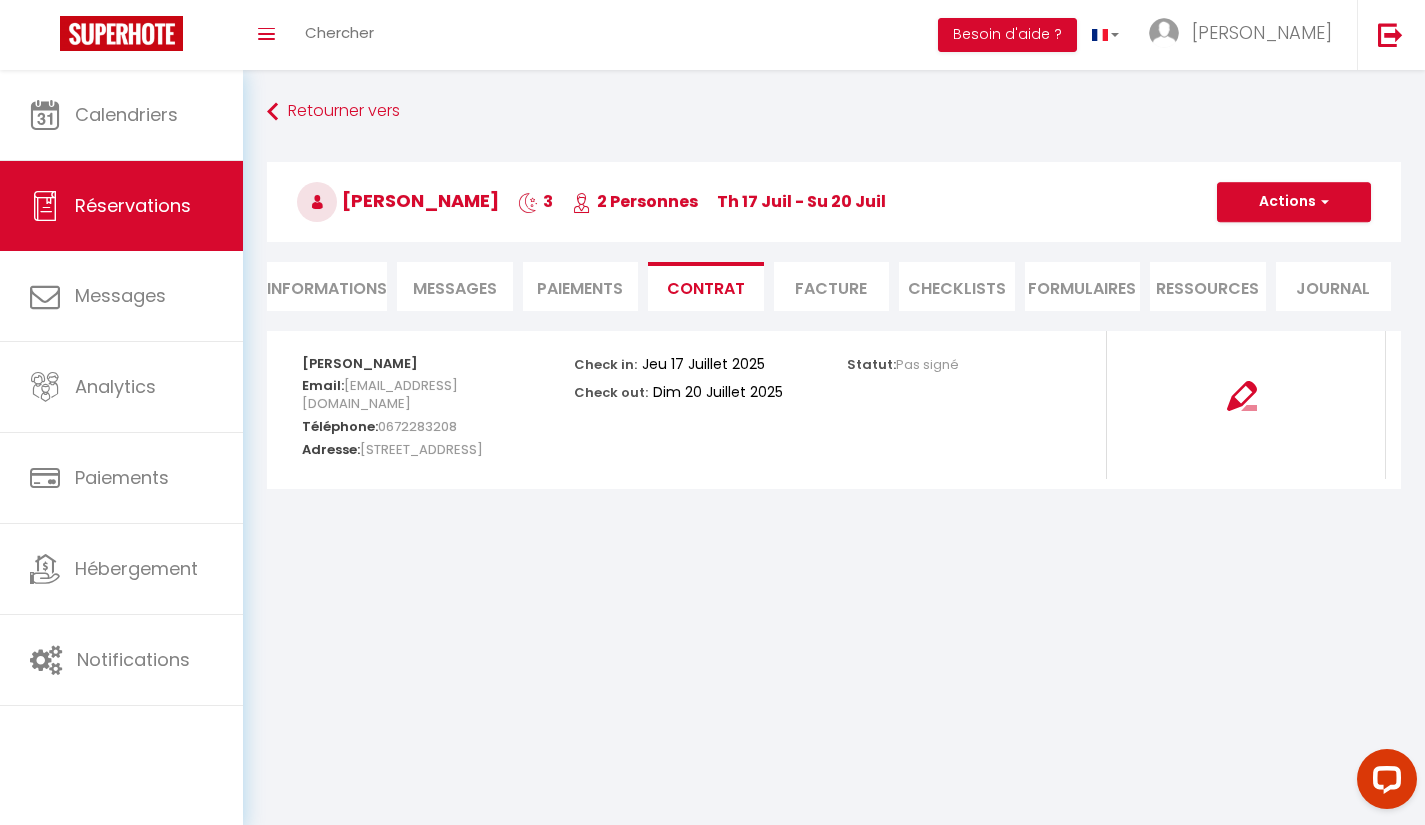 click on "Facture" at bounding box center (832, 286) 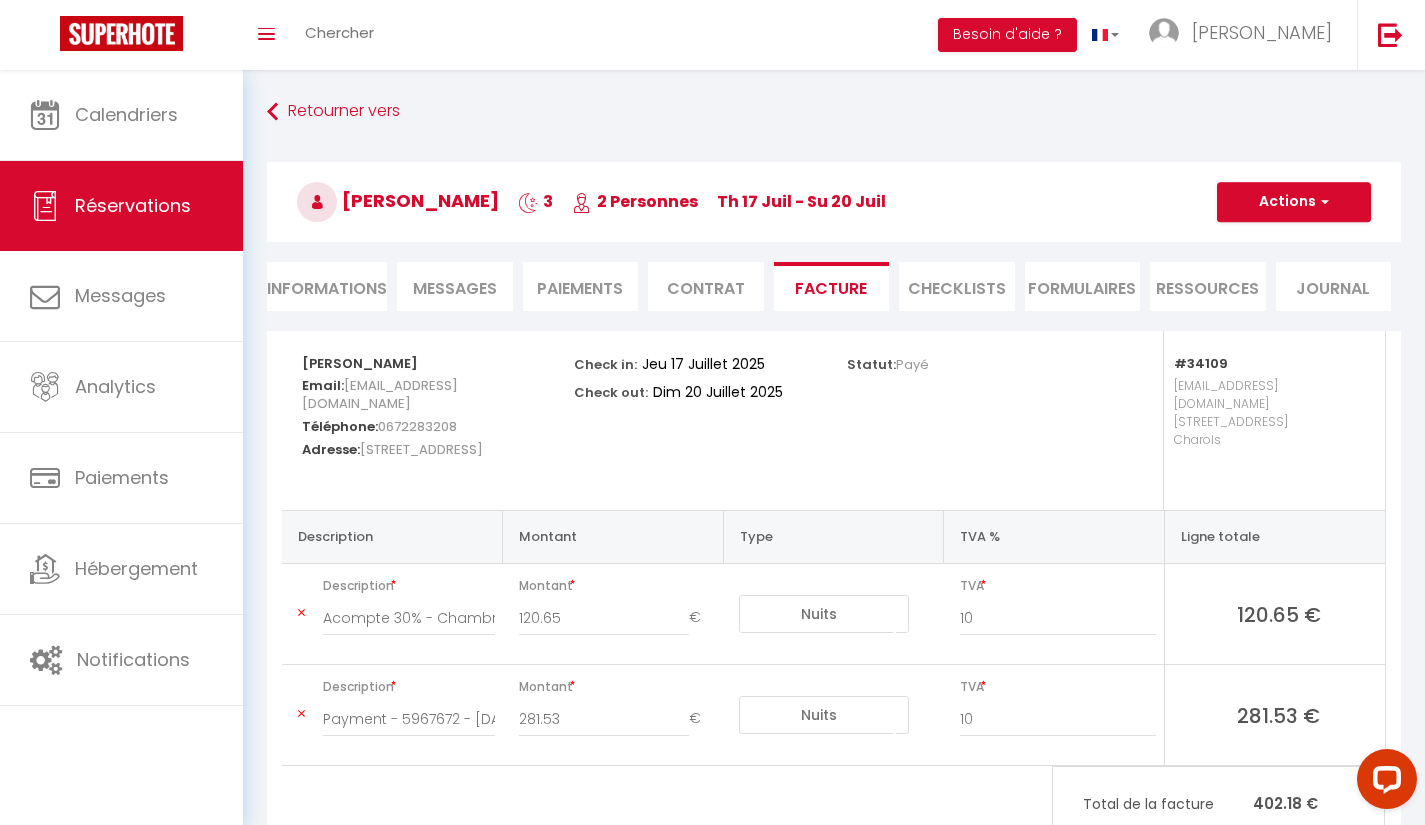 click on "Calendriers" at bounding box center (126, 114) 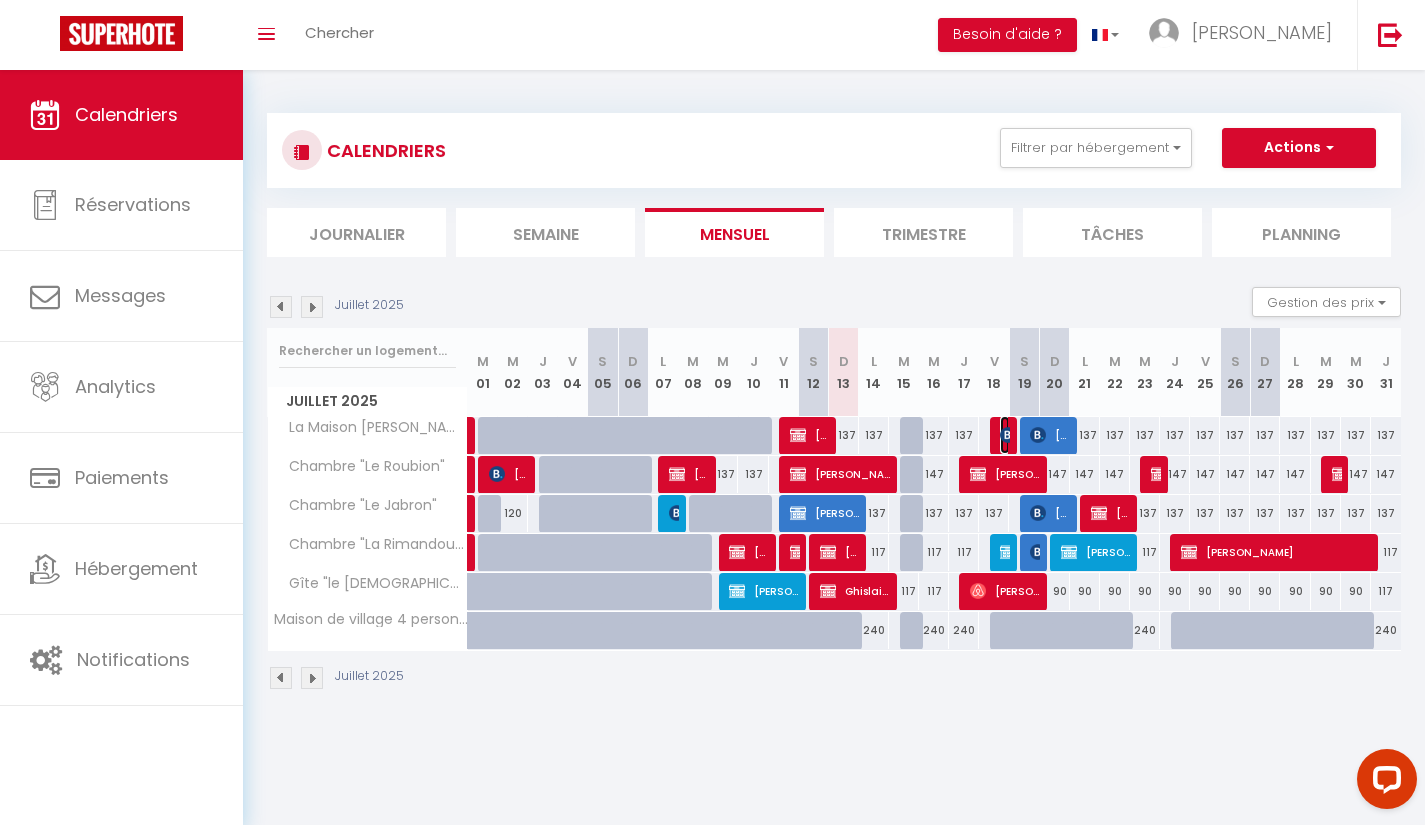 click at bounding box center (1008, 435) 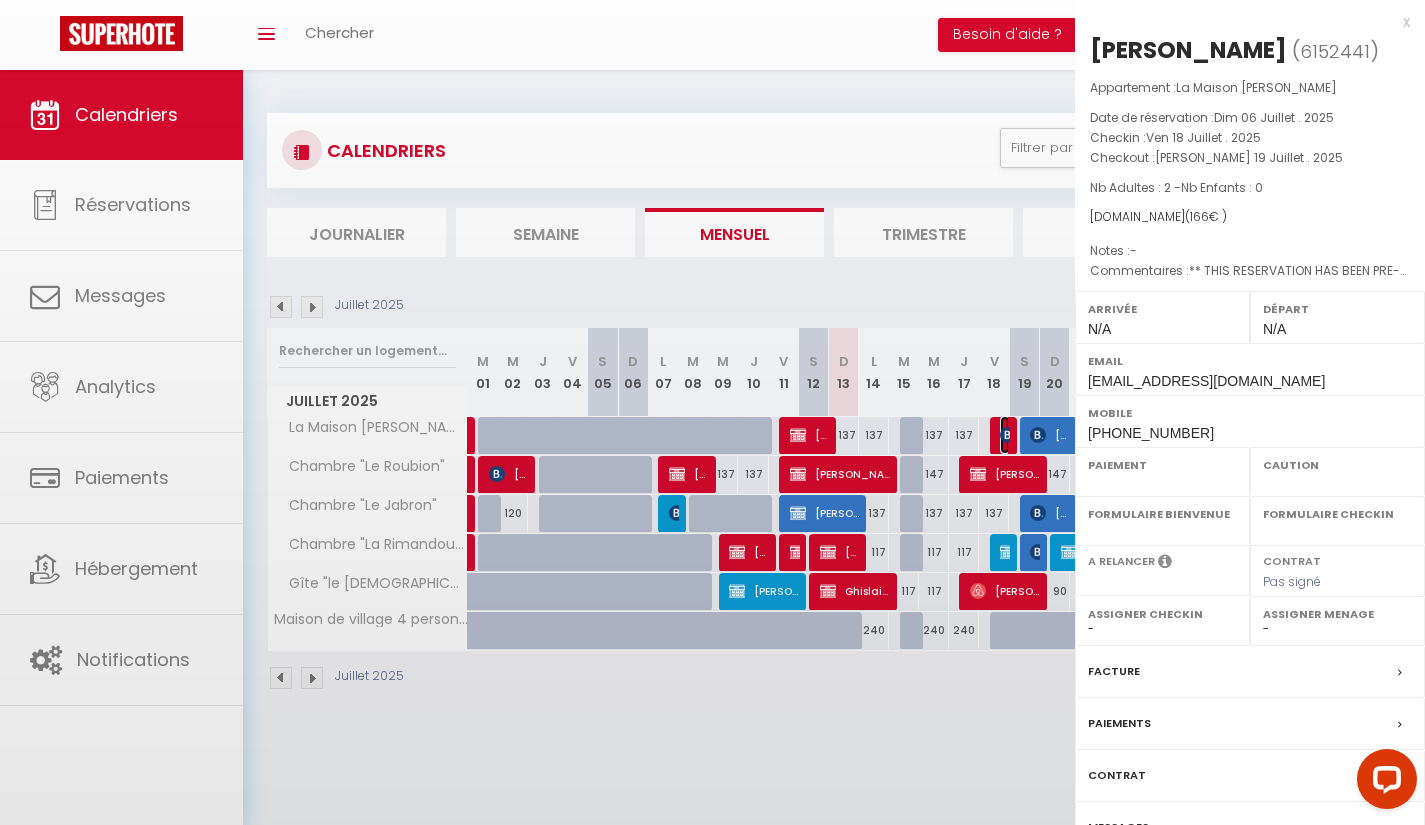 select on "OK" 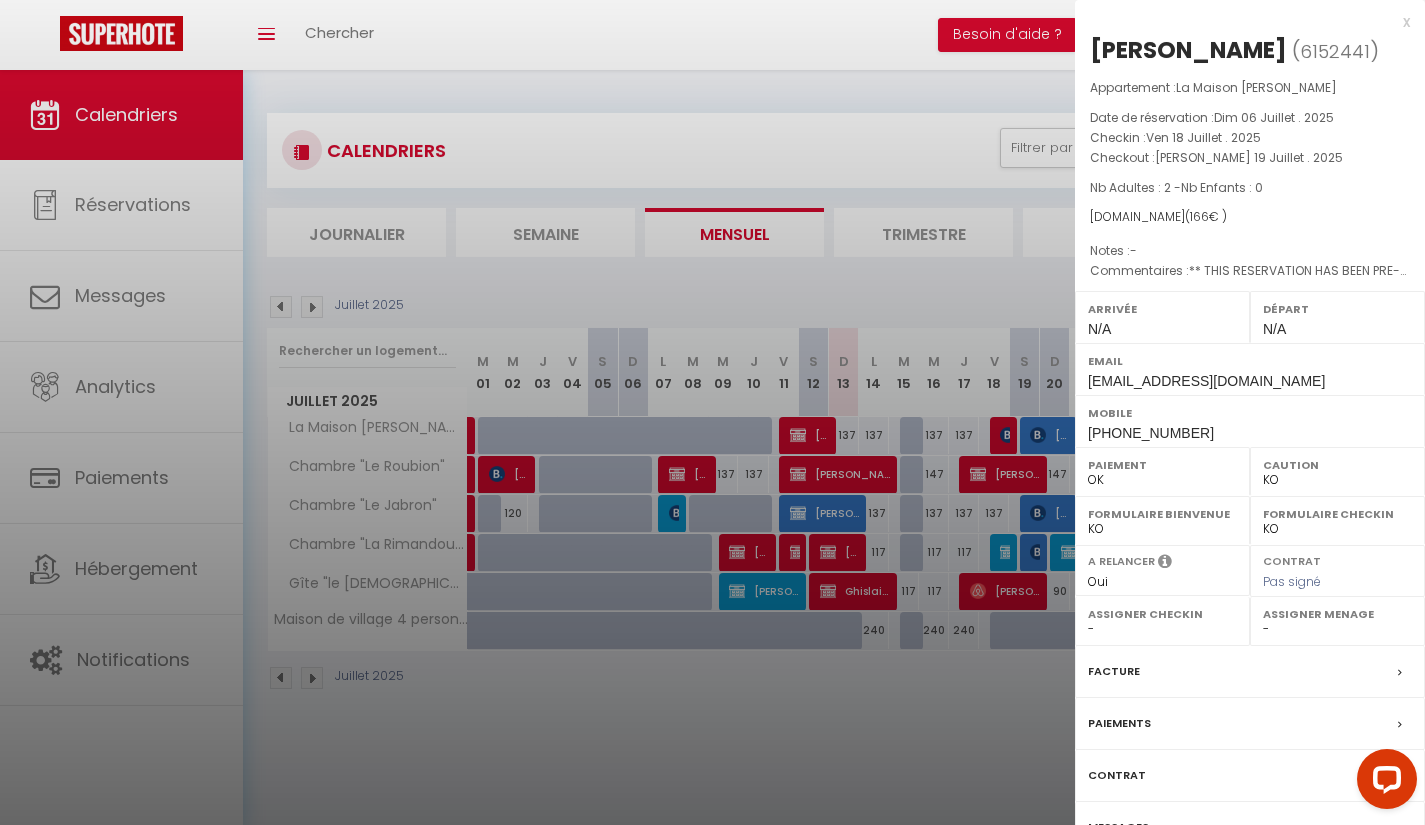 click on "Facture" at bounding box center [1250, 672] 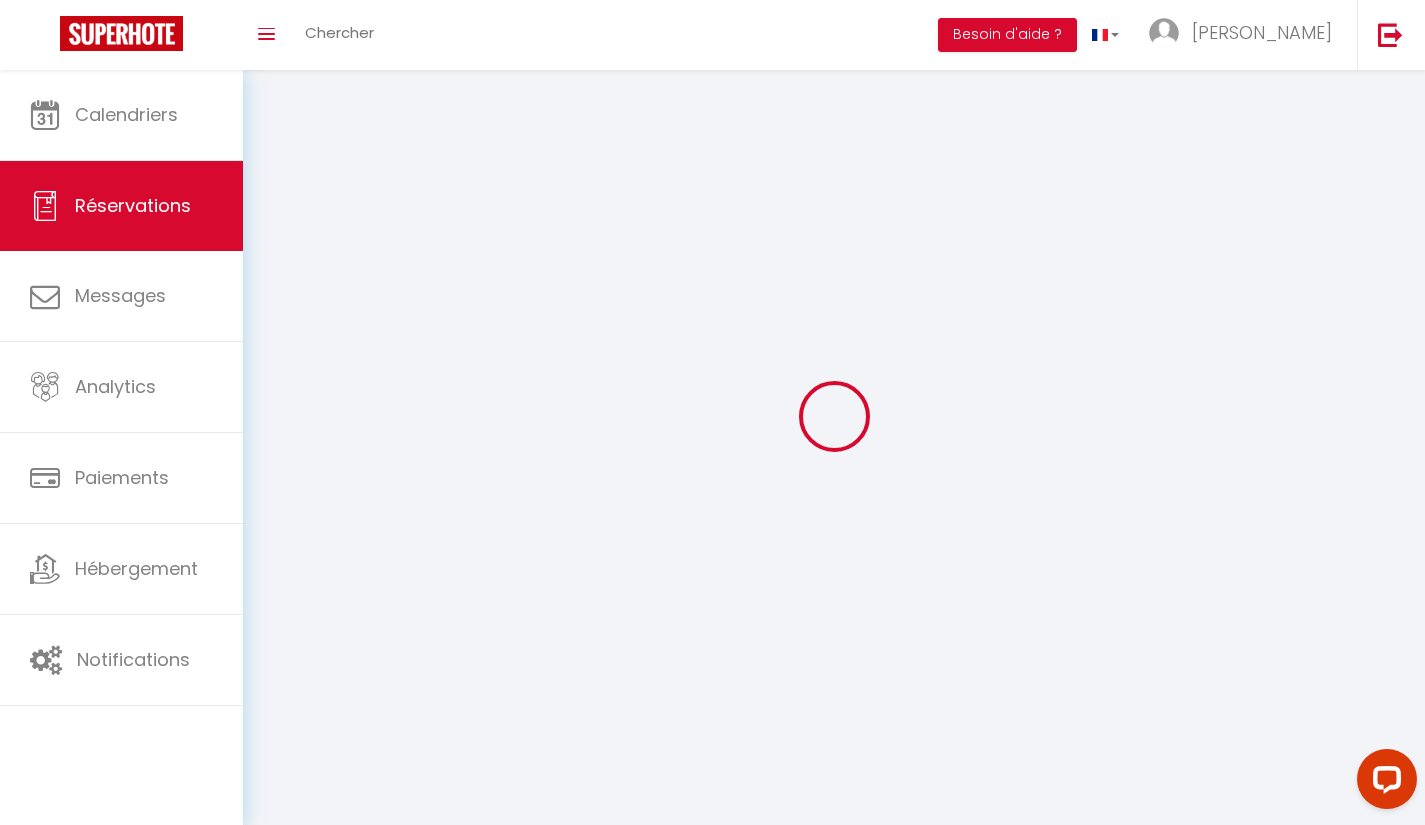 select on "taxes" 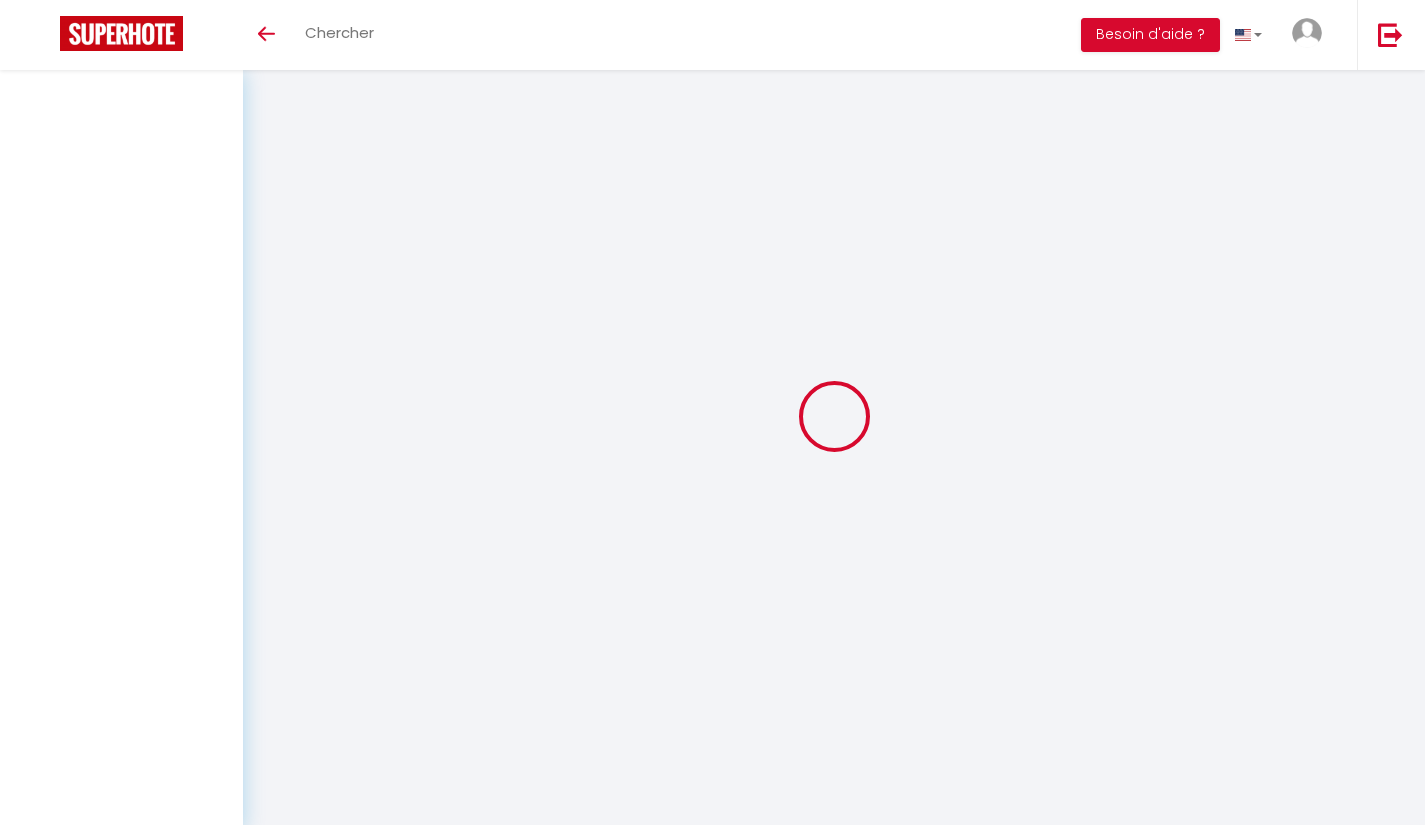 scroll, scrollTop: 0, scrollLeft: 0, axis: both 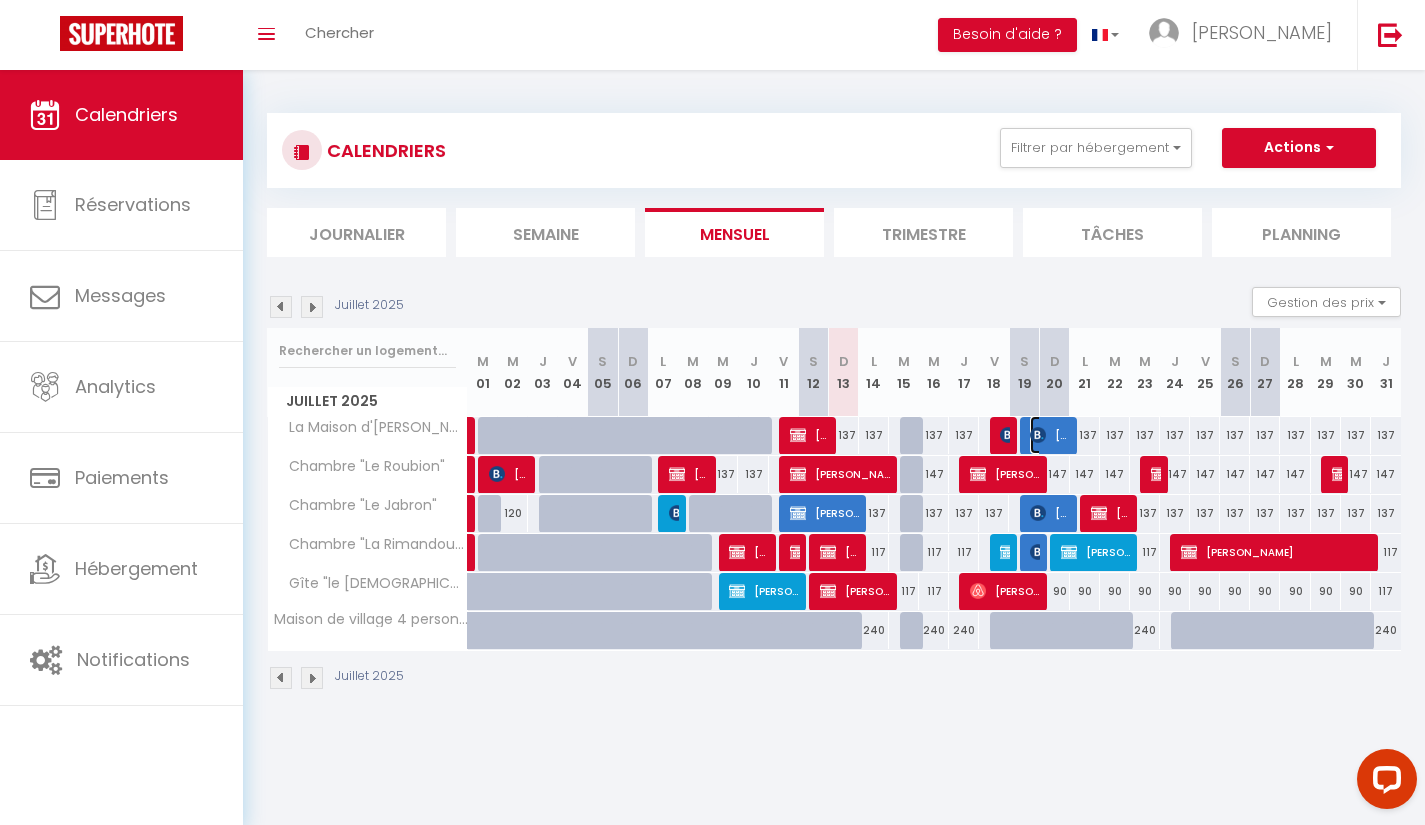 click on "[PERSON_NAME]" at bounding box center (1050, 435) 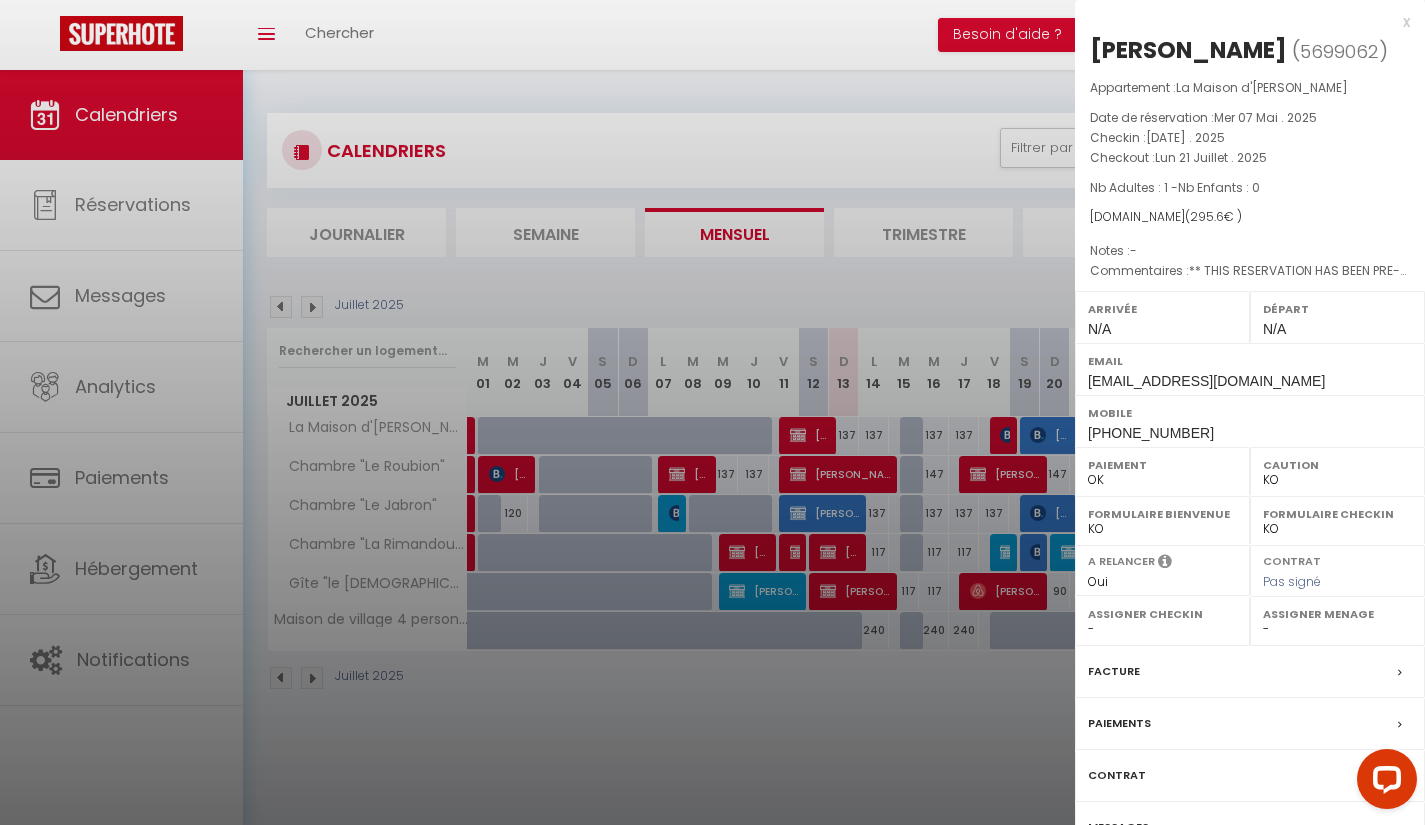 click at bounding box center (712, 412) 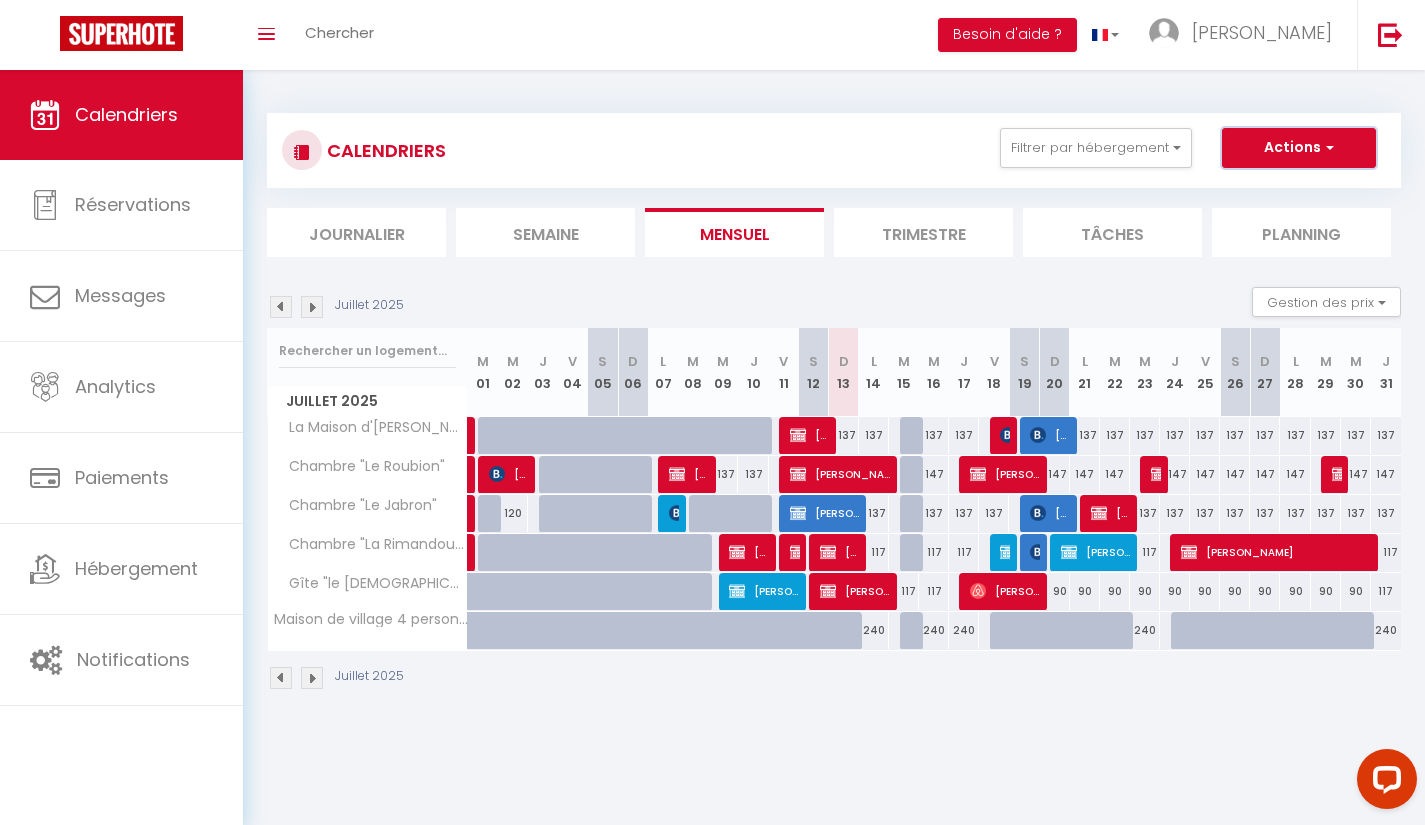 click on "Actions" at bounding box center (1299, 148) 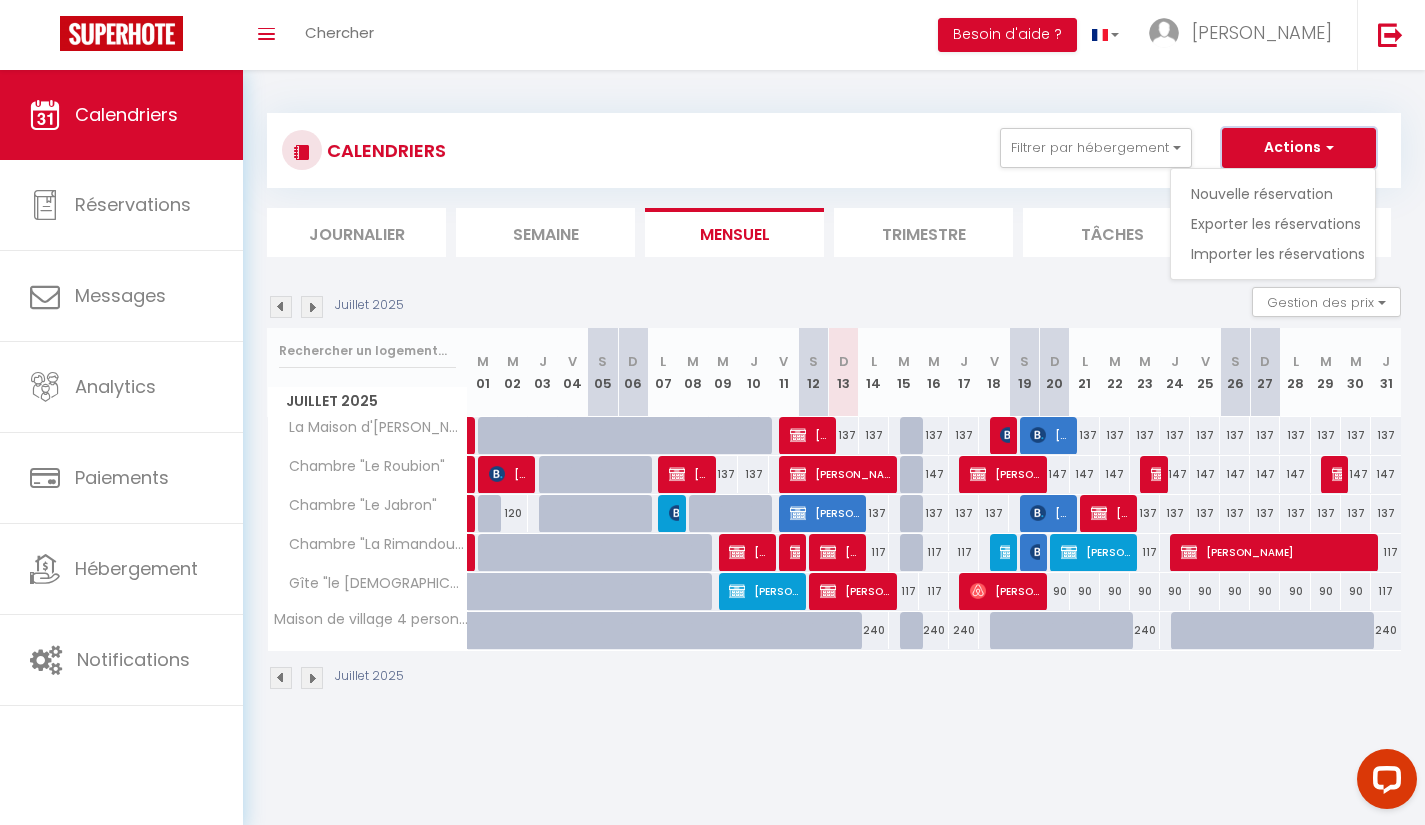 click at bounding box center (1327, 147) 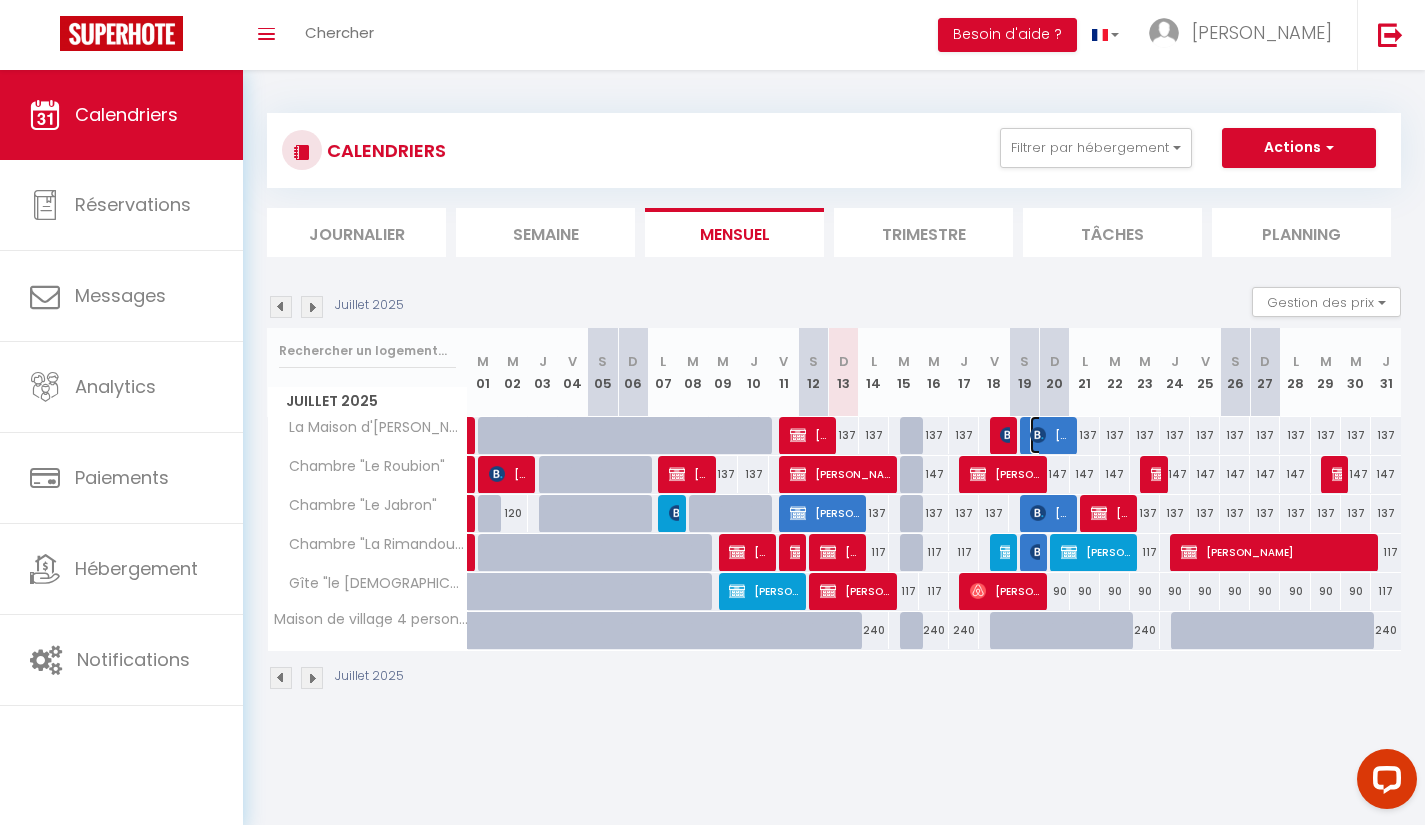 click on "[PERSON_NAME]" at bounding box center [1050, 435] 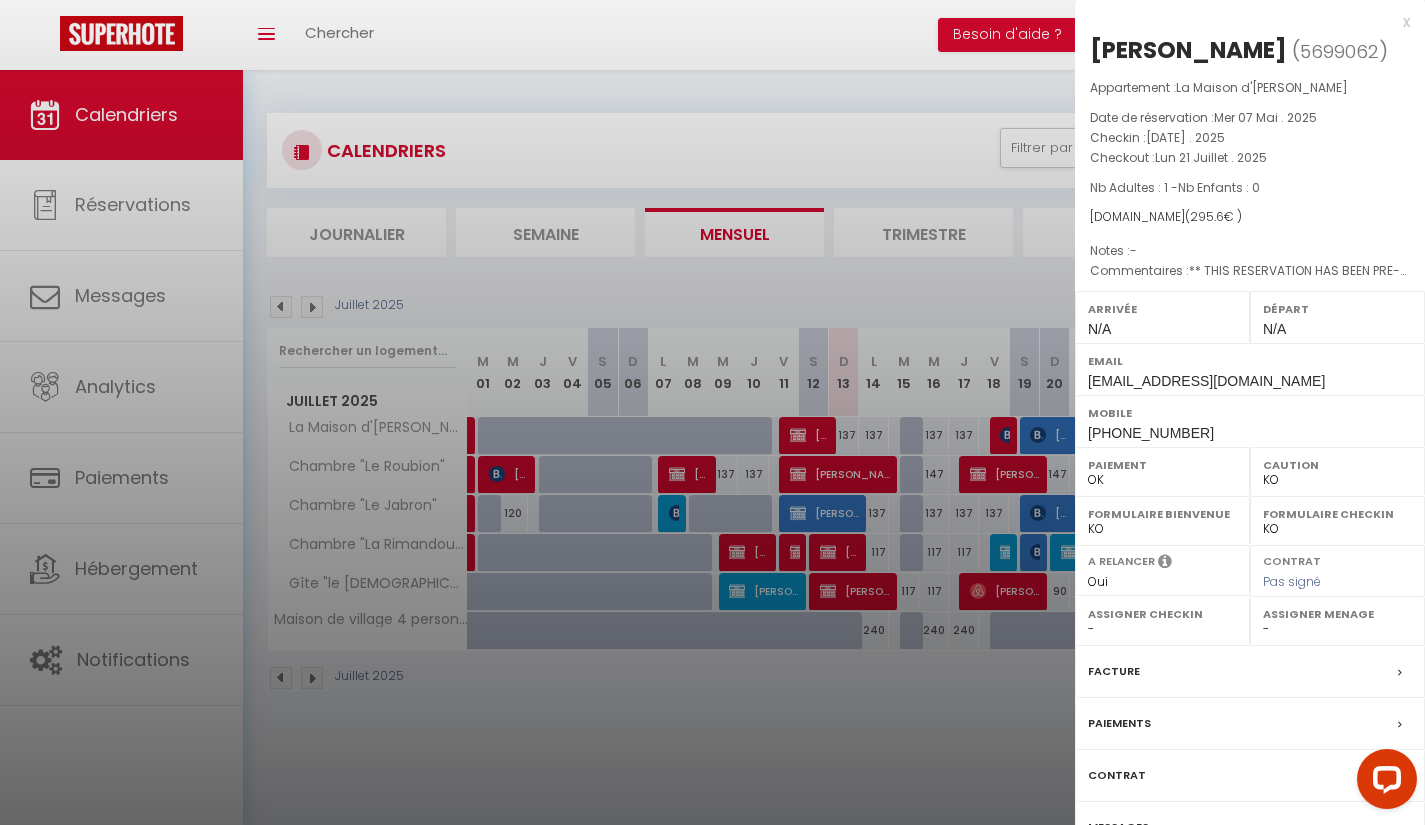 click on "Facture" at bounding box center (1250, 672) 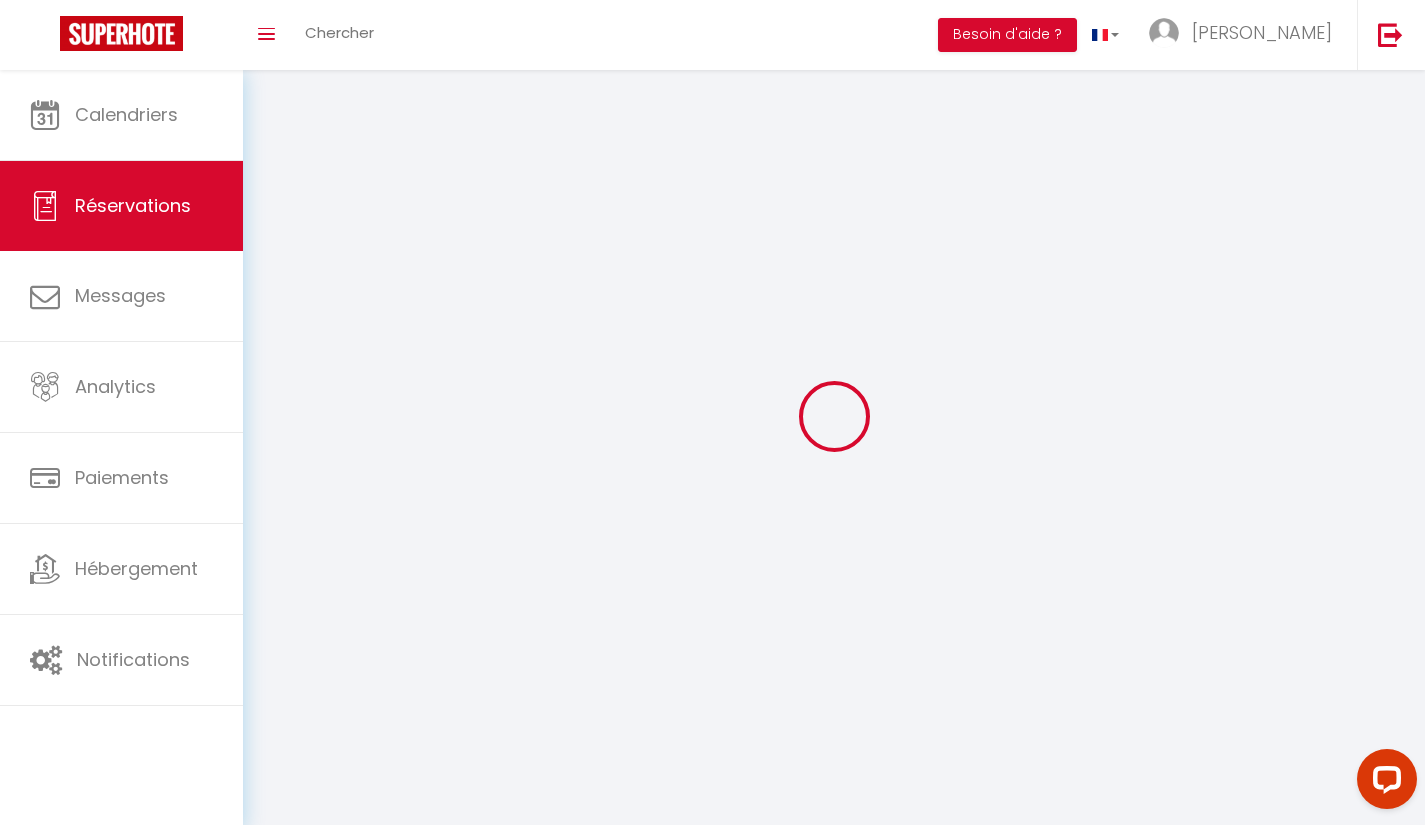 select on "taxes" 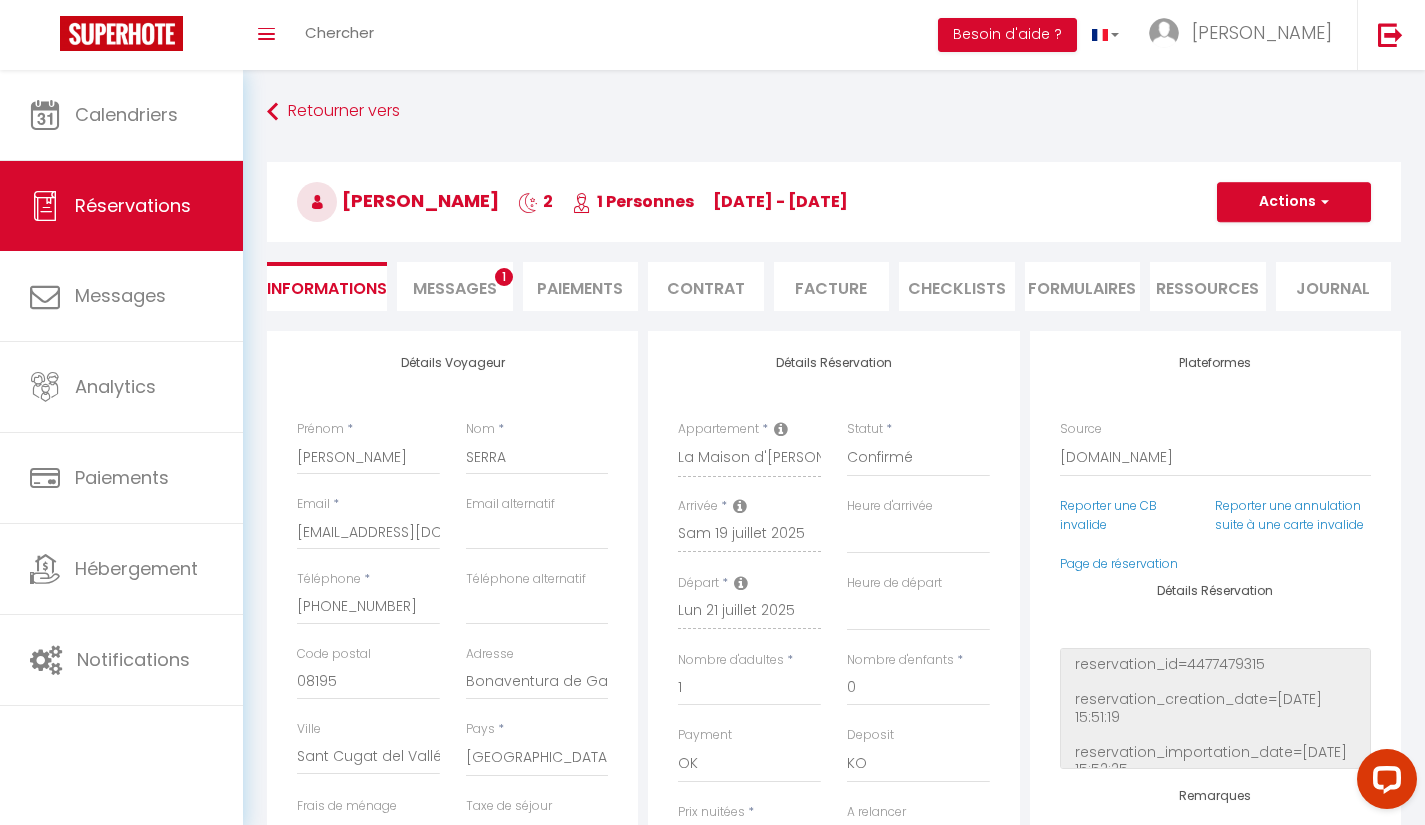 select 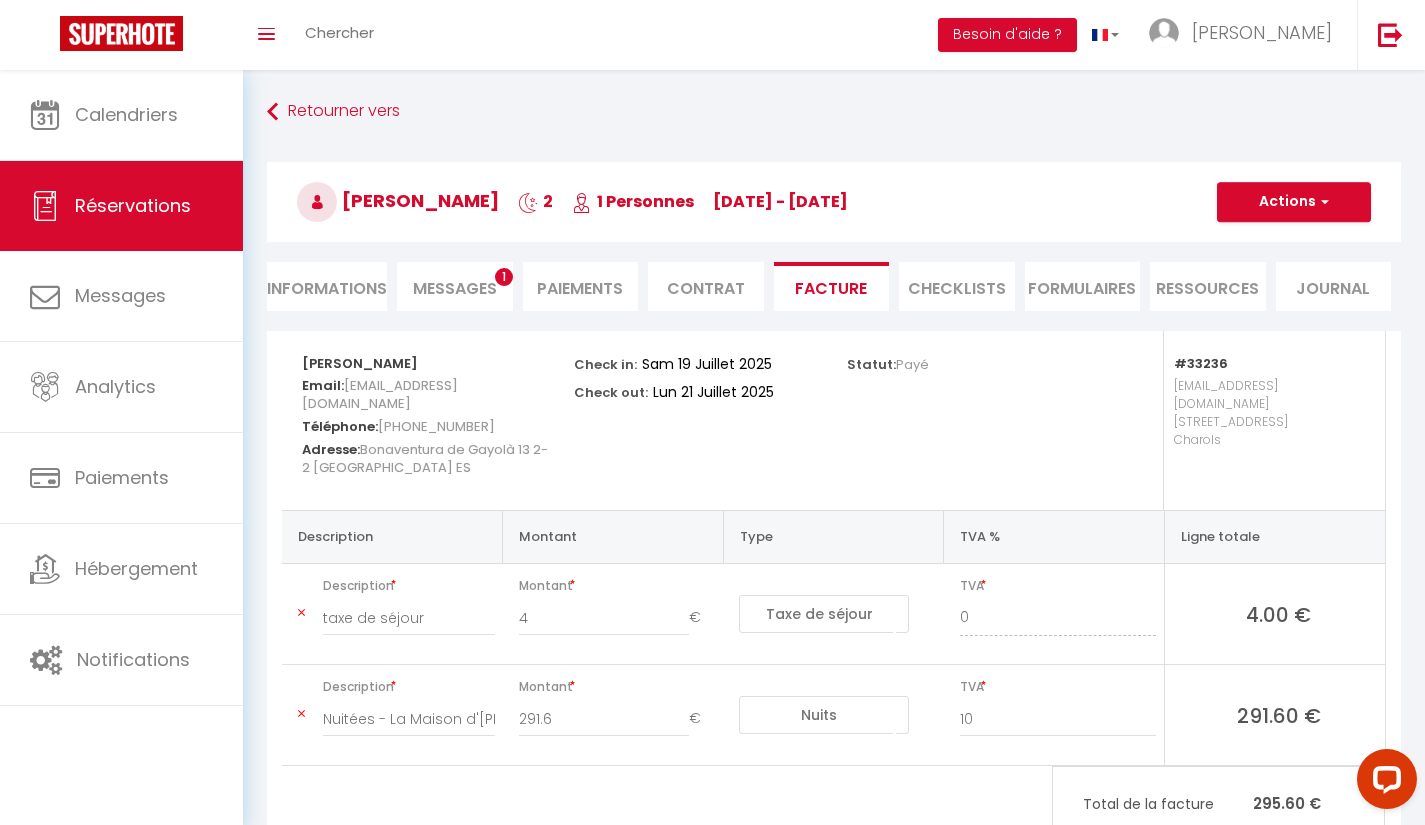 click on "Messages   1" at bounding box center [455, 286] 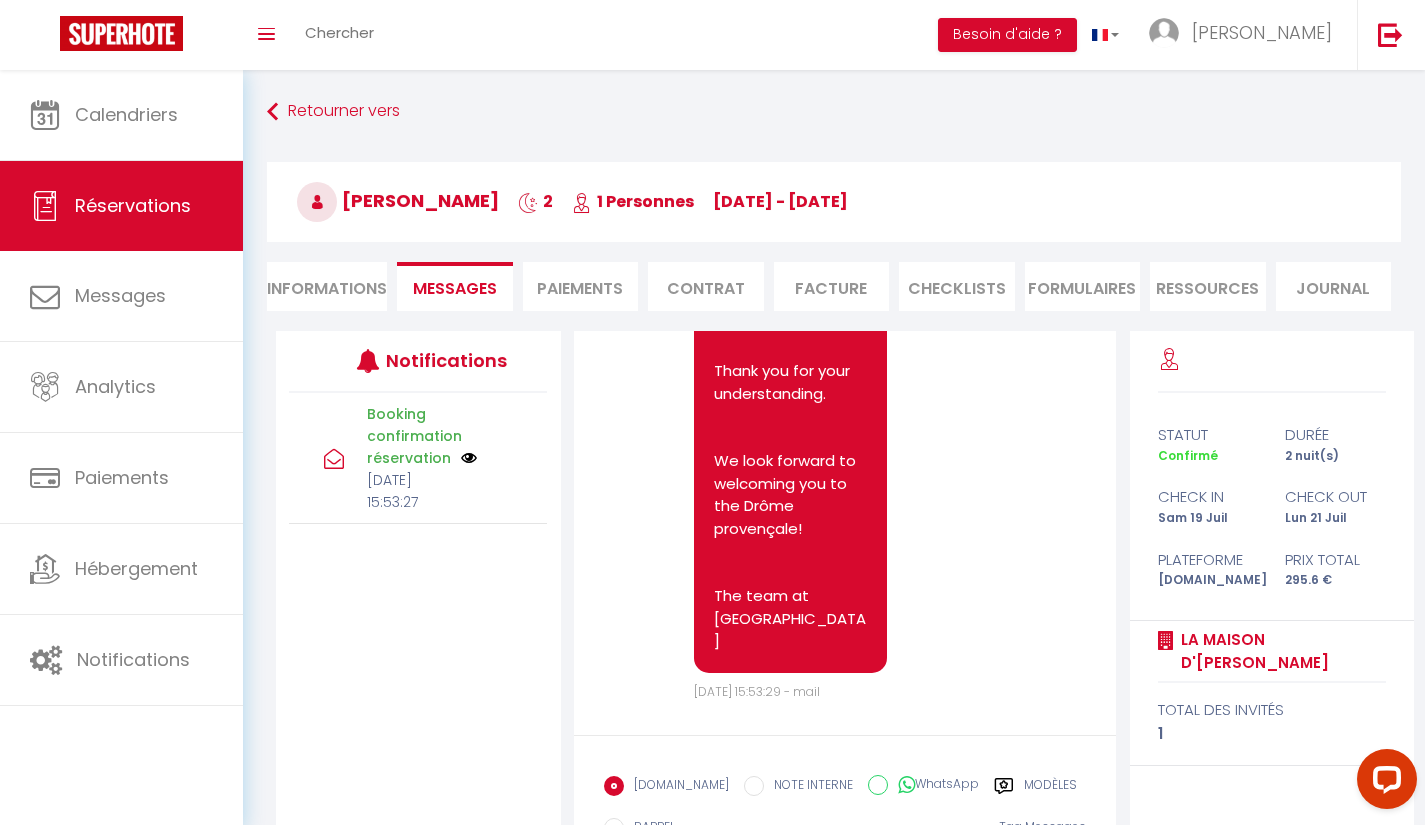 scroll, scrollTop: 2814, scrollLeft: 0, axis: vertical 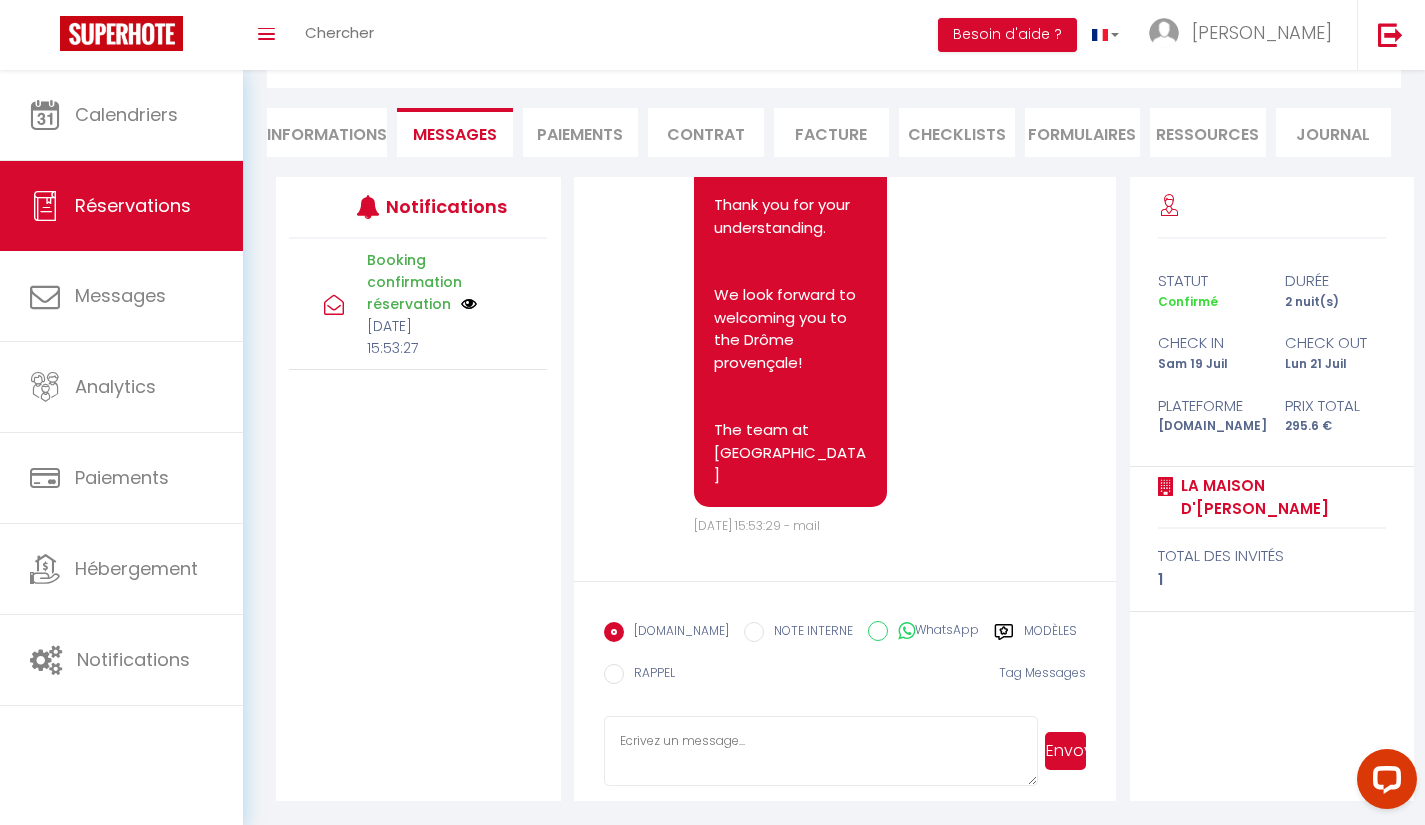 click on "Informations" at bounding box center [327, 132] 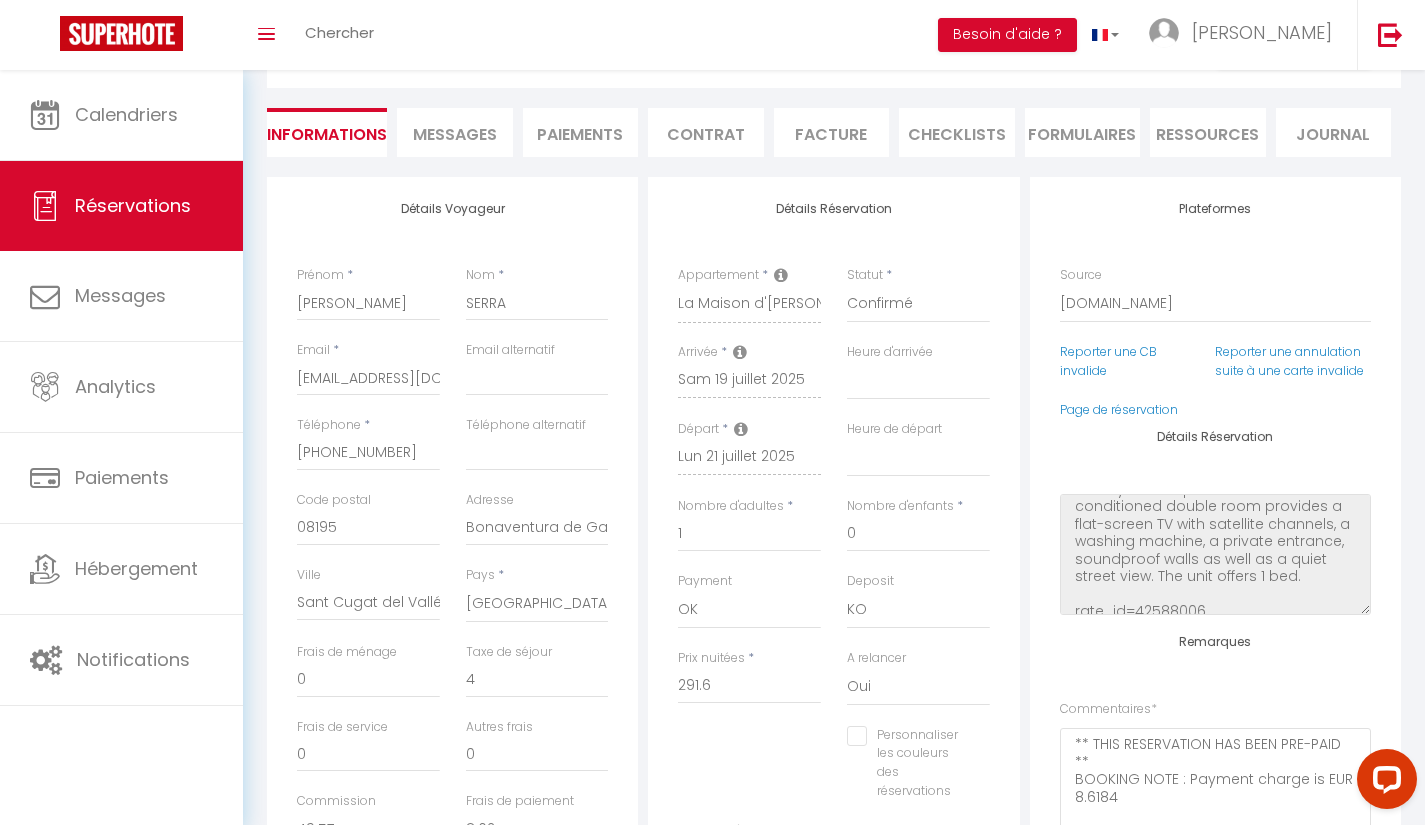 scroll, scrollTop: 446, scrollLeft: 0, axis: vertical 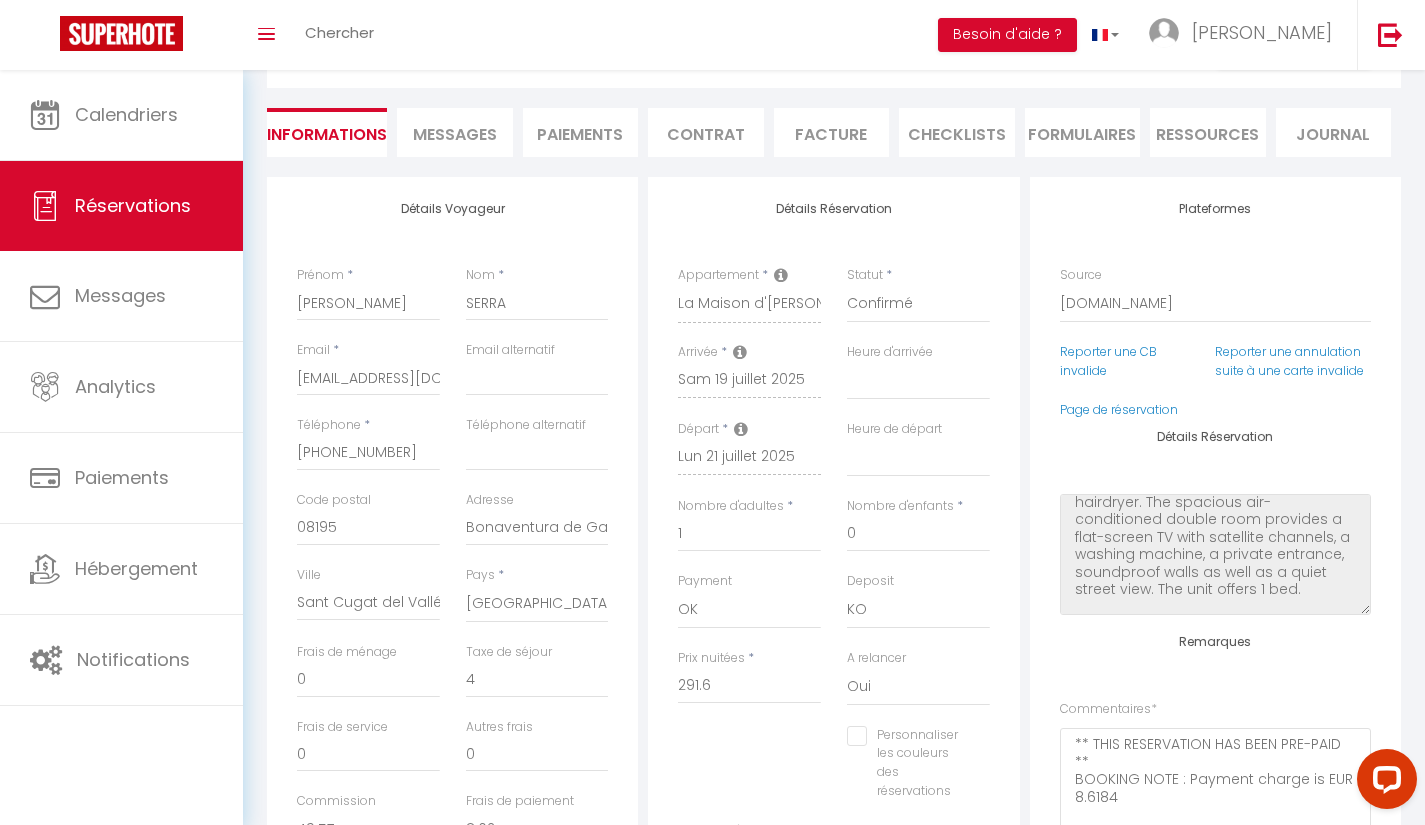 select 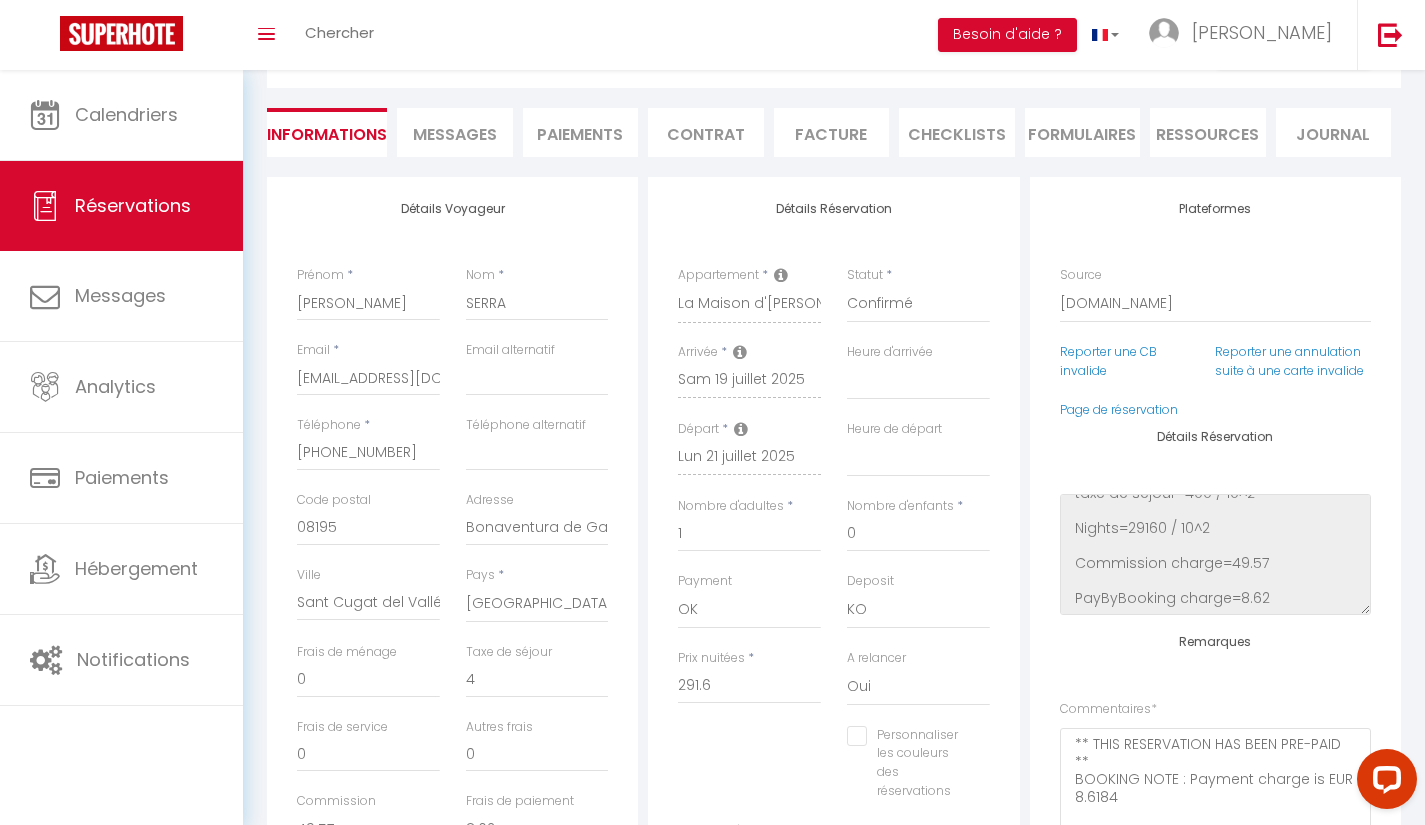scroll, scrollTop: 717, scrollLeft: 0, axis: vertical 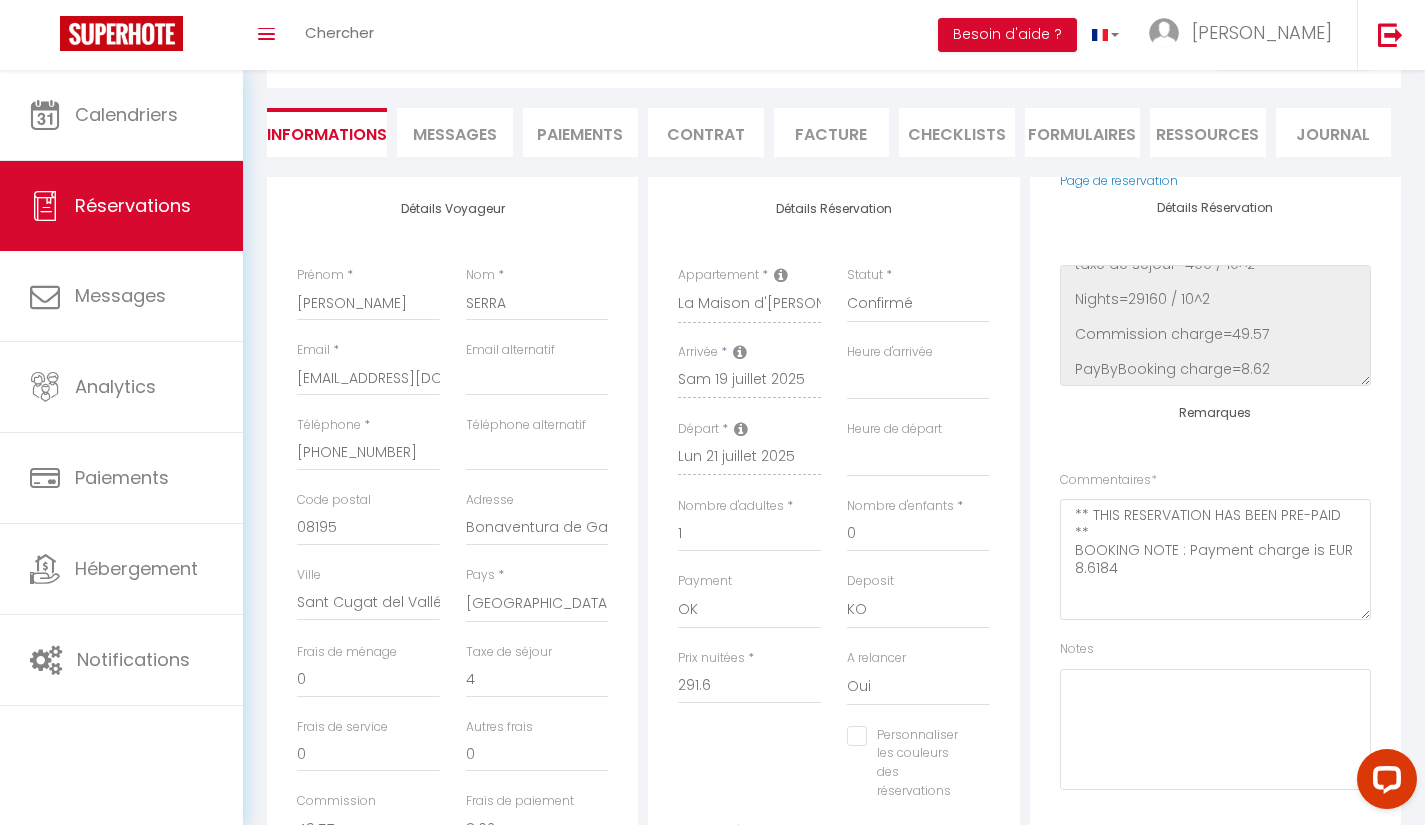 select 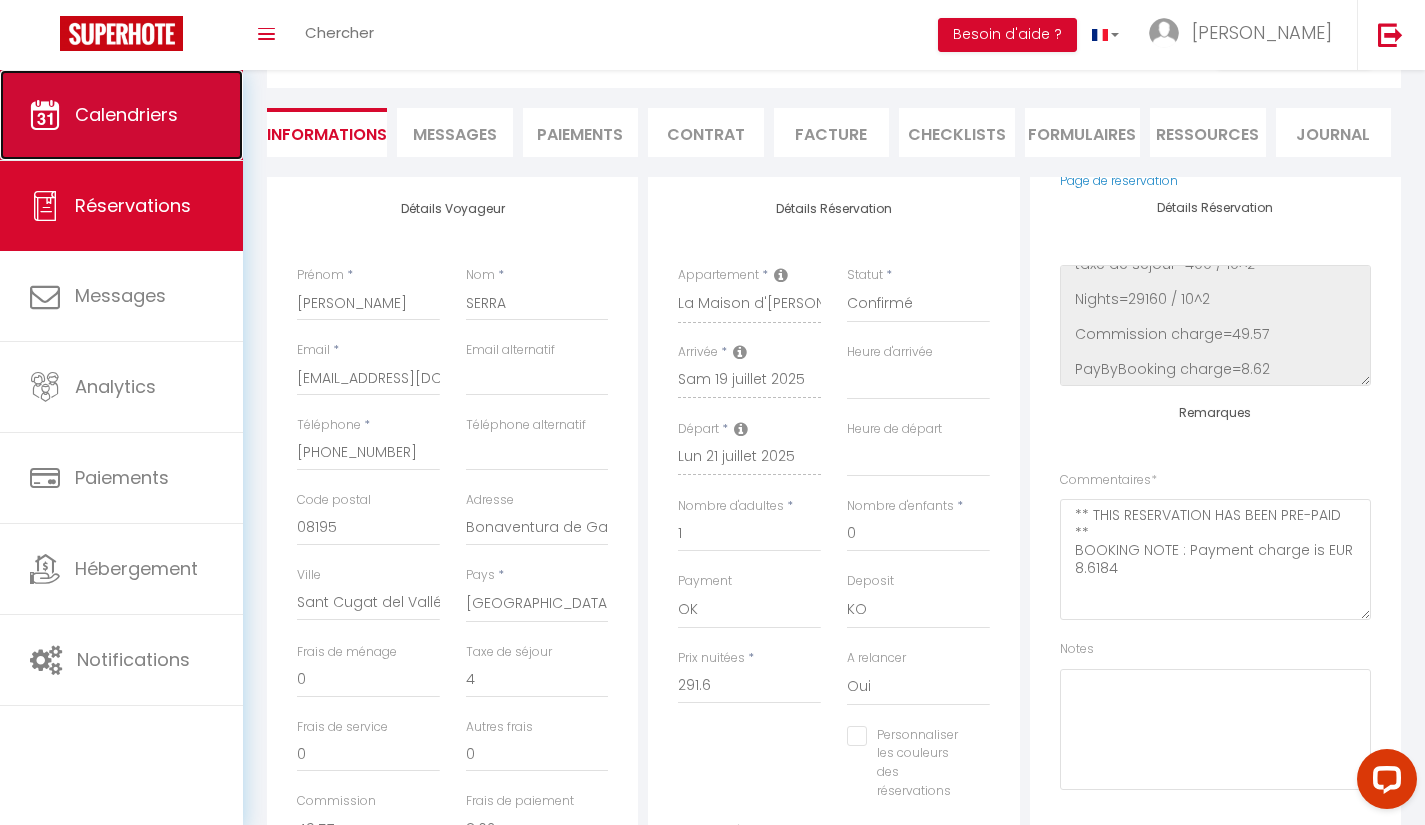 click on "Calendriers" at bounding box center [126, 114] 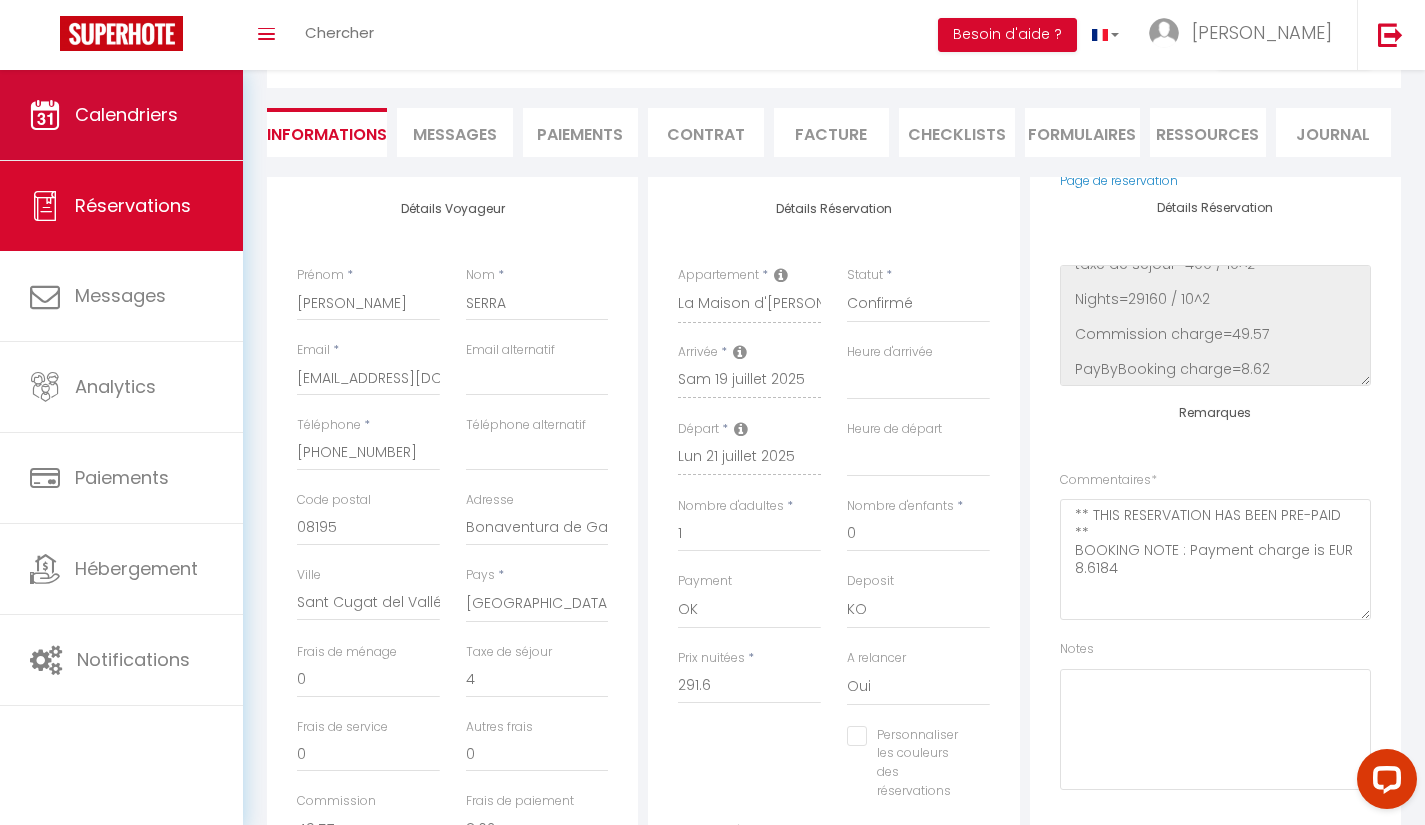 scroll, scrollTop: 0, scrollLeft: 0, axis: both 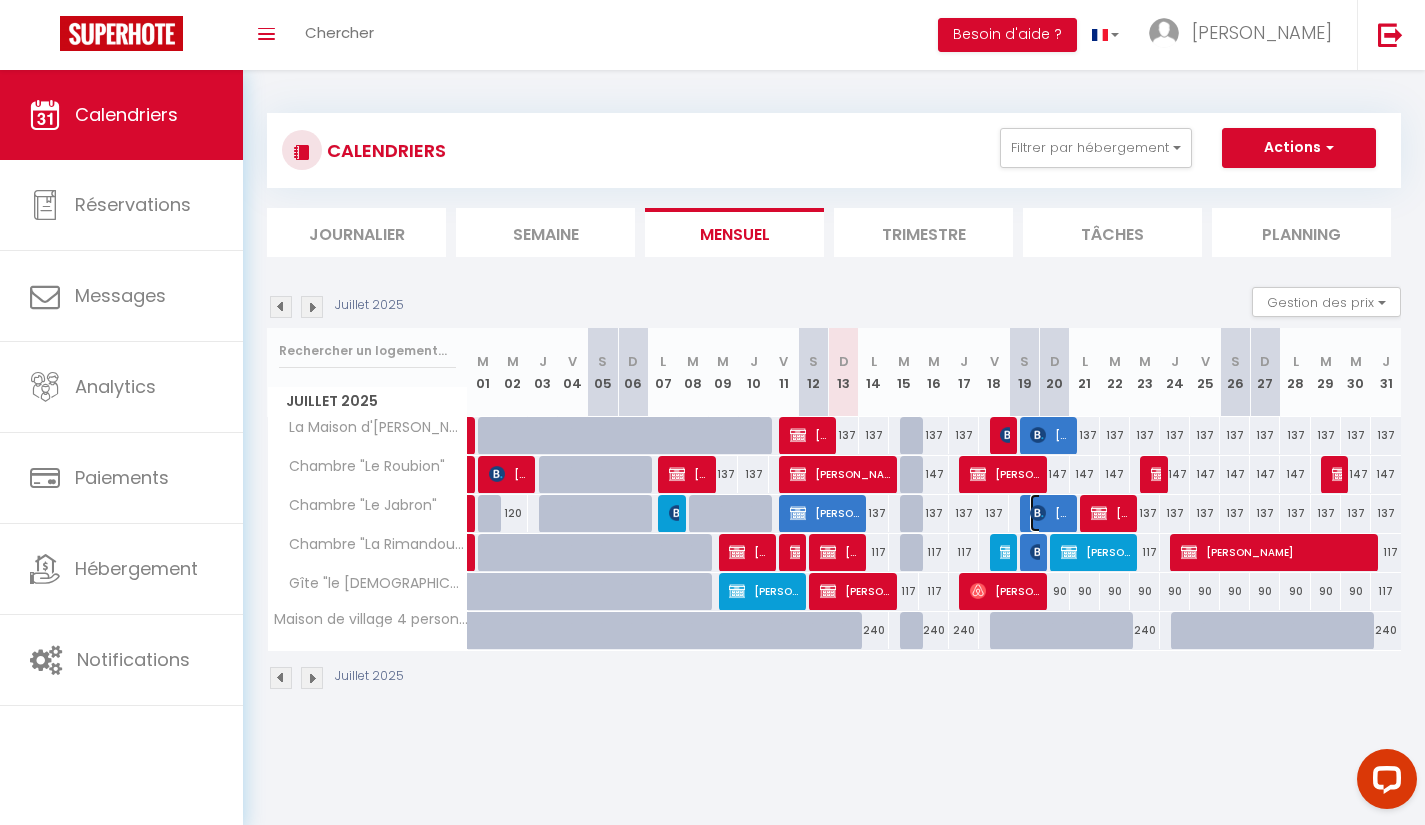 click on "[PERSON_NAME]" at bounding box center (1050, 513) 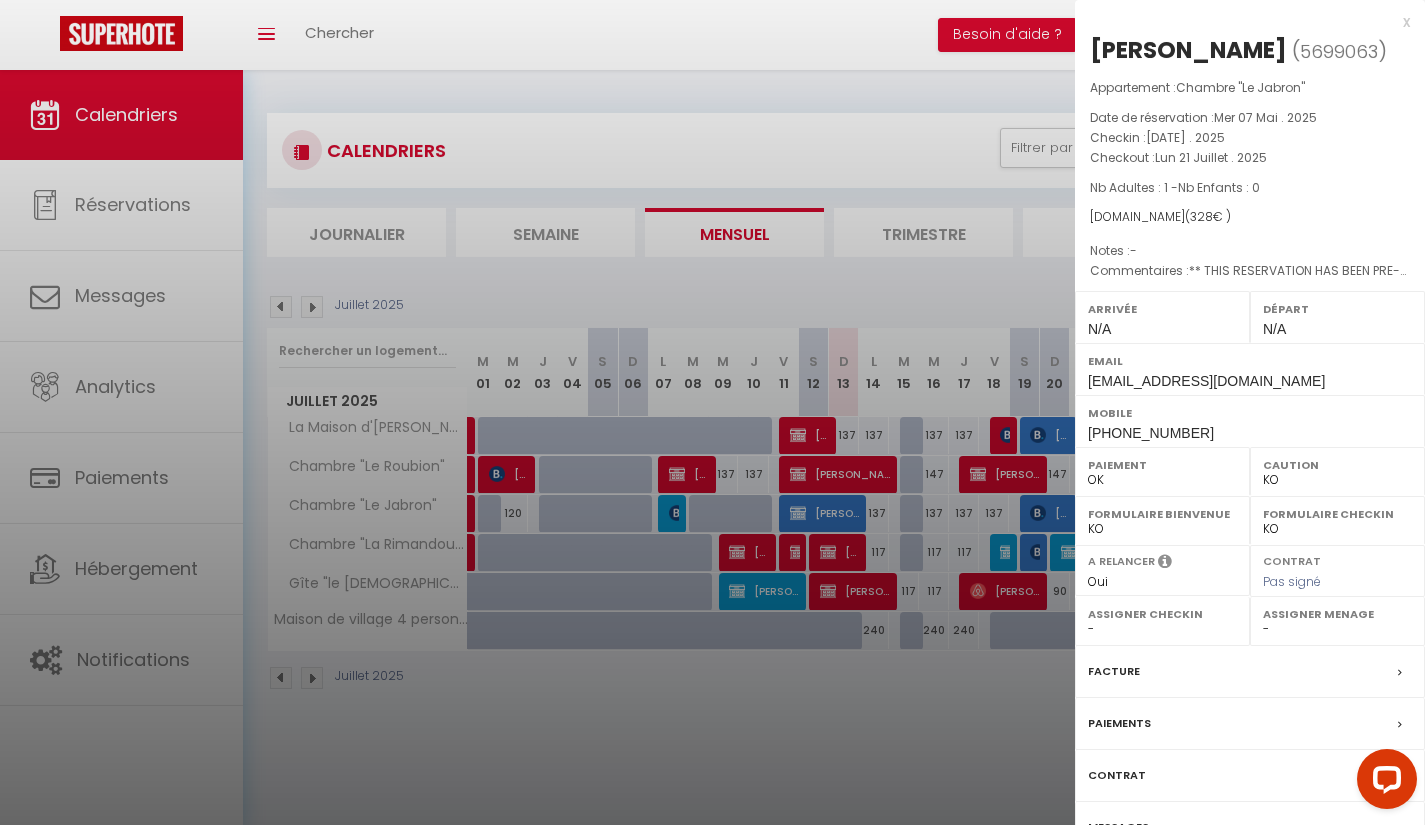 click on "Paiements" at bounding box center [1250, 724] 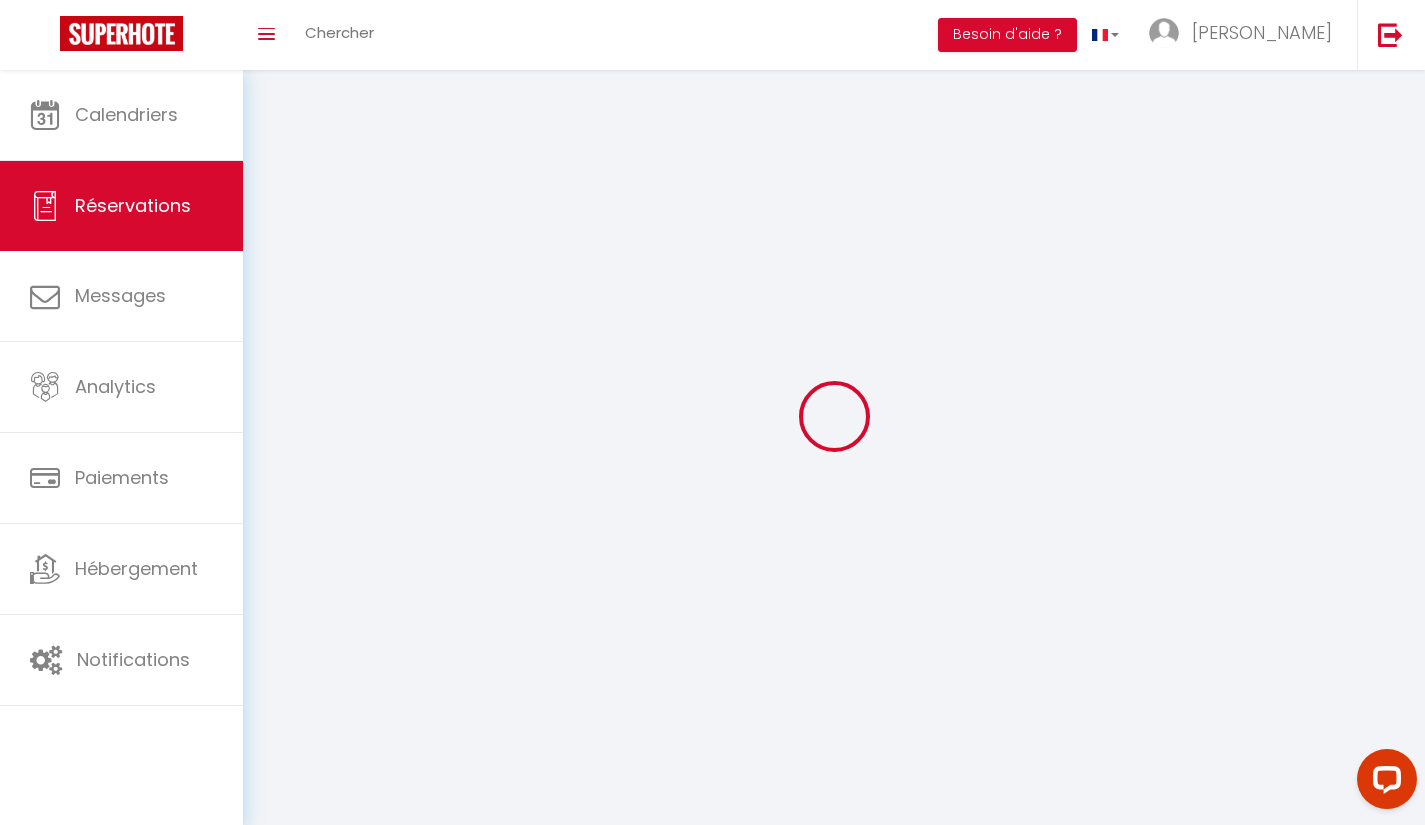 select 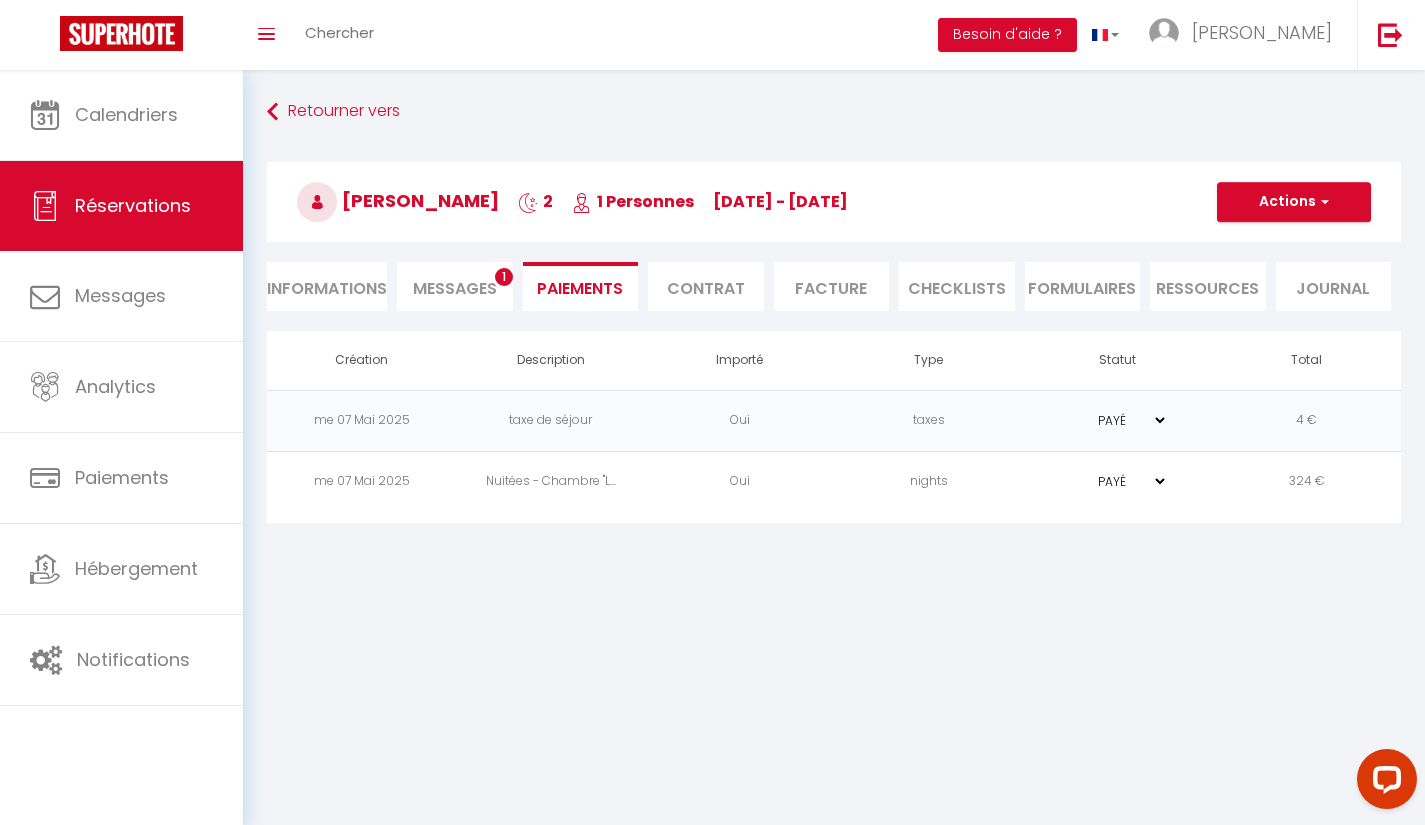 click on "Messages   1" at bounding box center [455, 286] 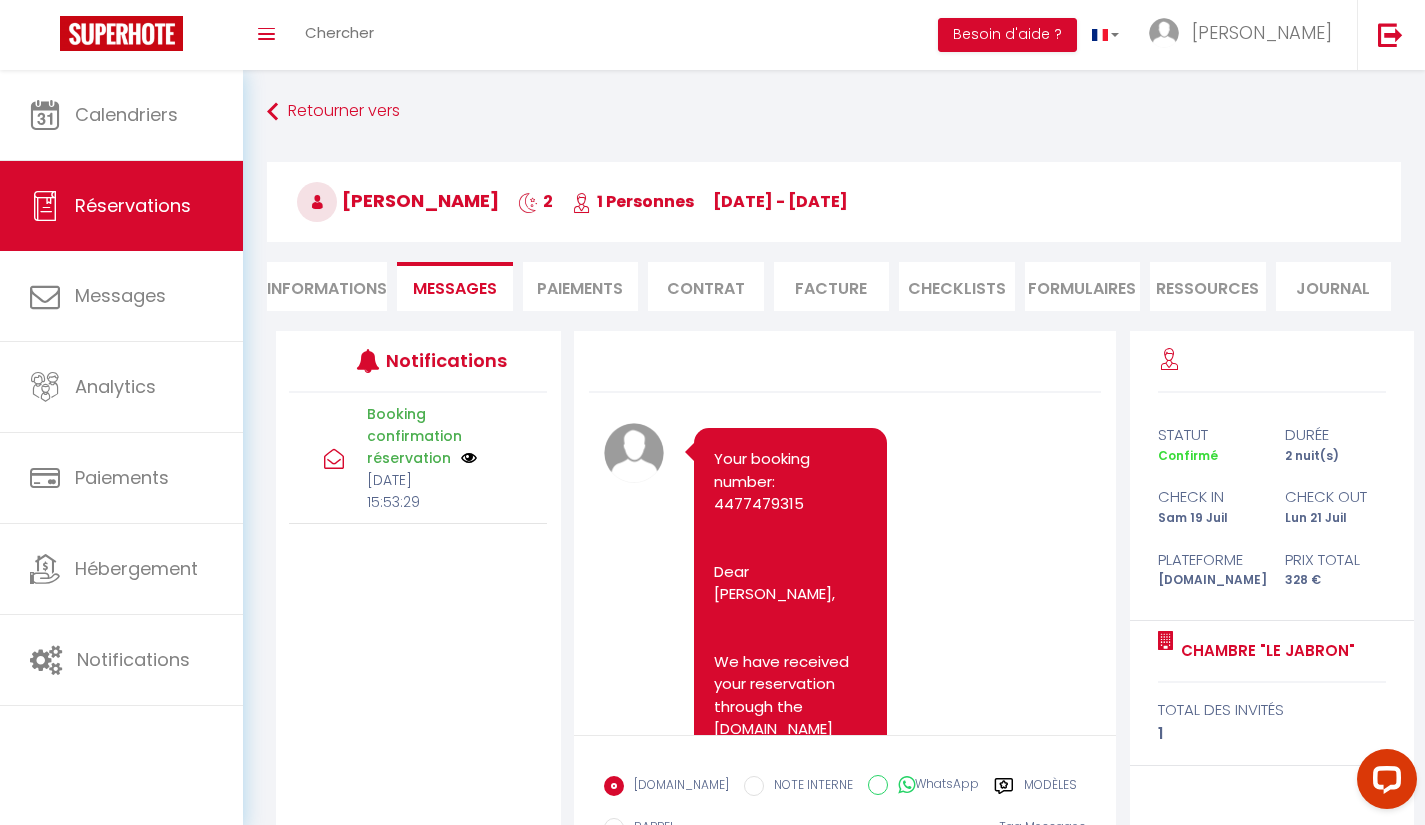 click on "Informations" at bounding box center [327, 286] 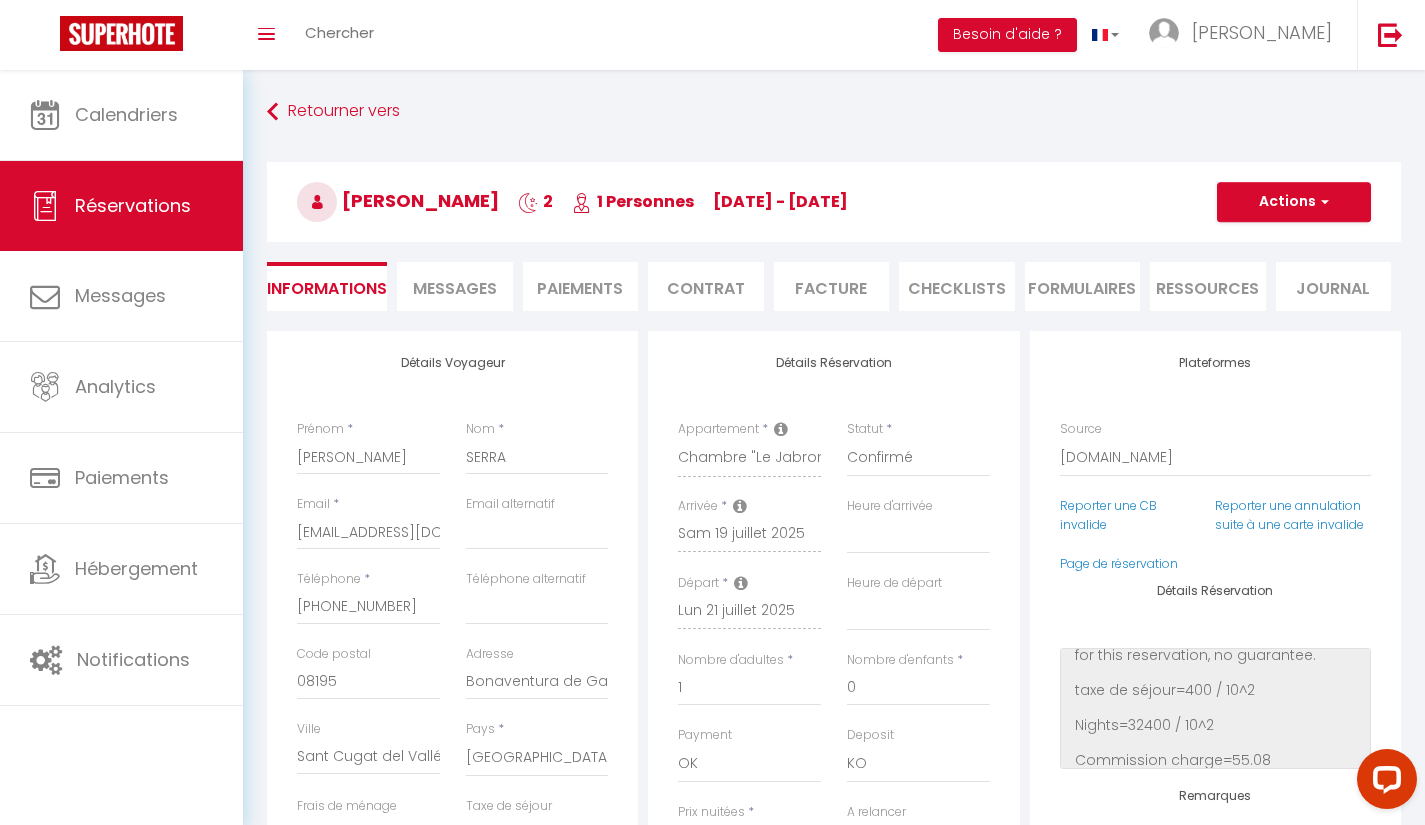 scroll, scrollTop: 682, scrollLeft: 0, axis: vertical 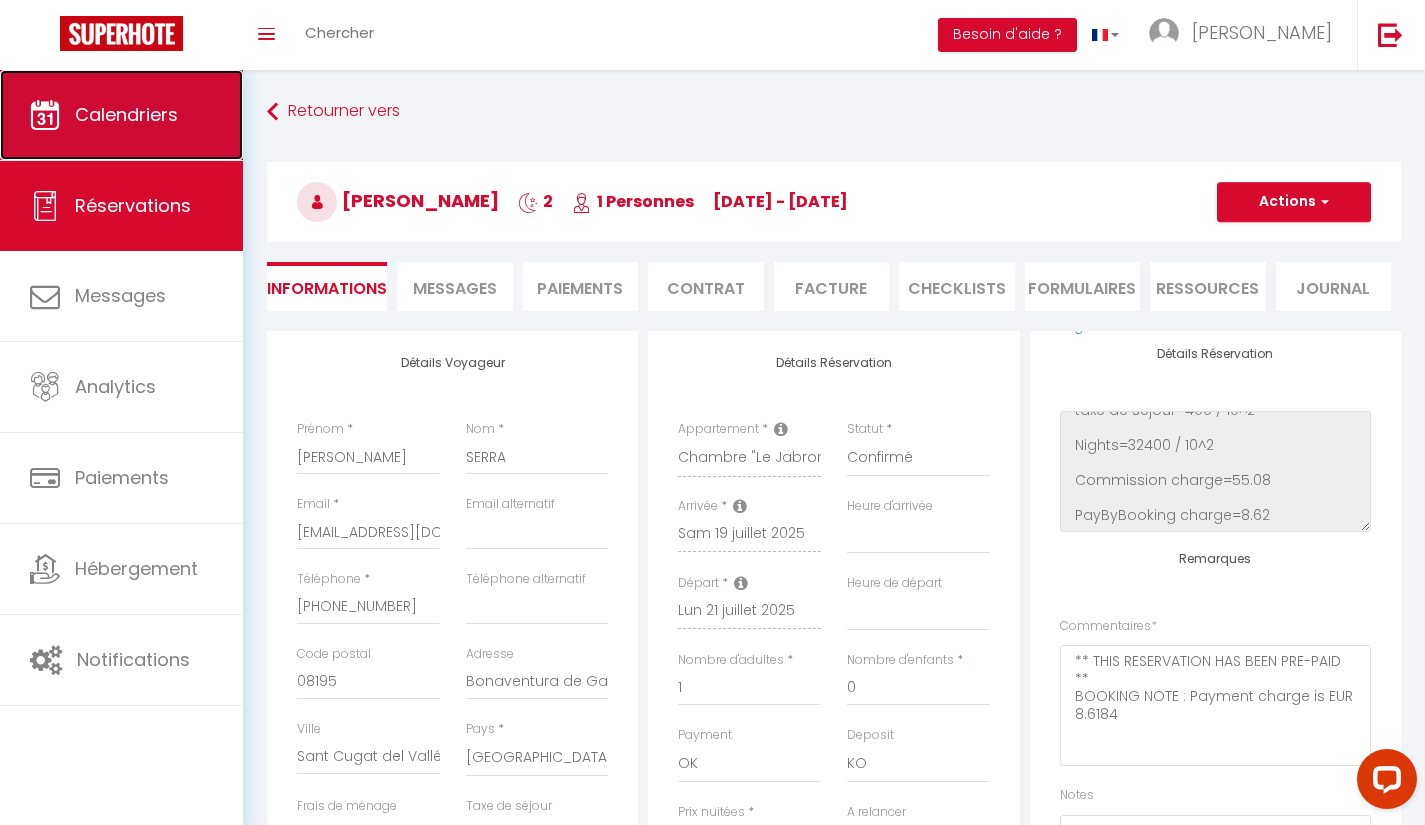 click on "Calendriers" at bounding box center [121, 115] 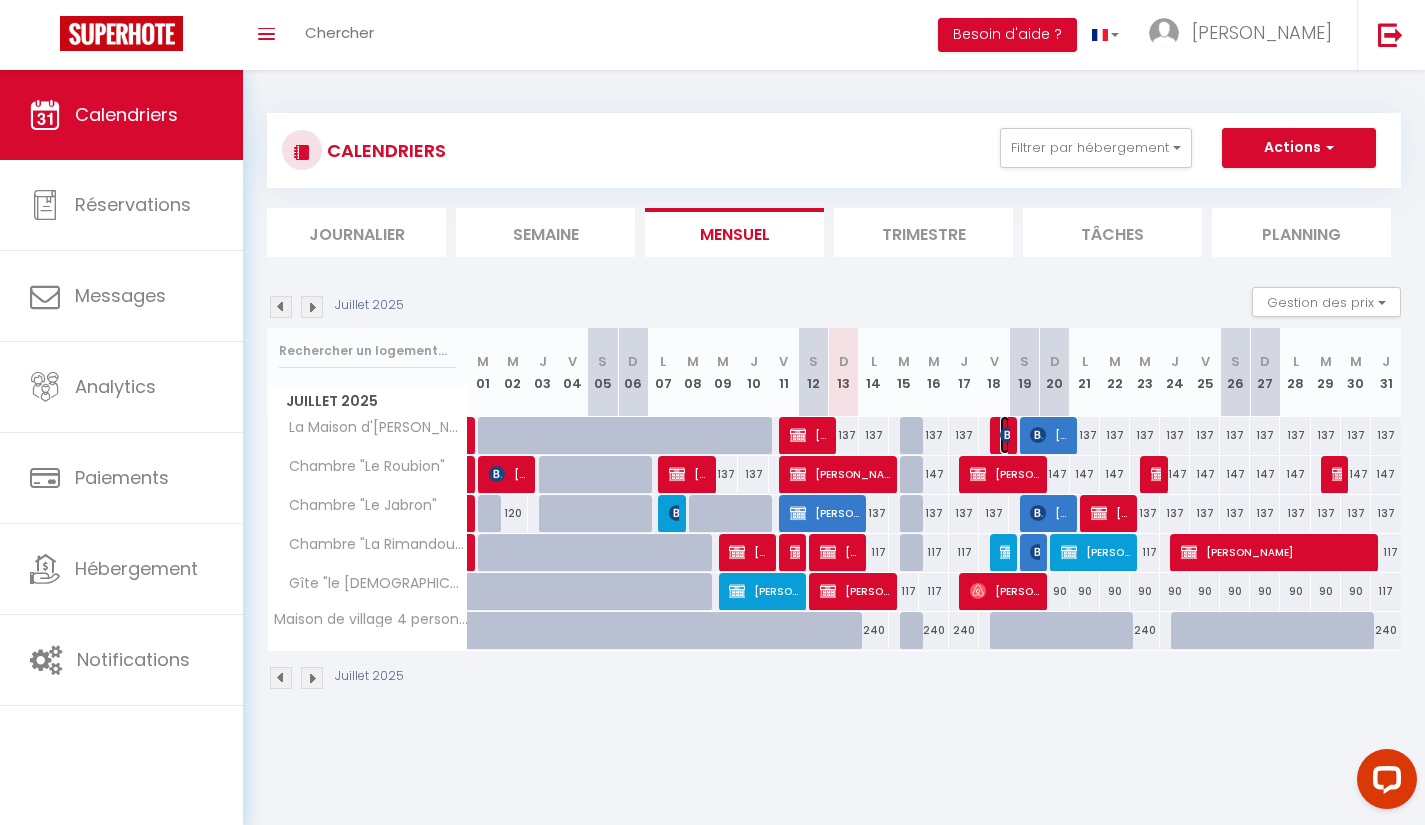 click at bounding box center (1008, 435) 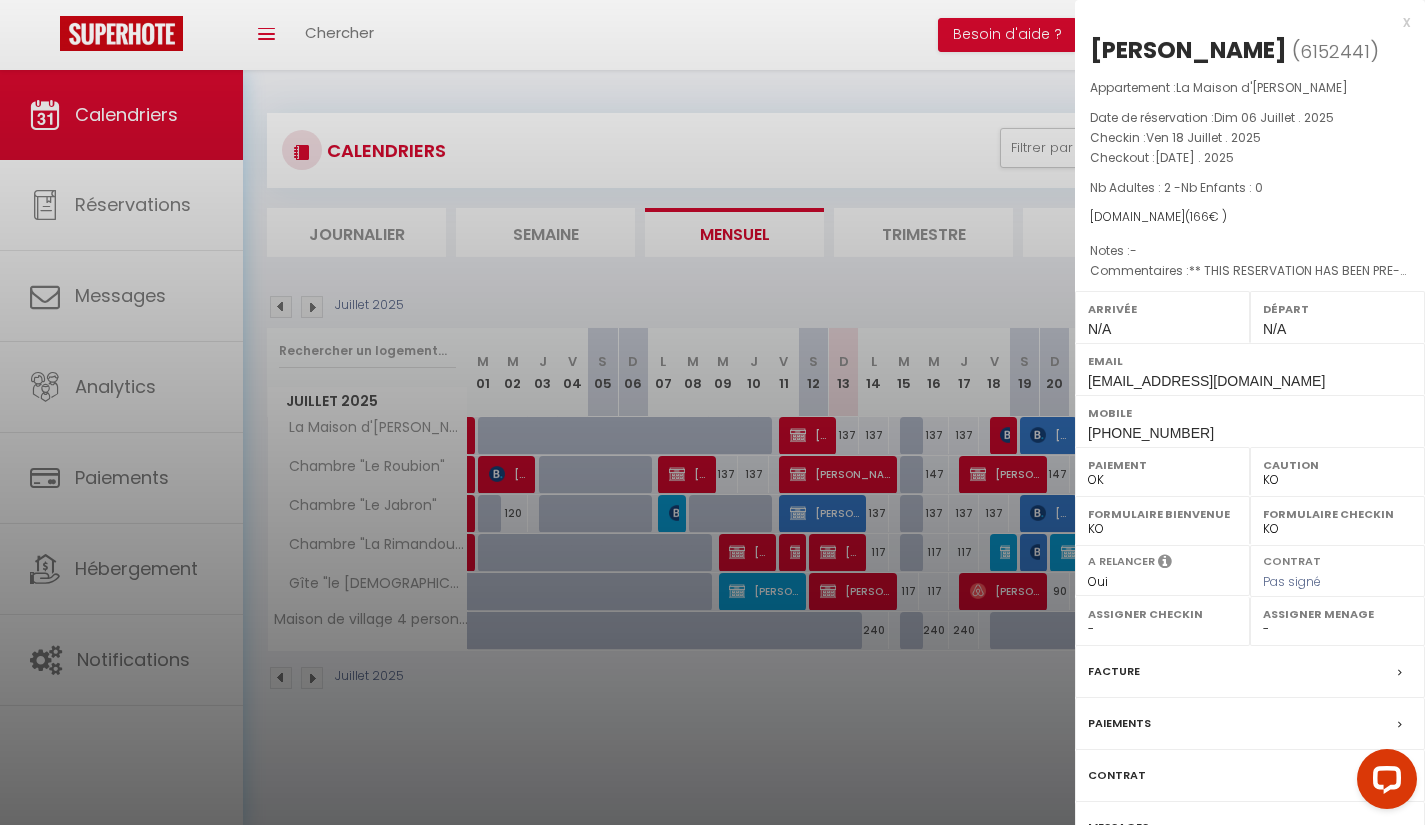 click on "Paiements" at bounding box center (1250, 724) 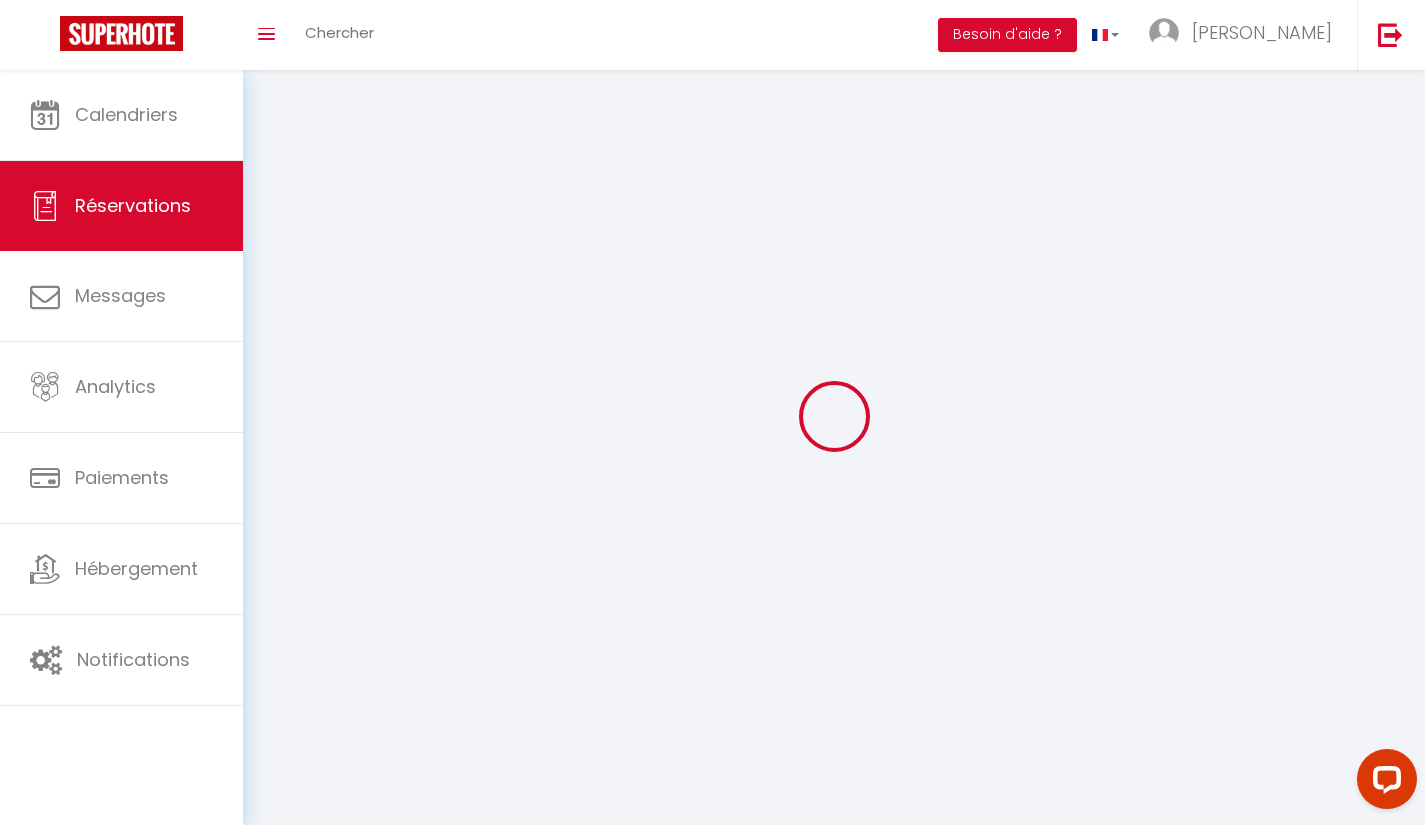 click at bounding box center (834, 416) 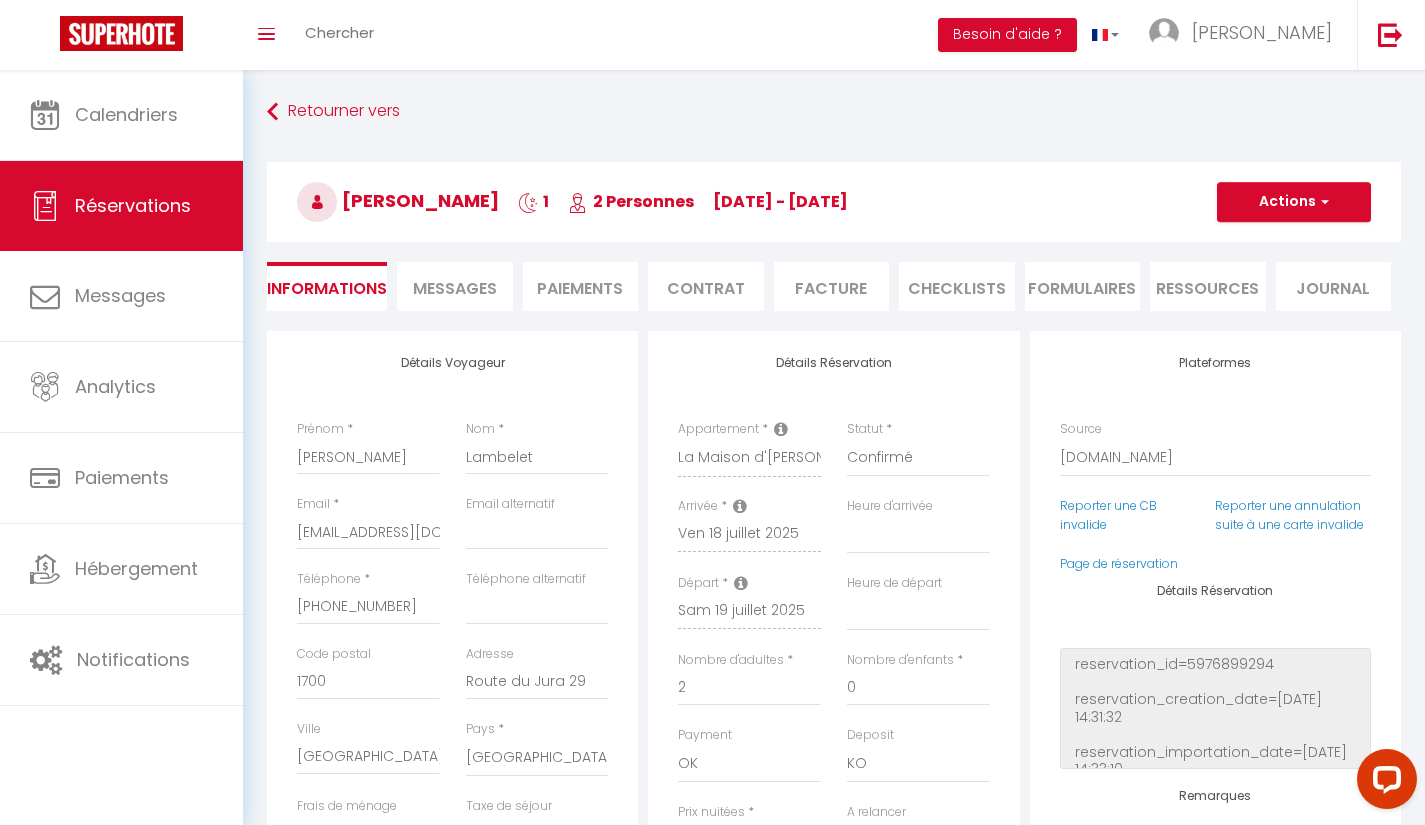 type on "4" 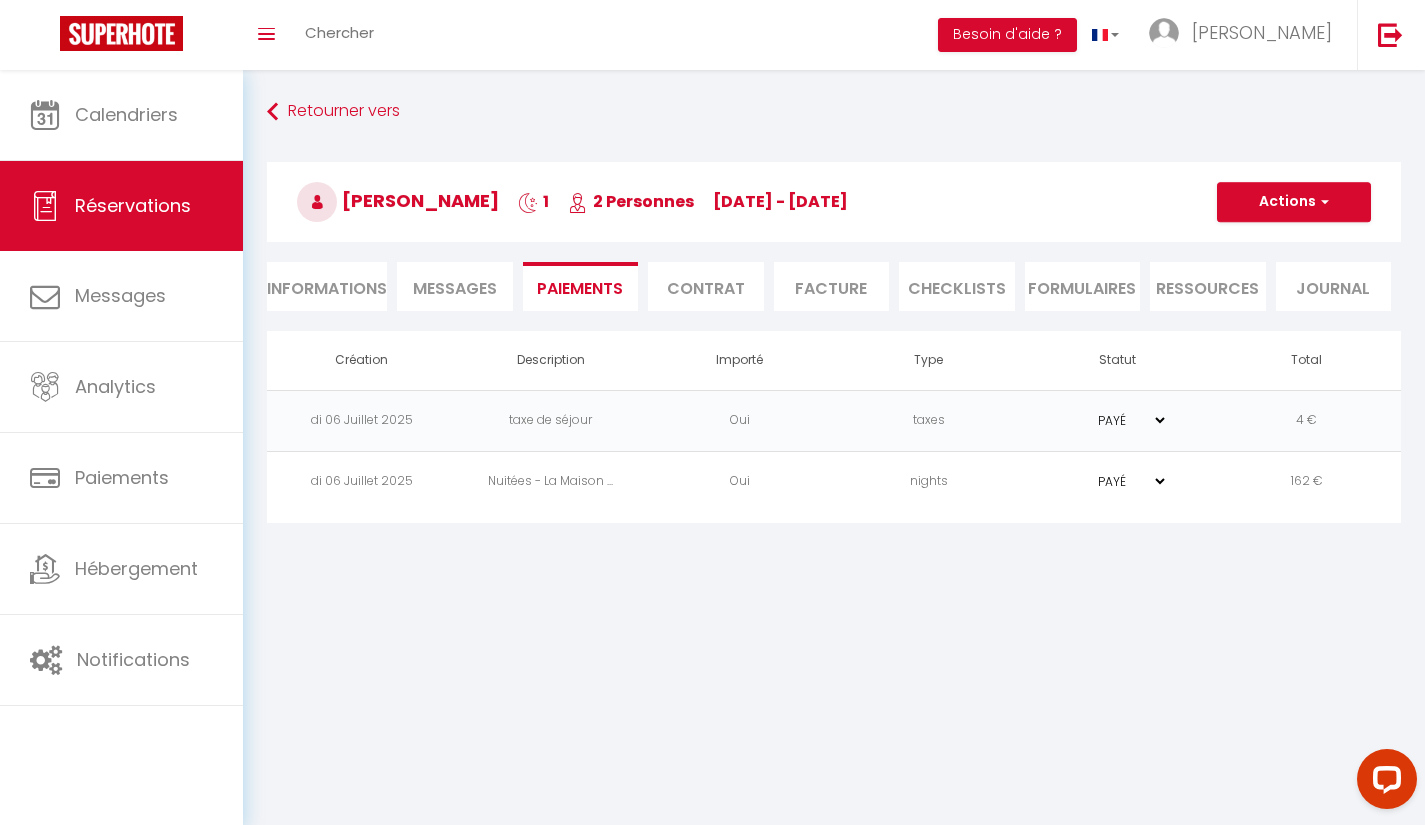 click on "Informations" at bounding box center (327, 286) 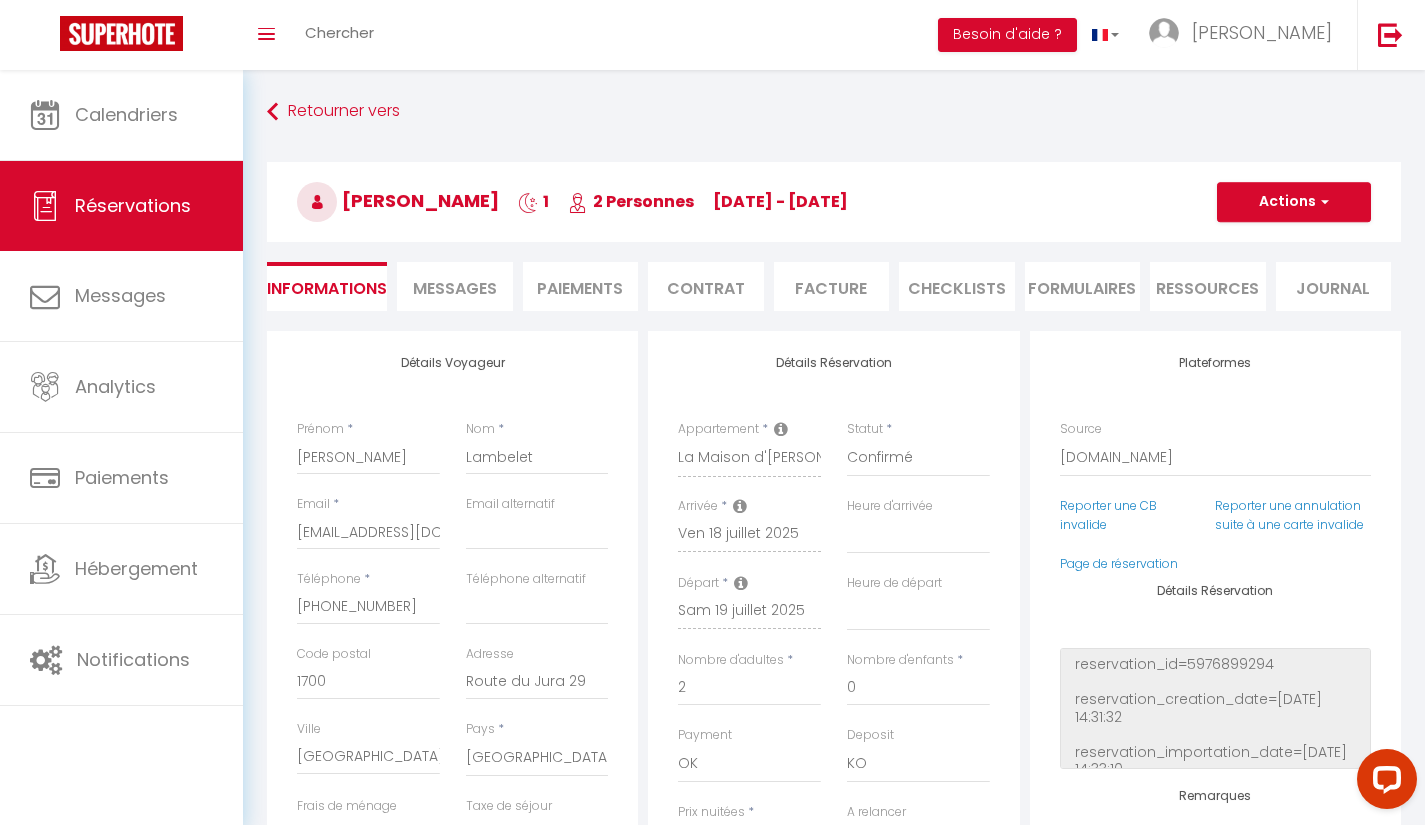 scroll, scrollTop: 256, scrollLeft: 0, axis: vertical 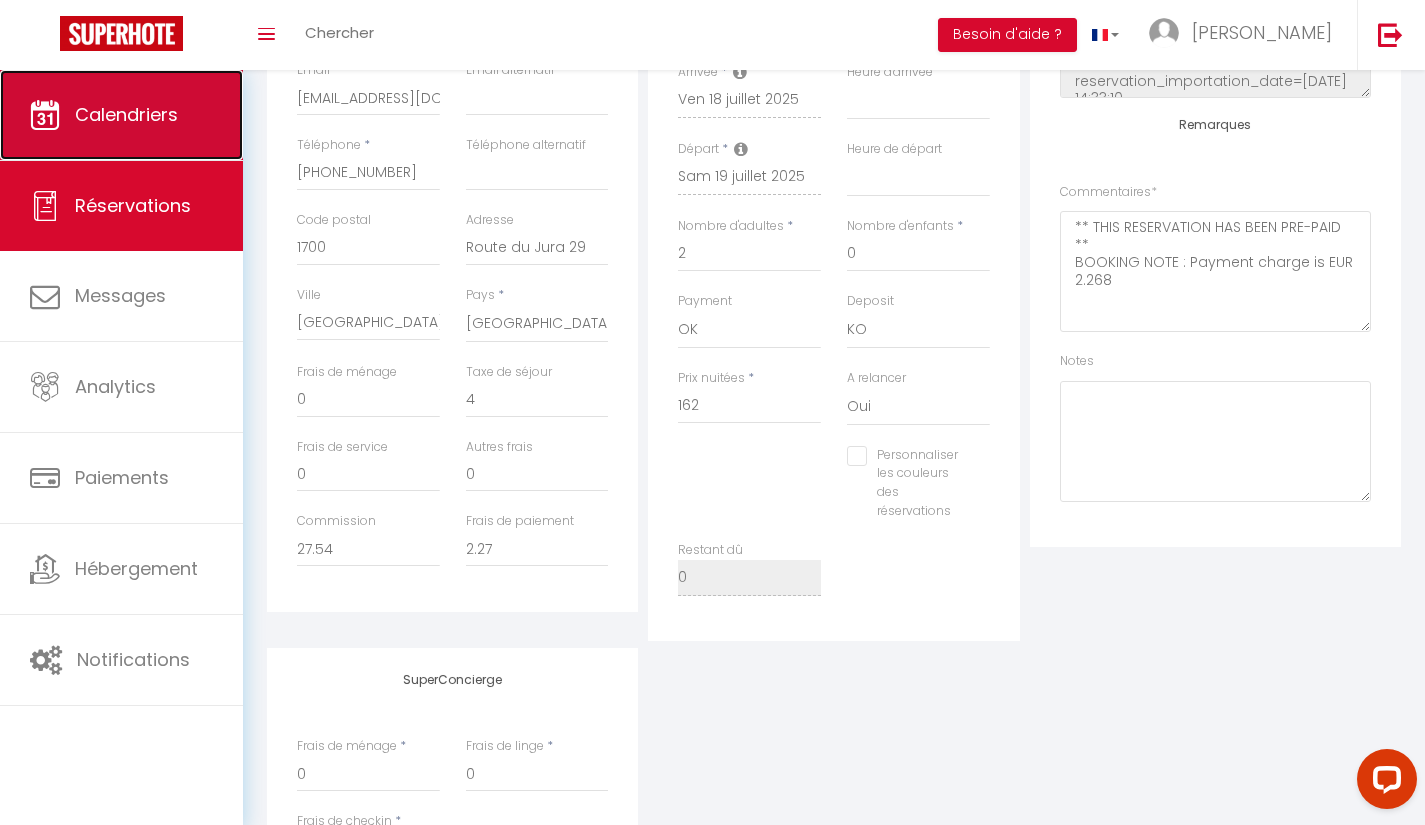 click on "Calendriers" at bounding box center [121, 115] 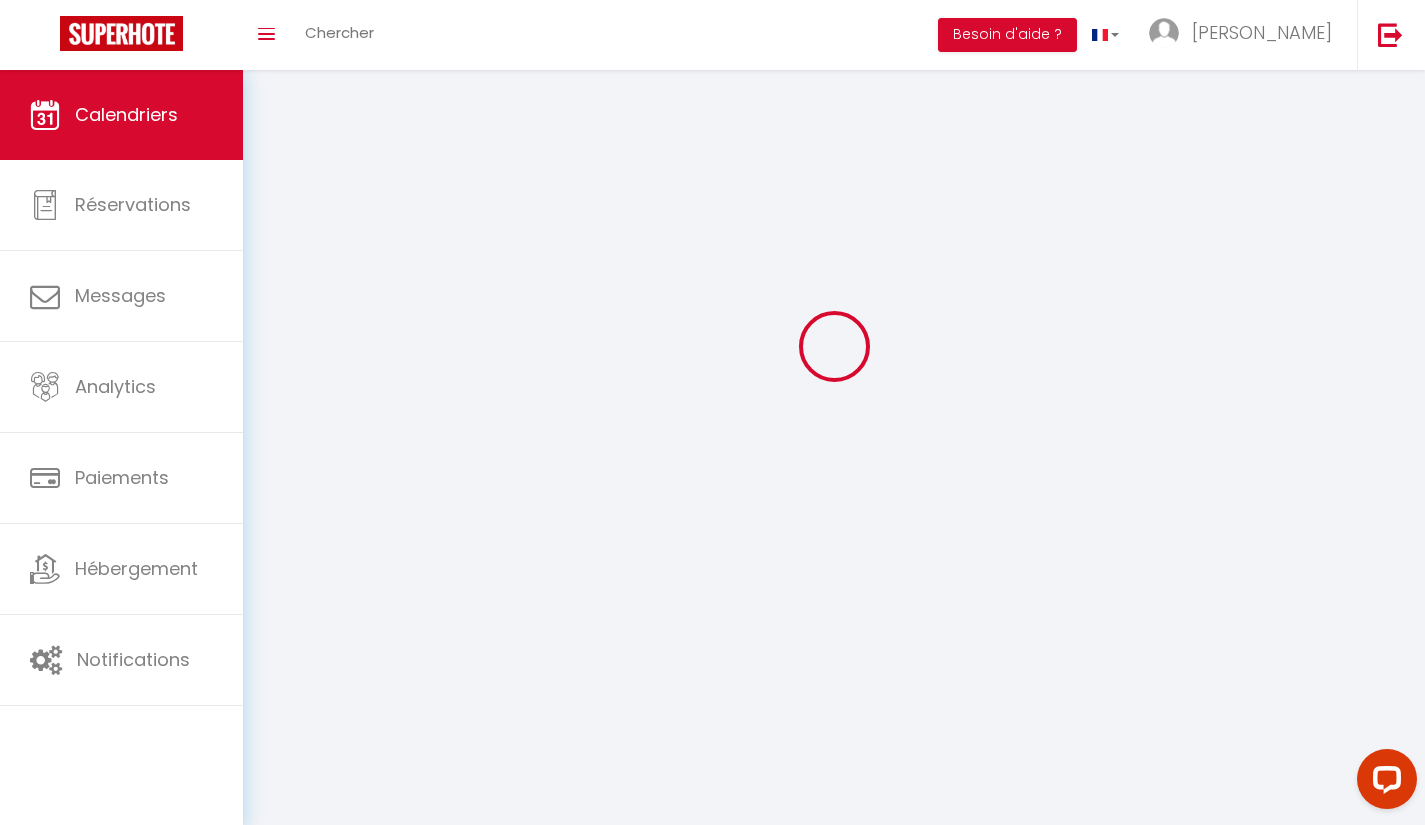 scroll, scrollTop: 0, scrollLeft: 0, axis: both 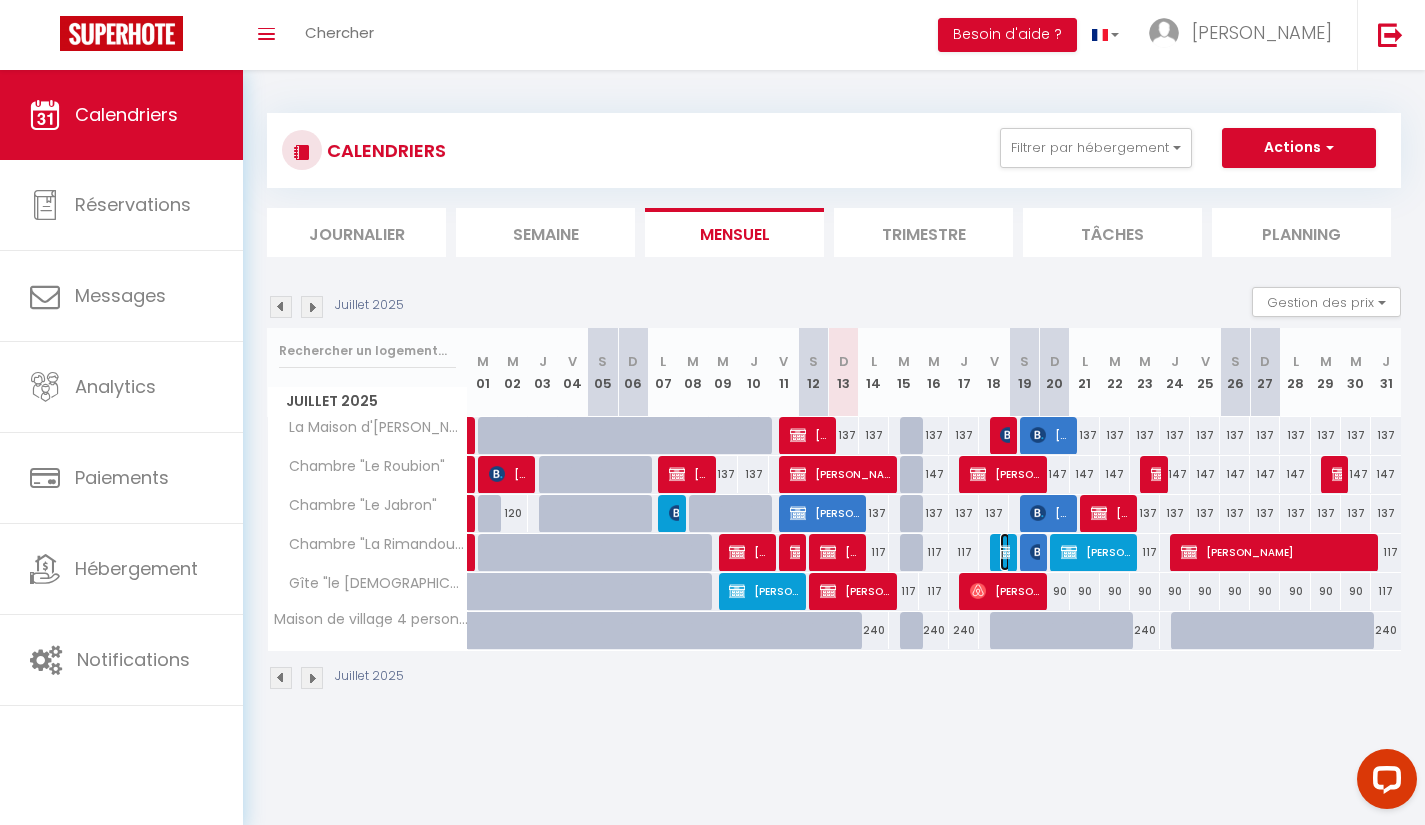 click at bounding box center [1008, 552] 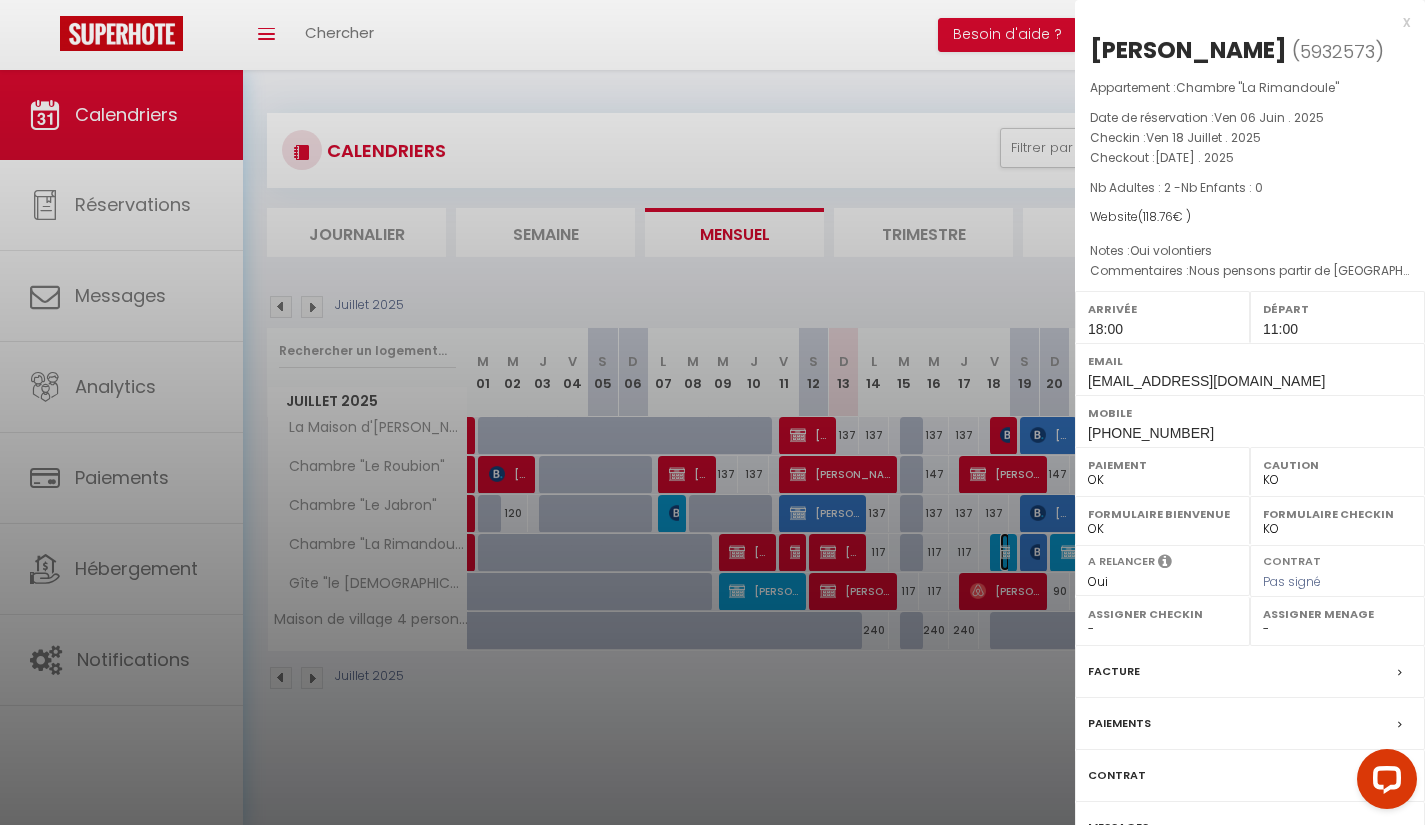 scroll, scrollTop: 70, scrollLeft: 0, axis: vertical 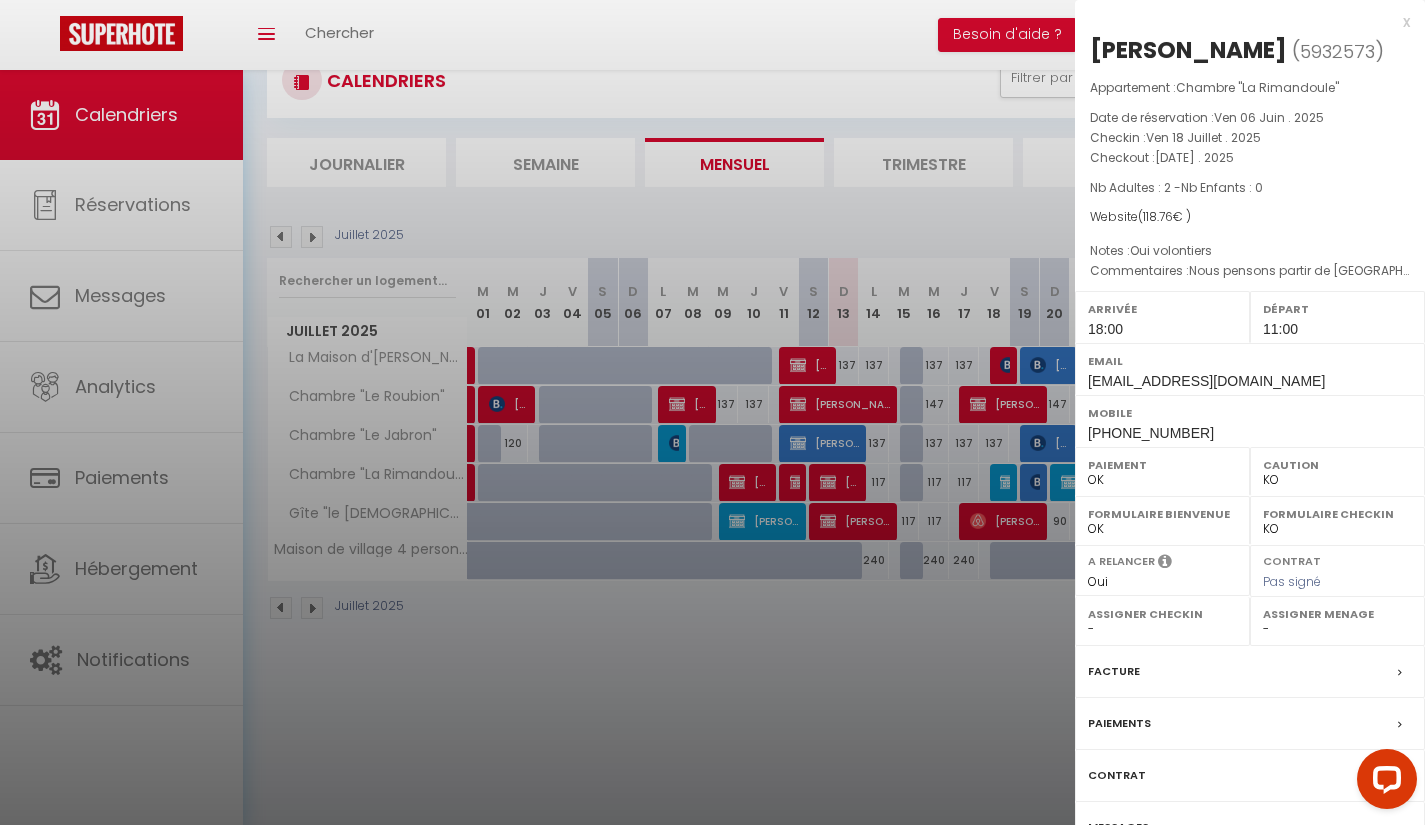 click on "Paiements" at bounding box center [1250, 724] 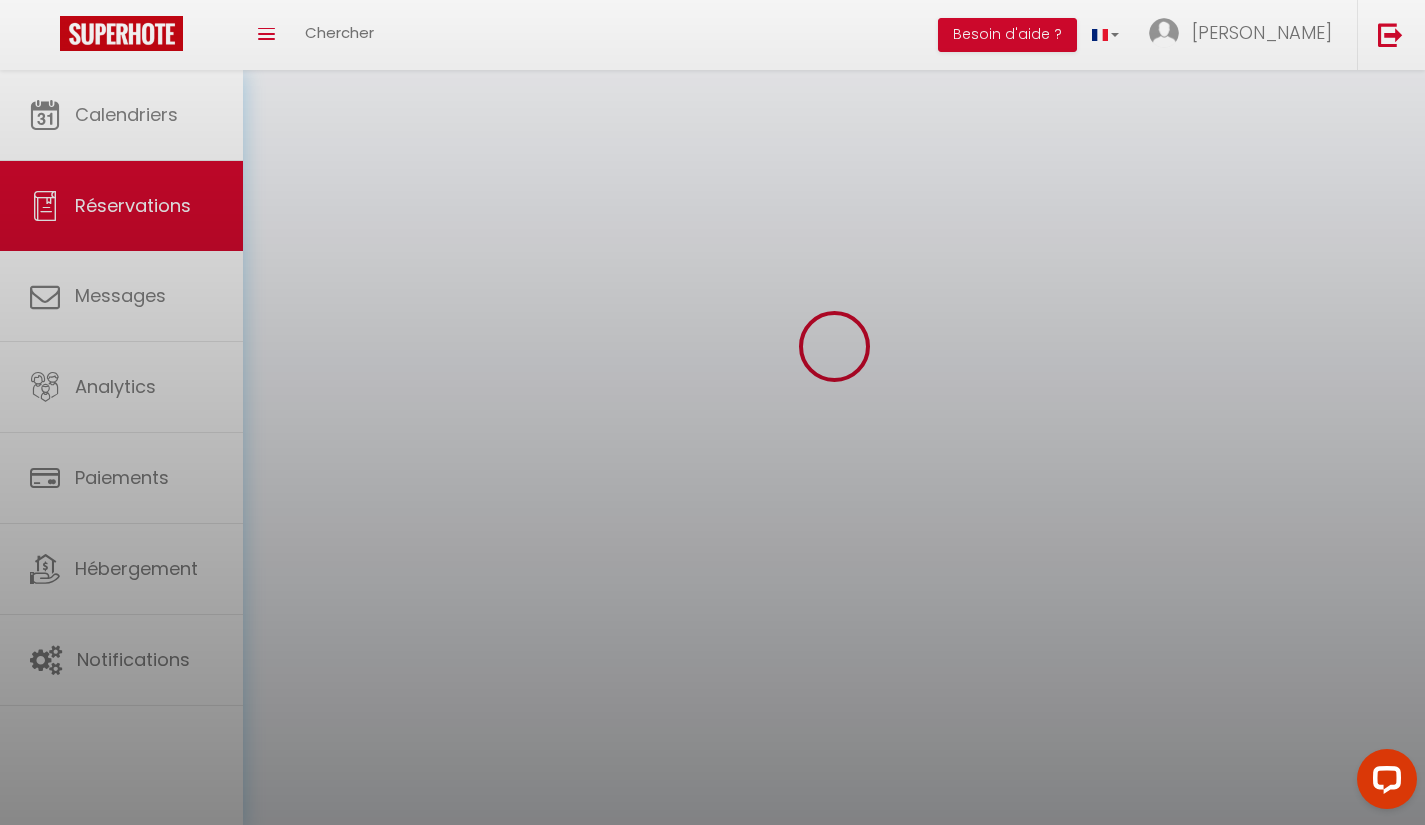 scroll, scrollTop: 0, scrollLeft: 0, axis: both 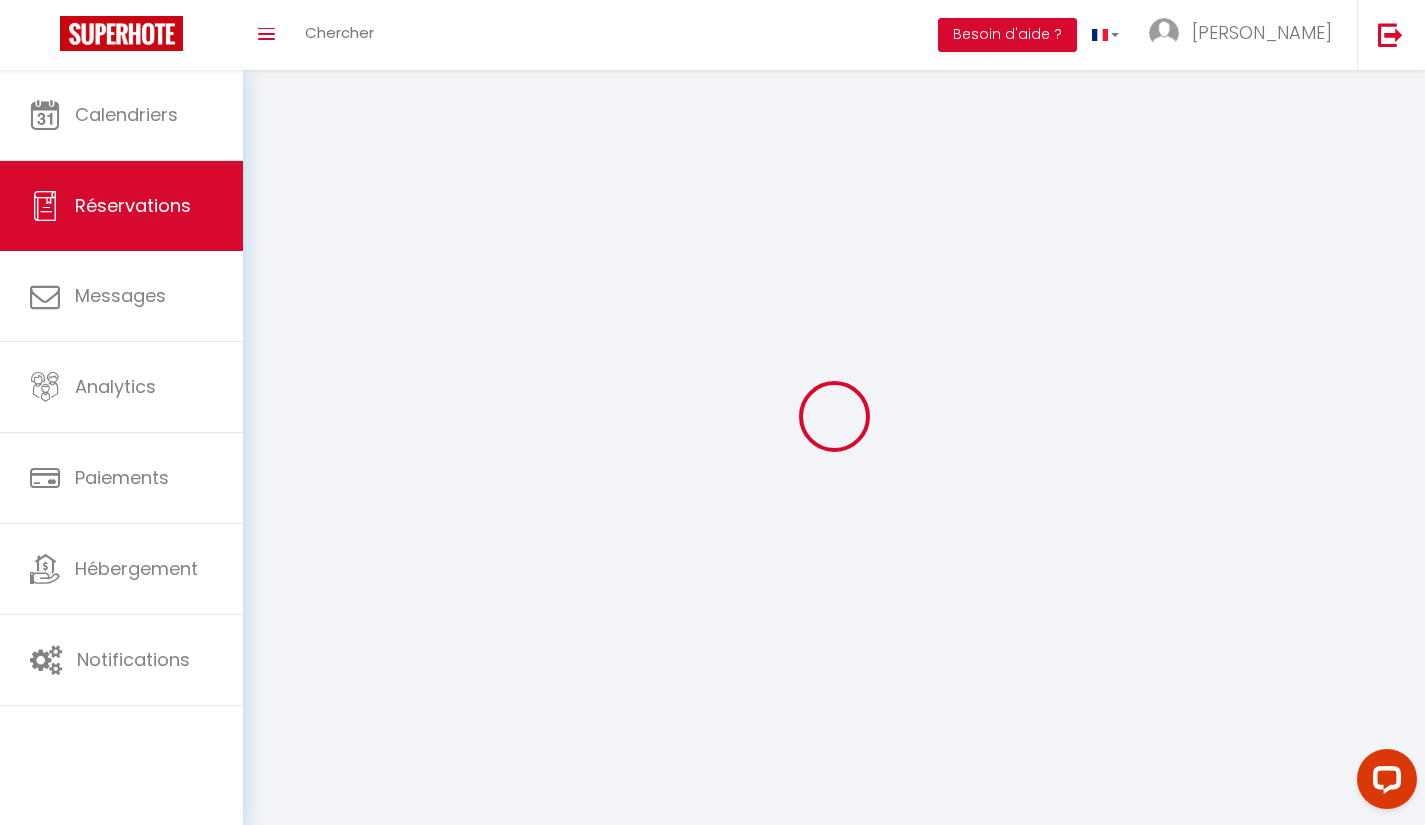 select 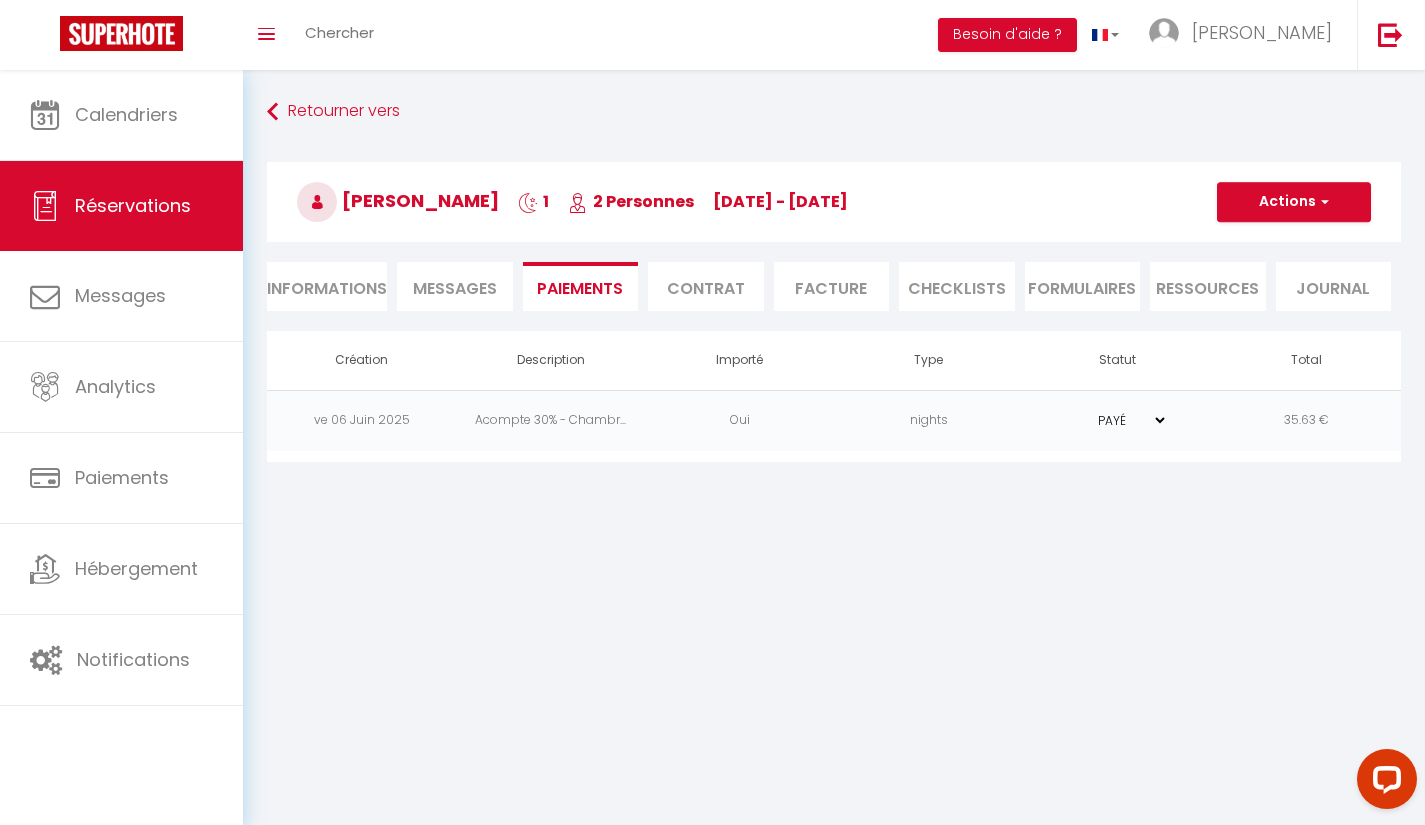 click on "Informations" at bounding box center (327, 286) 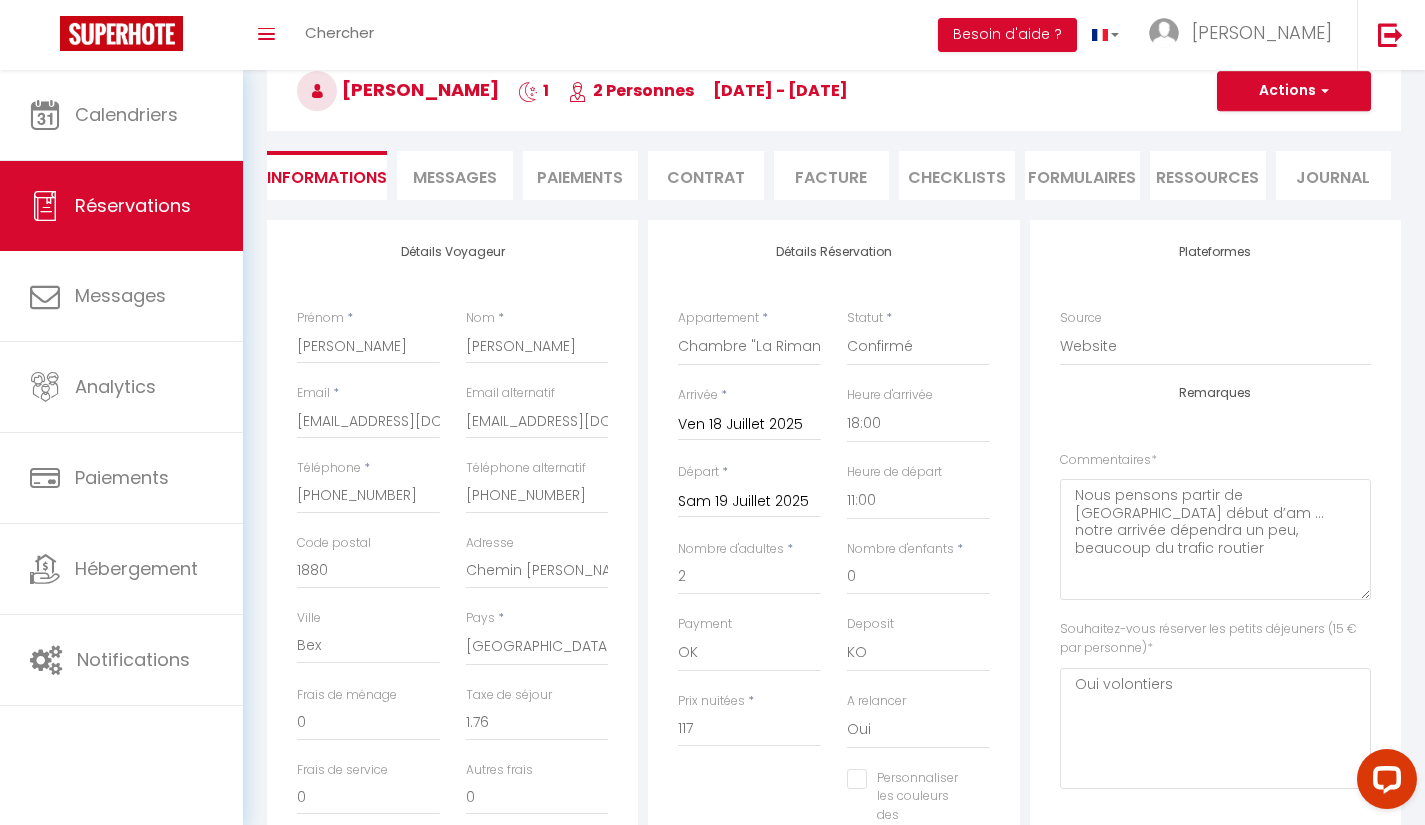 scroll, scrollTop: 0, scrollLeft: 0, axis: both 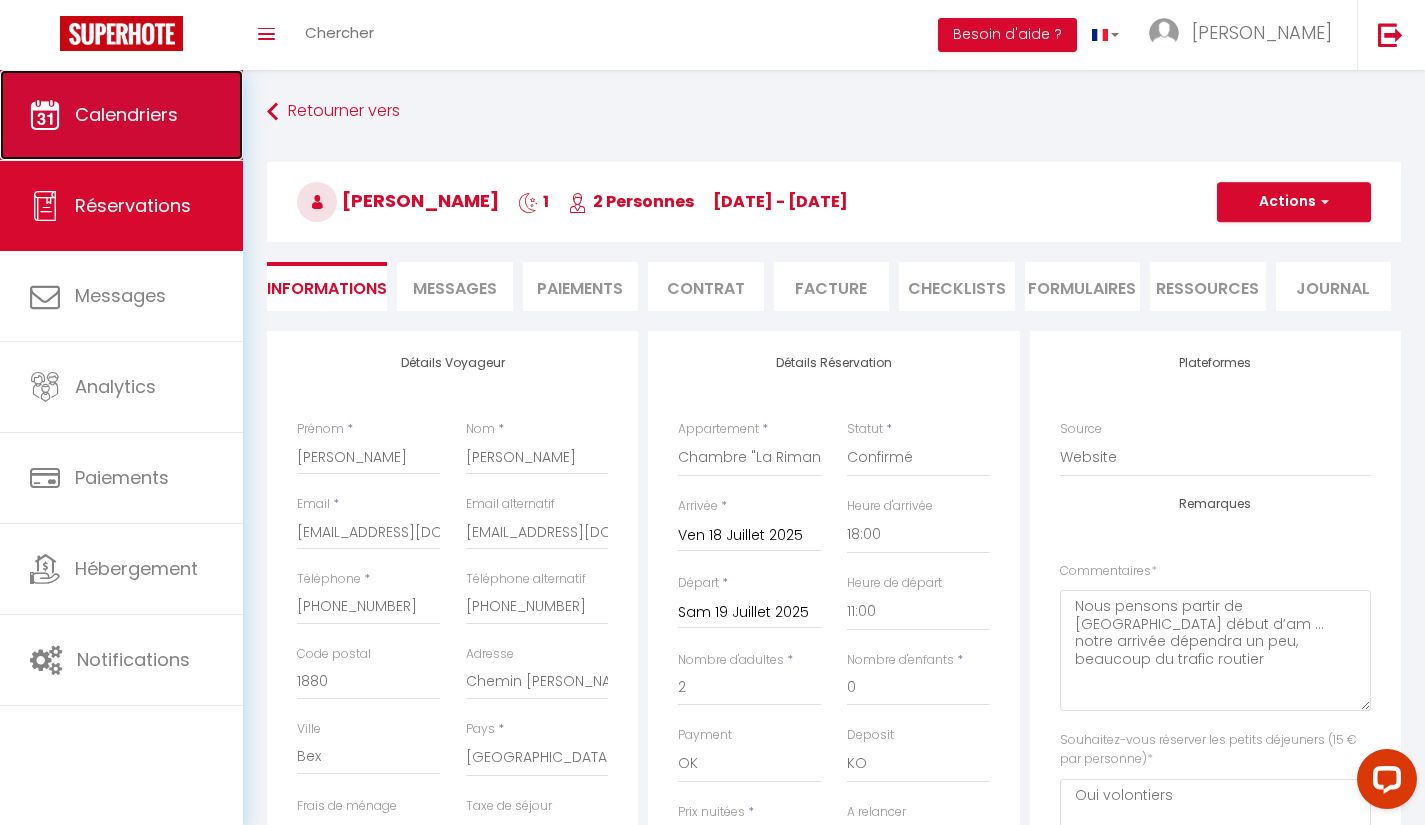 click on "Calendriers" at bounding box center (126, 114) 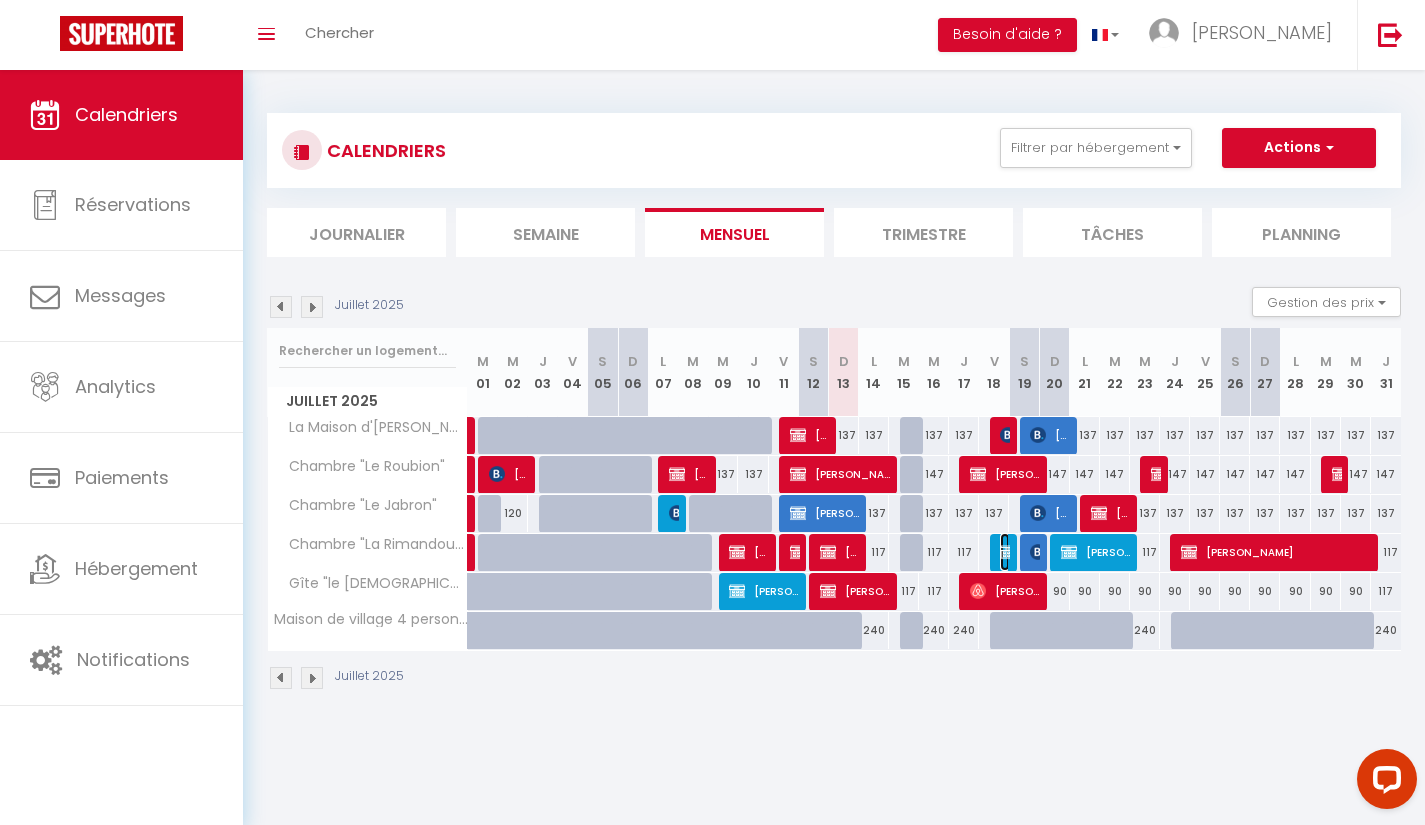 click at bounding box center [1008, 552] 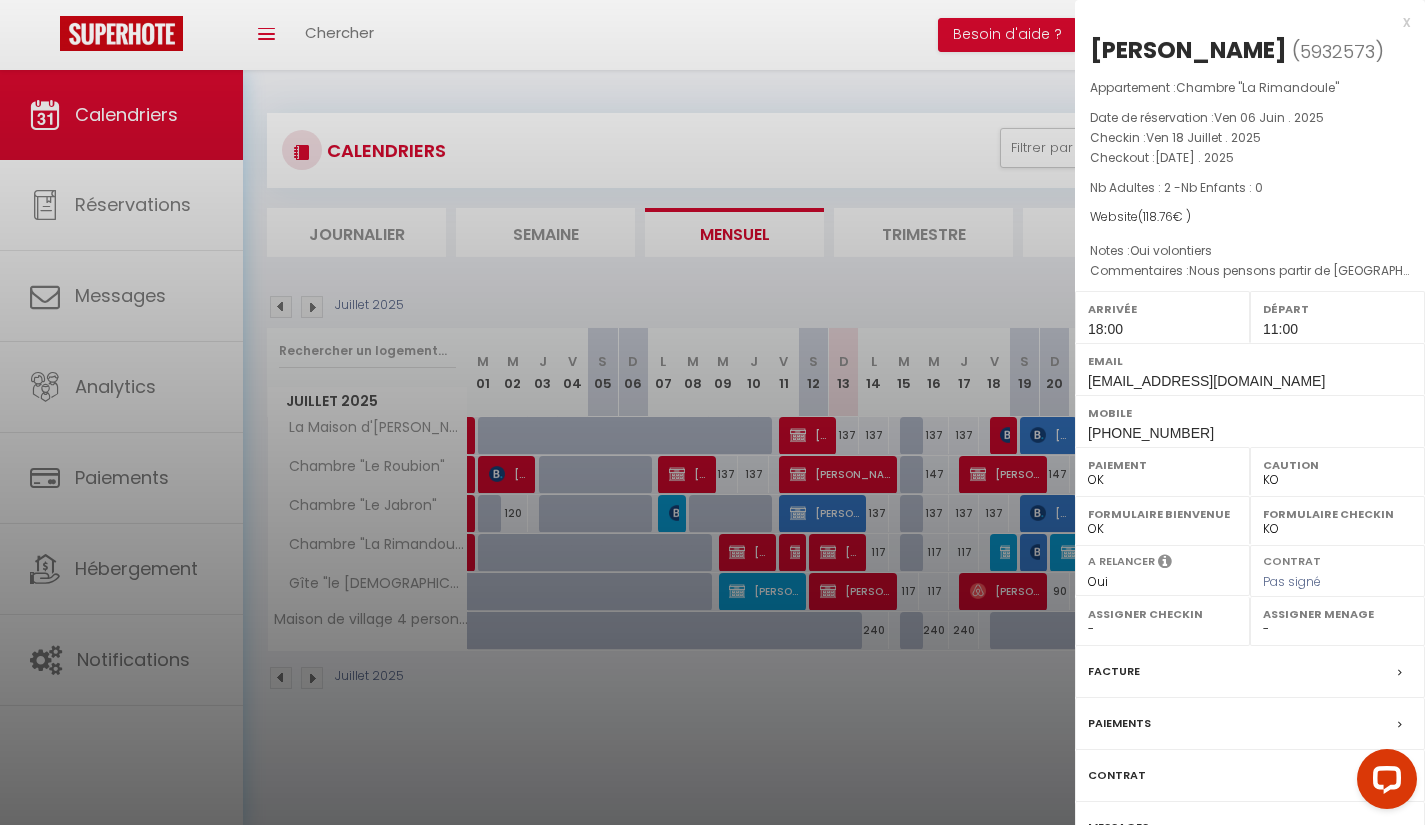 click at bounding box center [712, 412] 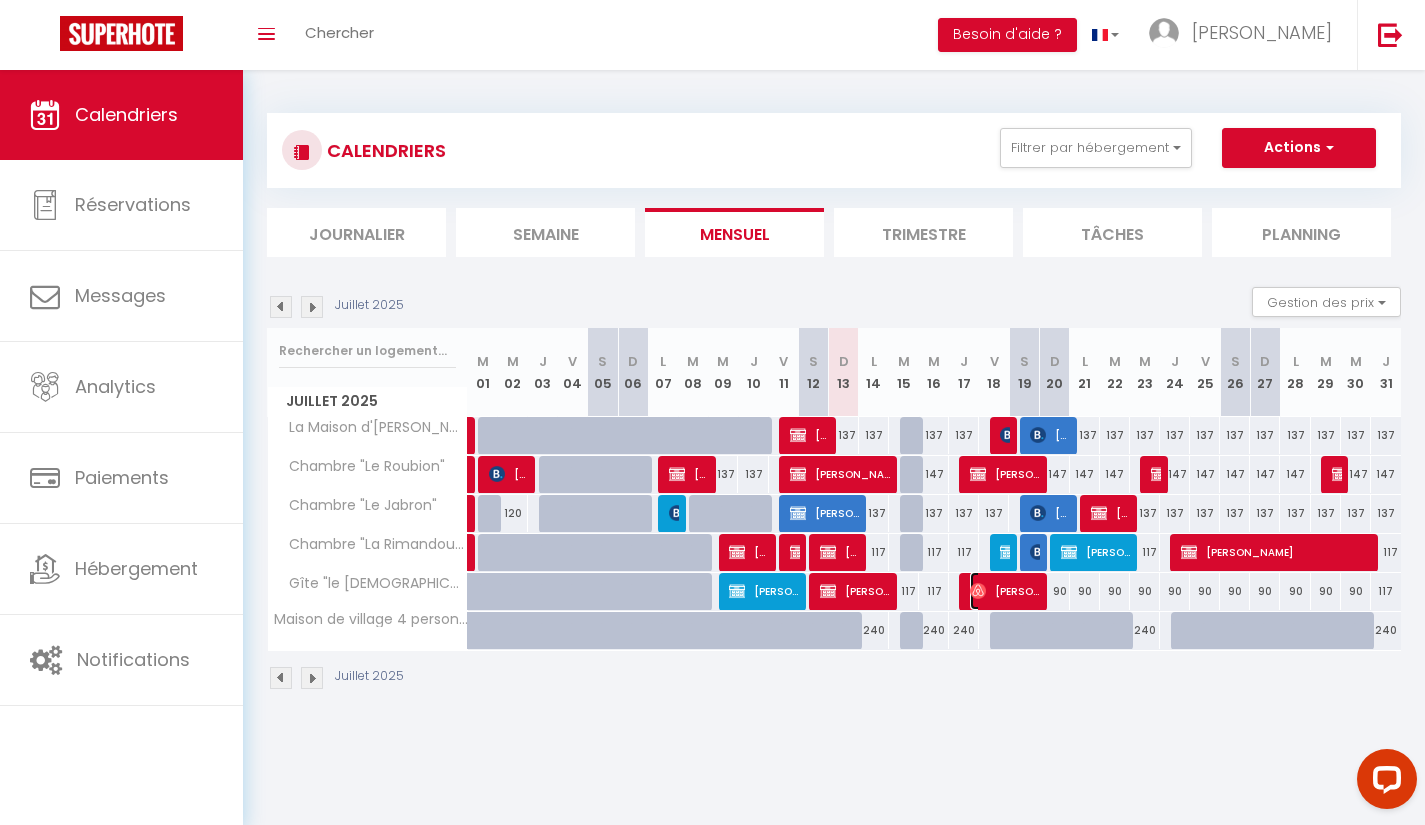 click on "[PERSON_NAME]" at bounding box center [1005, 591] 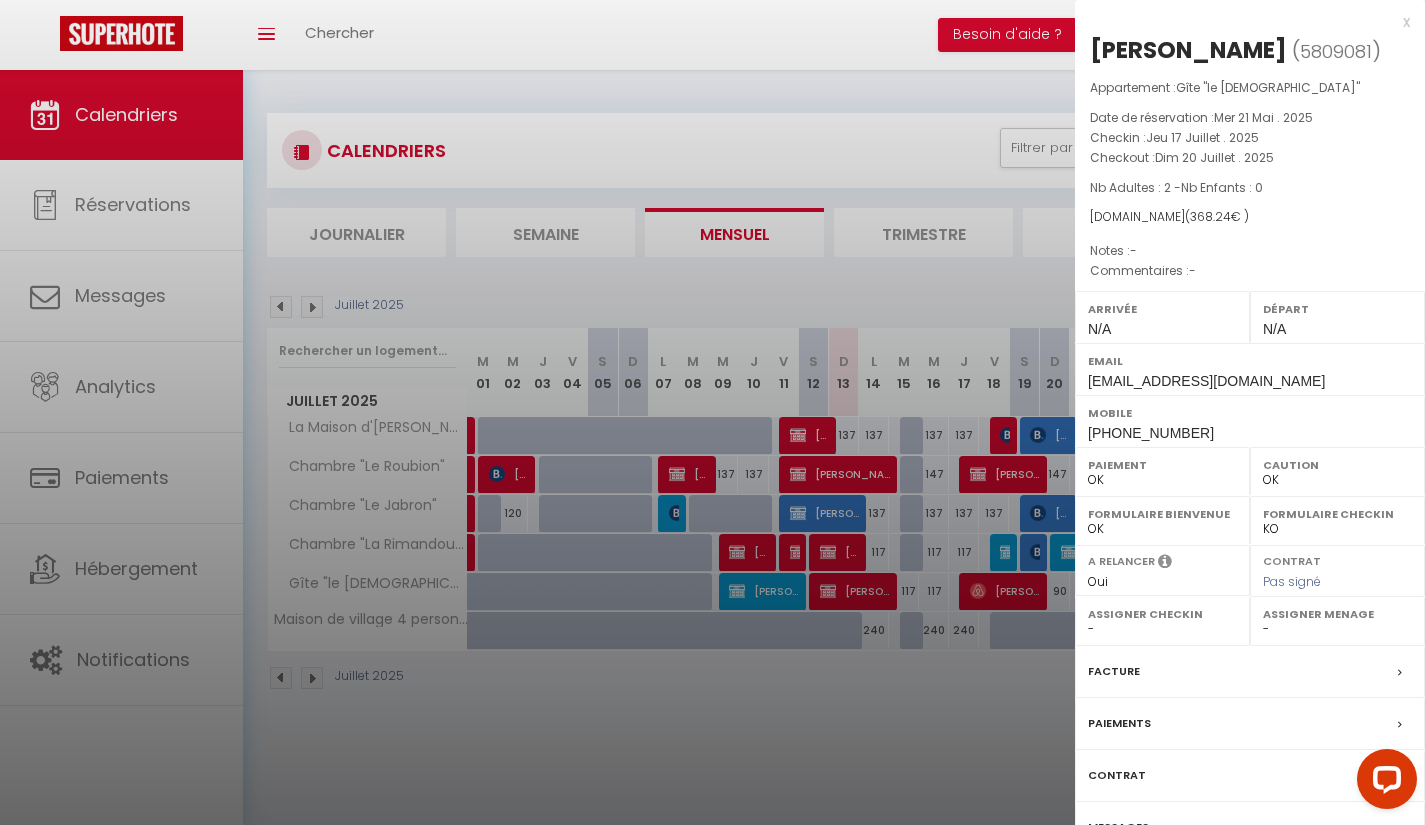 click on "Paiements" at bounding box center (1250, 724) 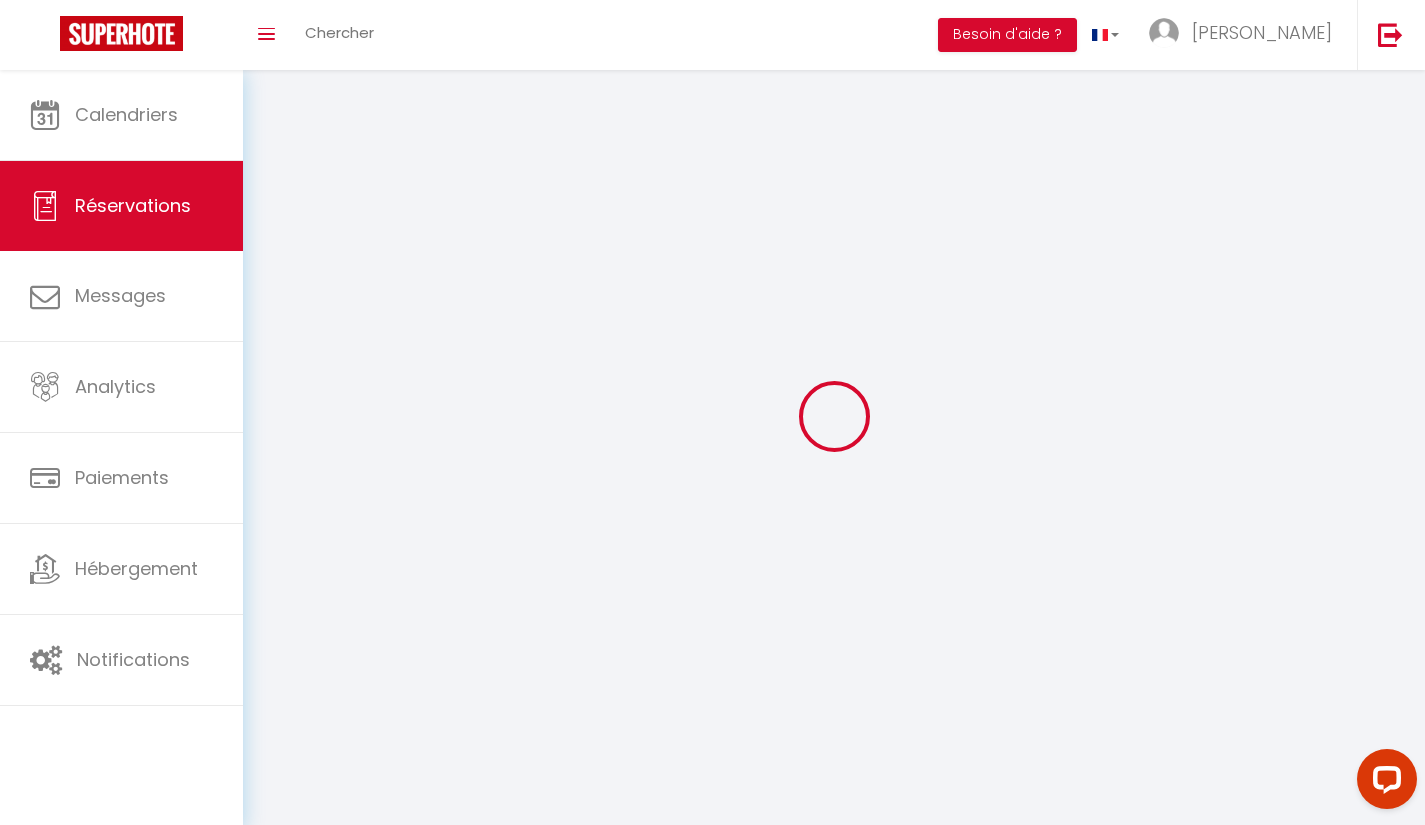 type on "Nicolas" 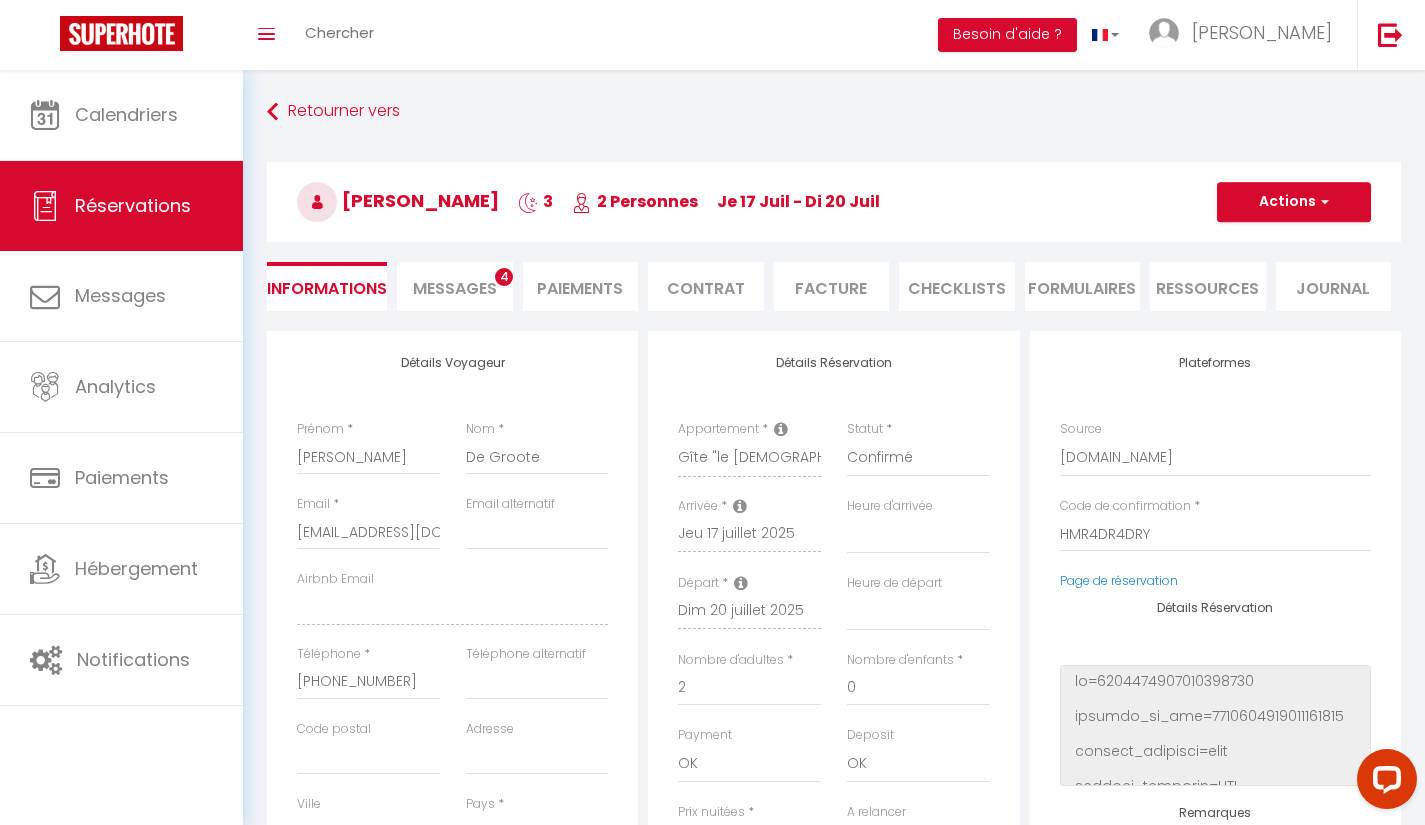 select 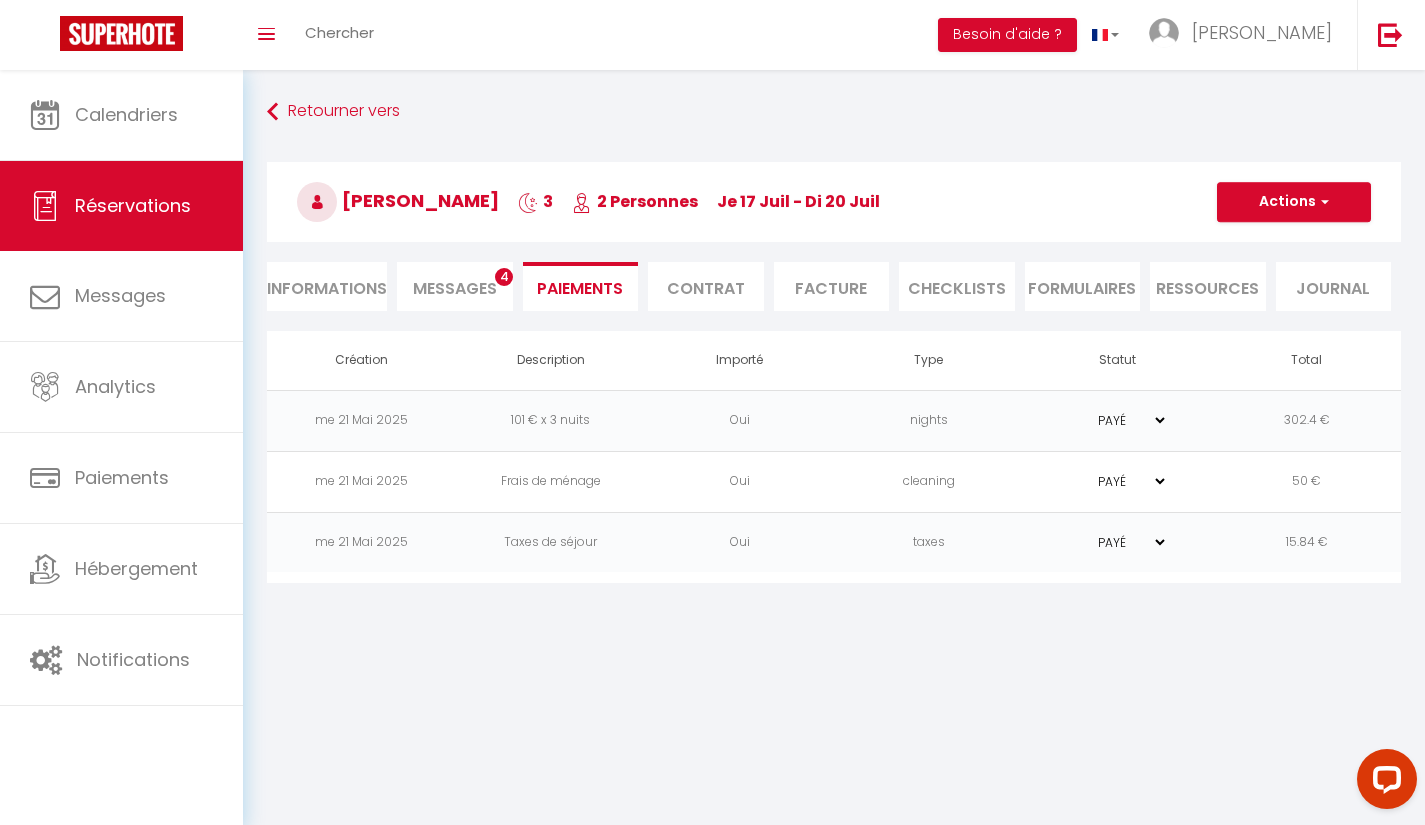 click on "Informations" at bounding box center (327, 286) 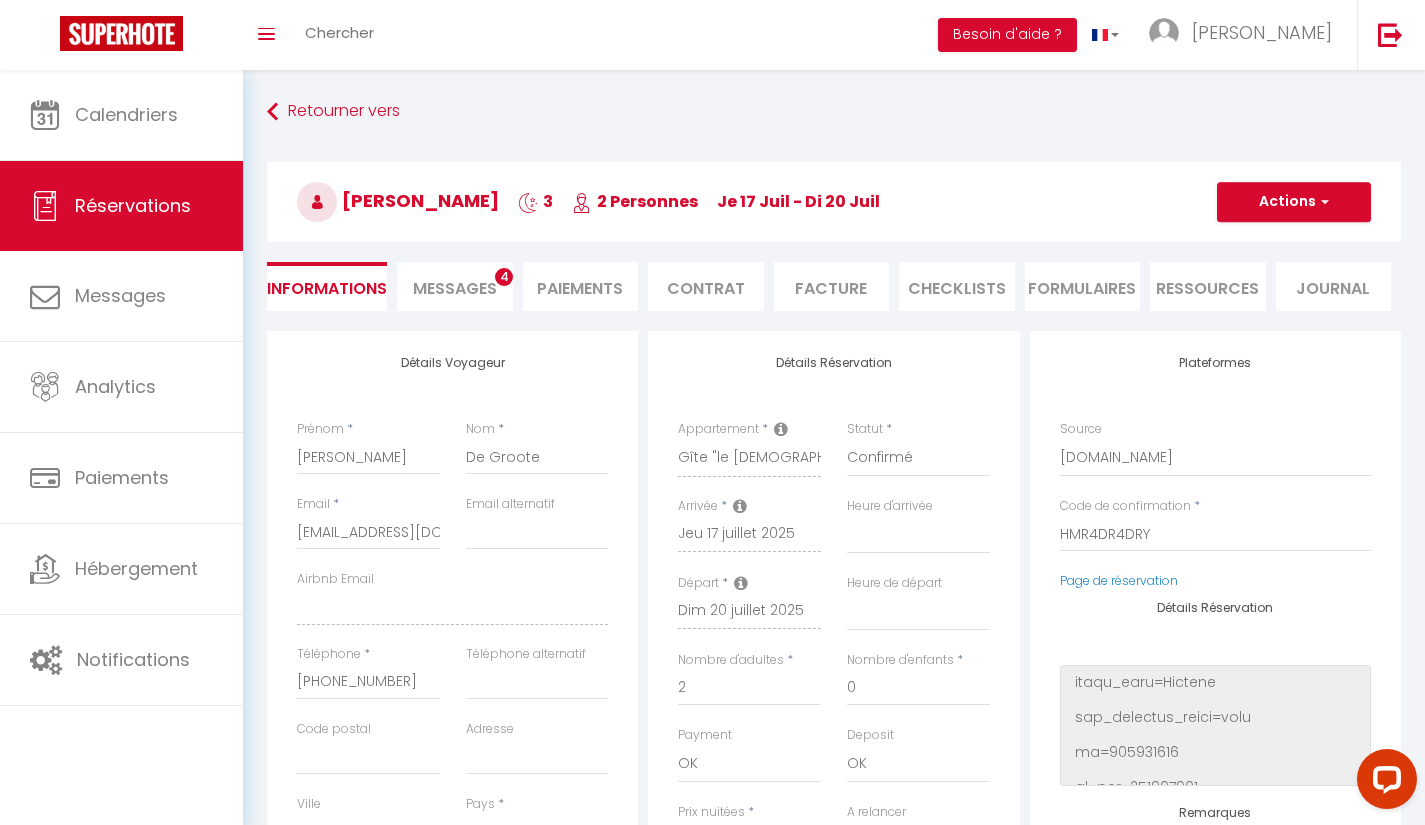 scroll, scrollTop: 1080, scrollLeft: 0, axis: vertical 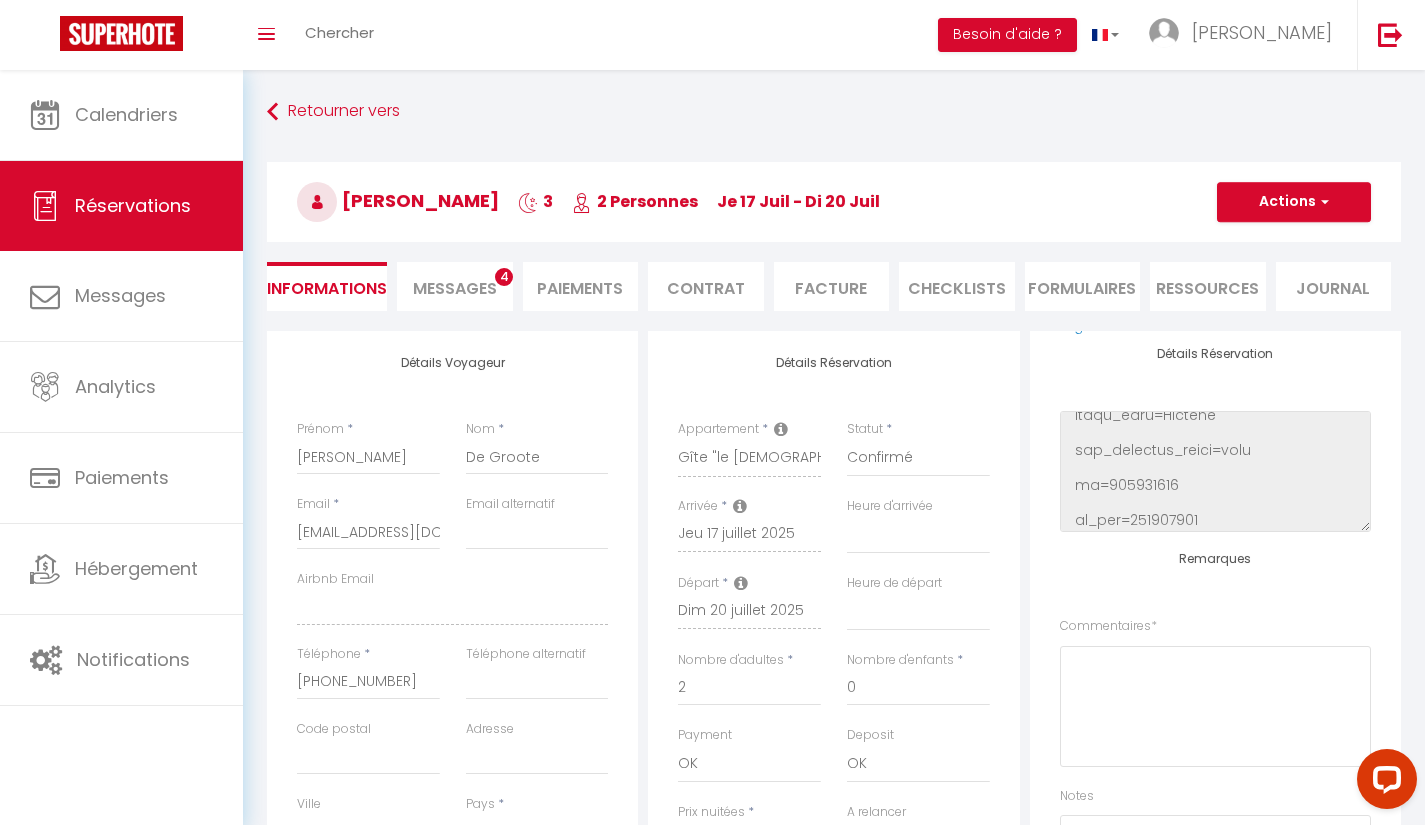 click on "Messages   4" at bounding box center [455, 286] 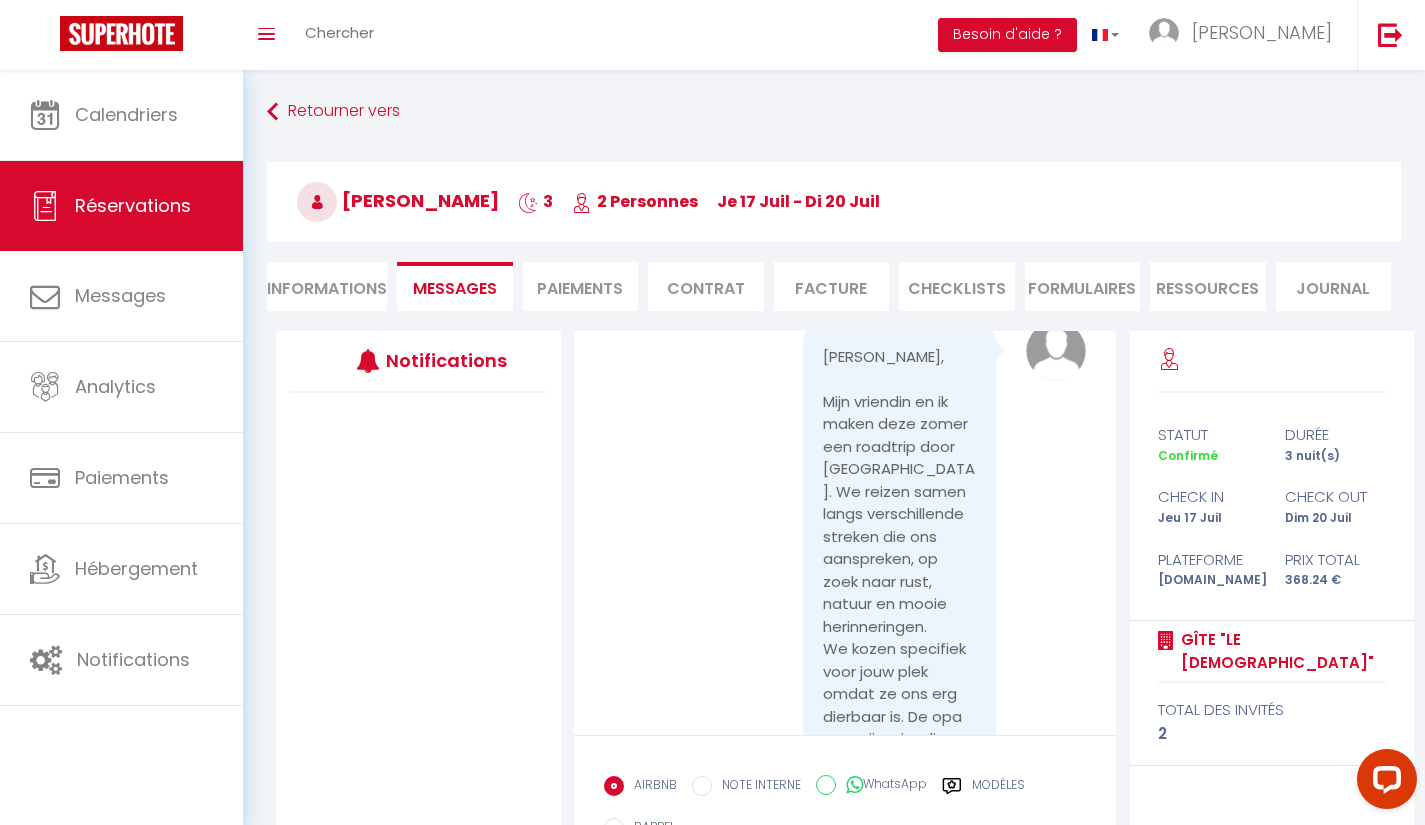 scroll, scrollTop: 557, scrollLeft: 0, axis: vertical 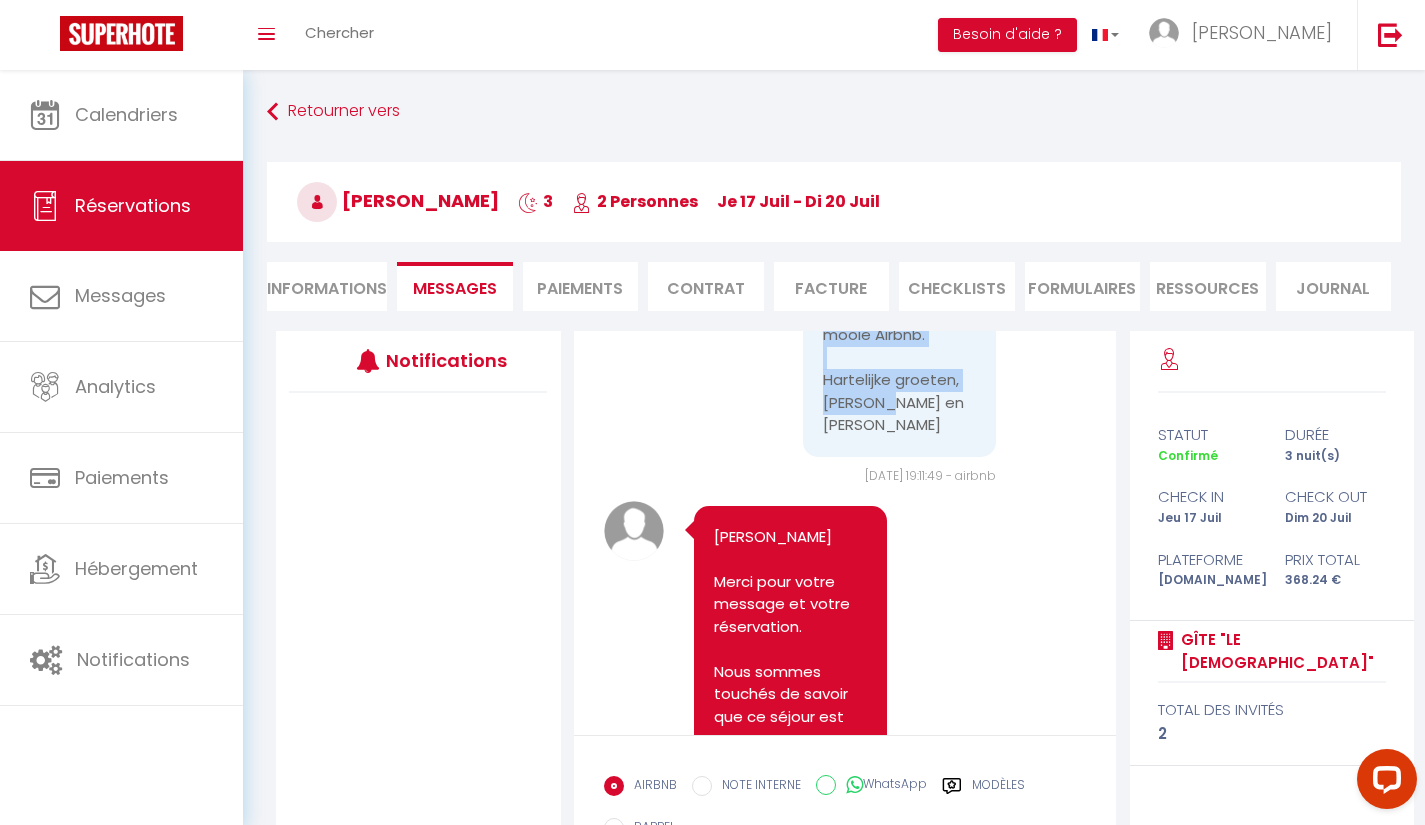 drag, startPoint x: 816, startPoint y: 348, endPoint x: 961, endPoint y: 415, distance: 159.73102 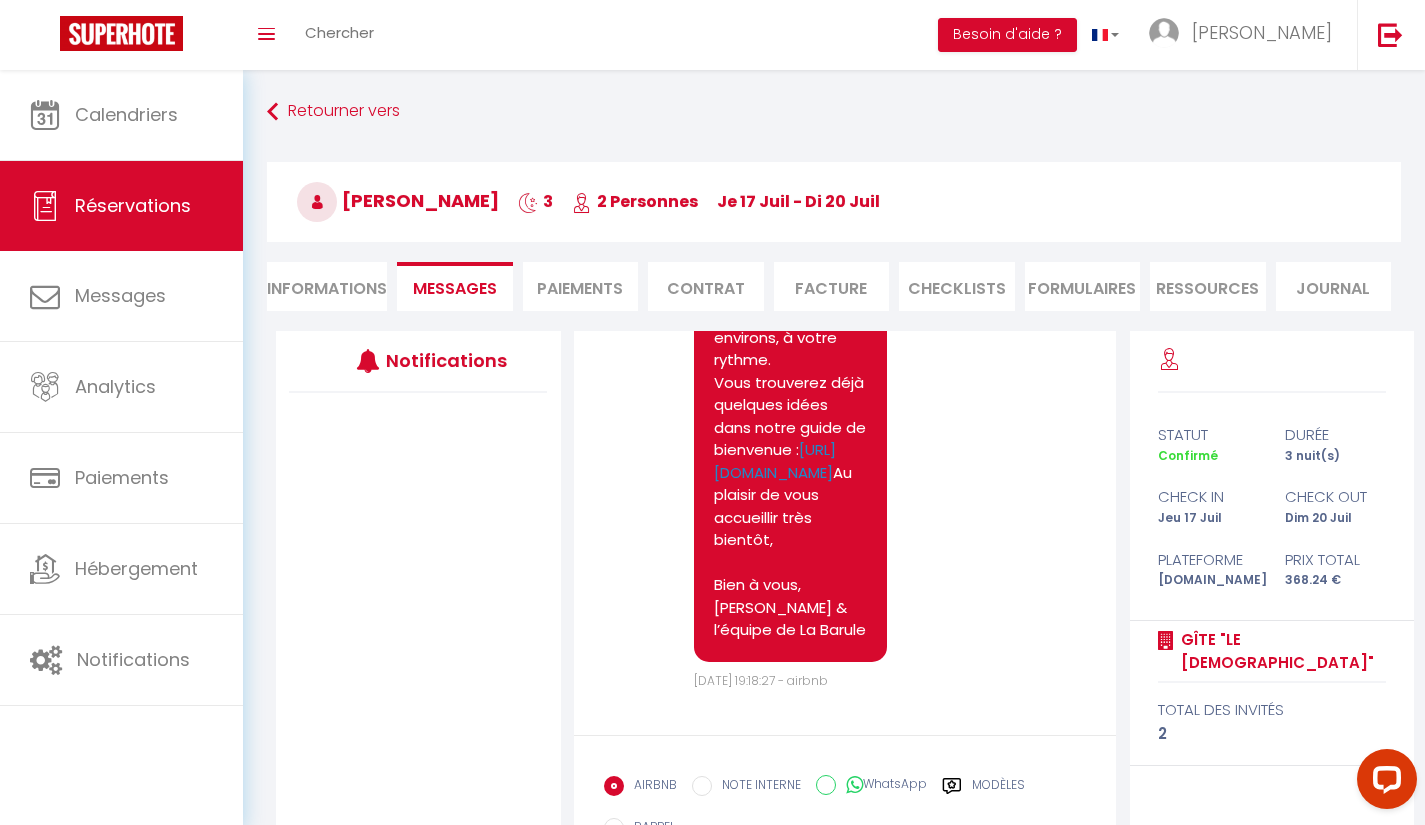 scroll, scrollTop: 2728, scrollLeft: 0, axis: vertical 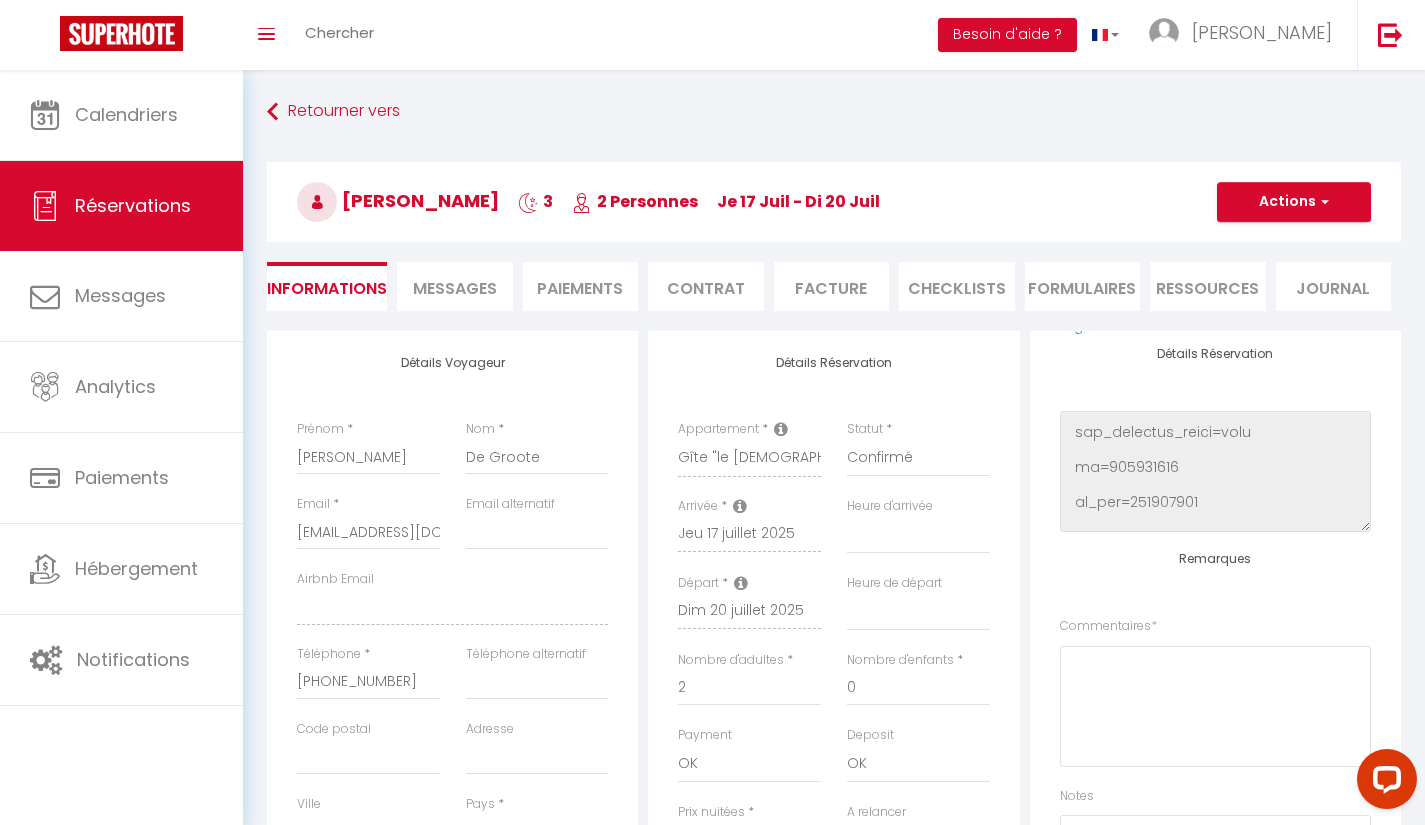select 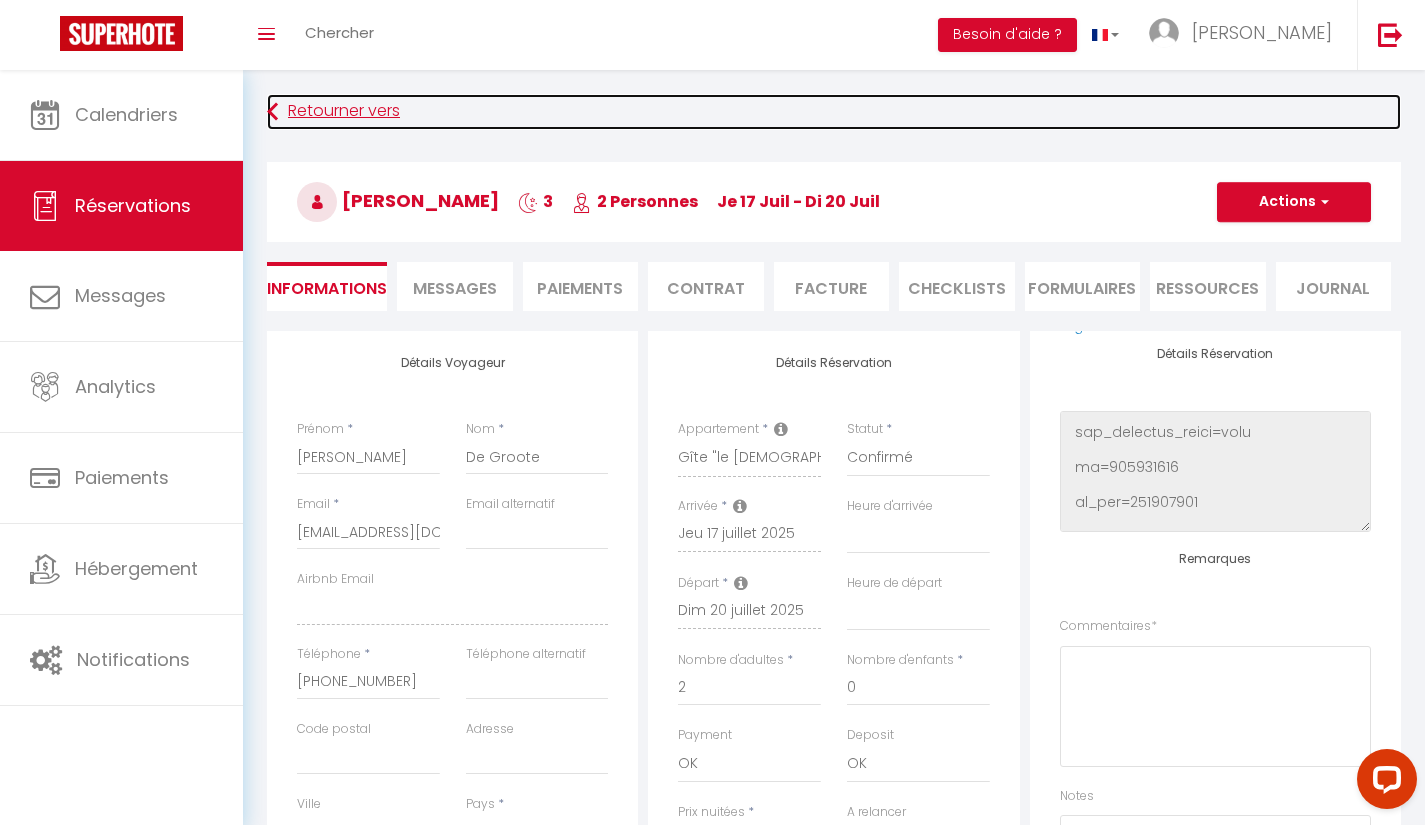 click on "Retourner vers" at bounding box center (834, 112) 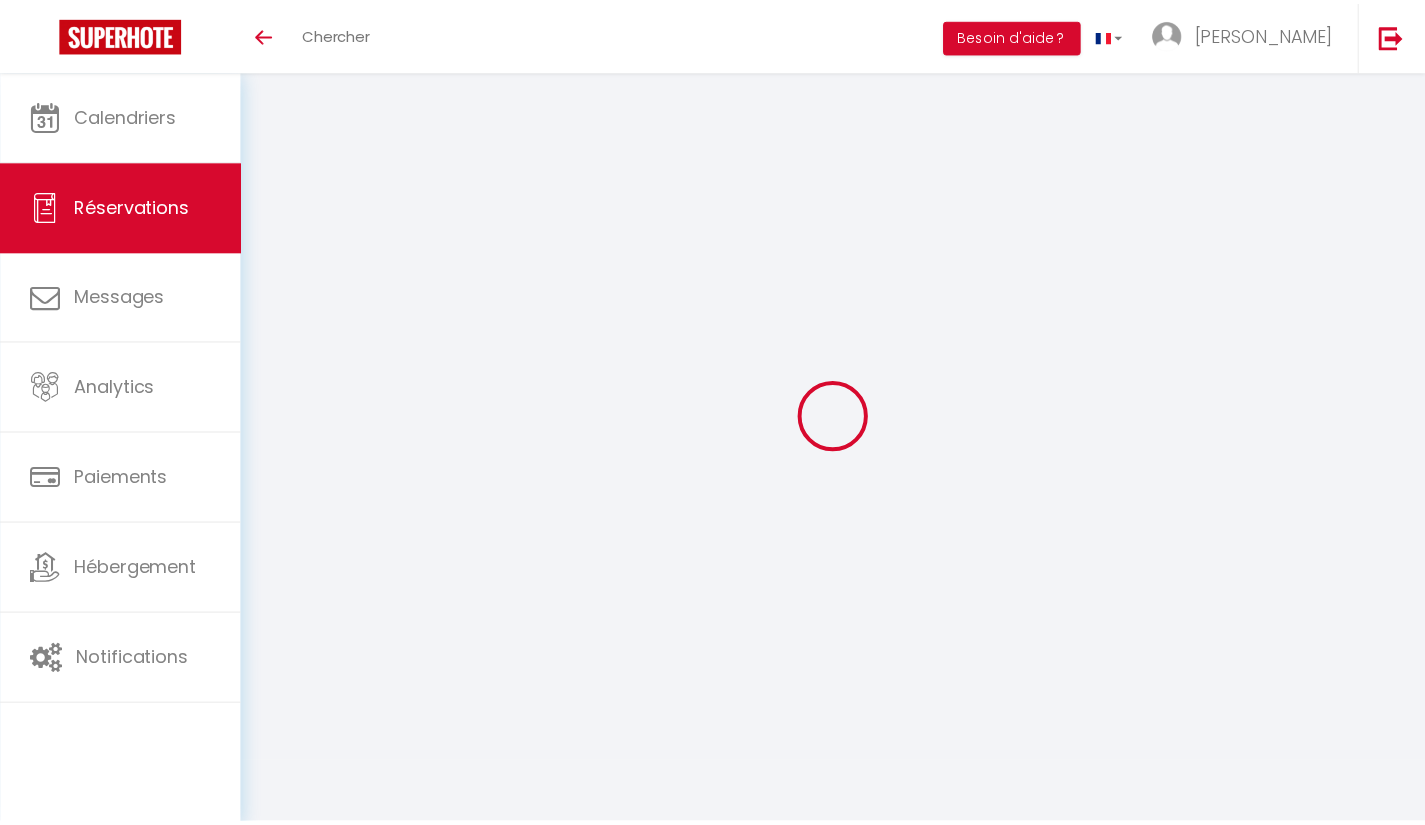 scroll, scrollTop: 0, scrollLeft: 0, axis: both 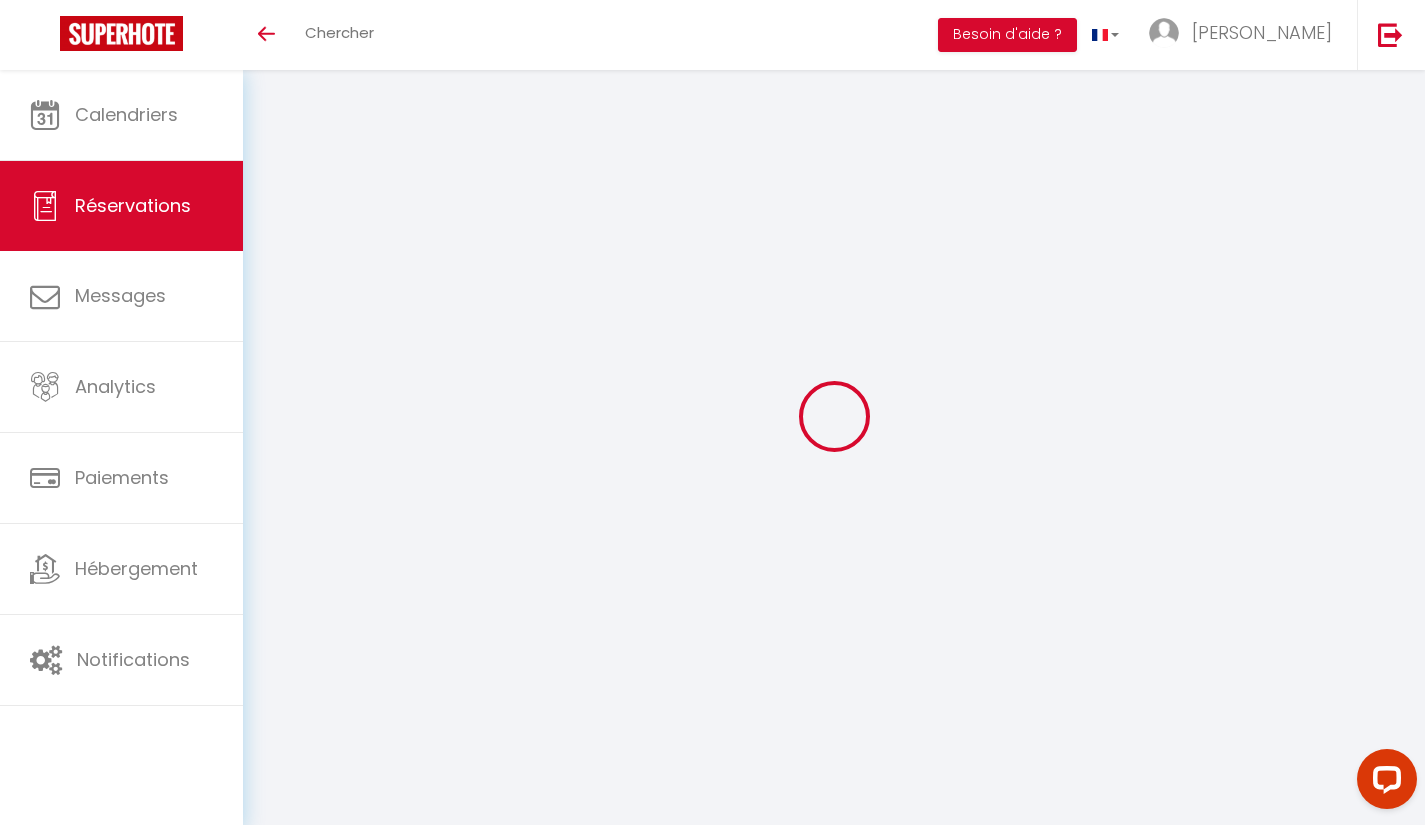 select 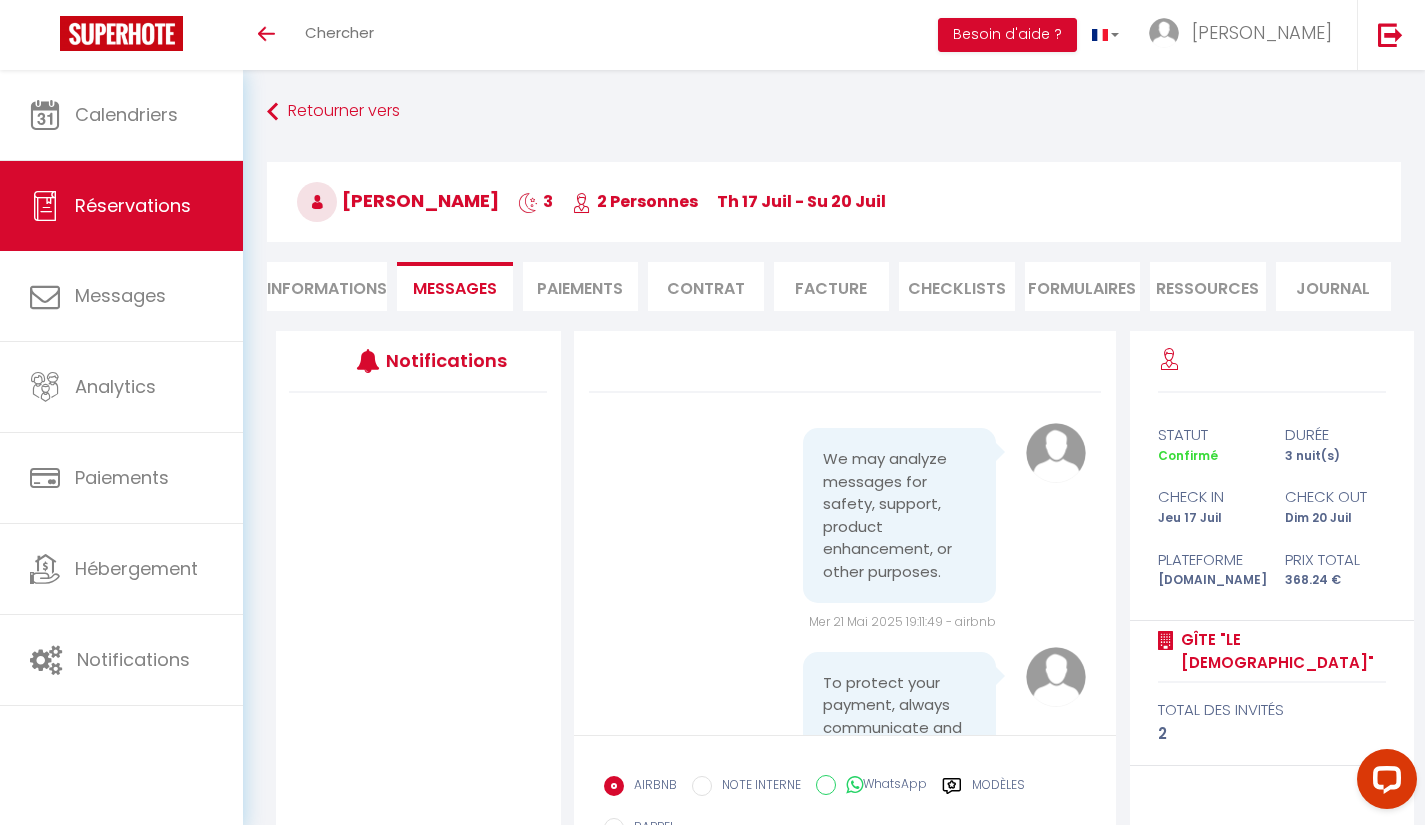 scroll, scrollTop: 2728, scrollLeft: 0, axis: vertical 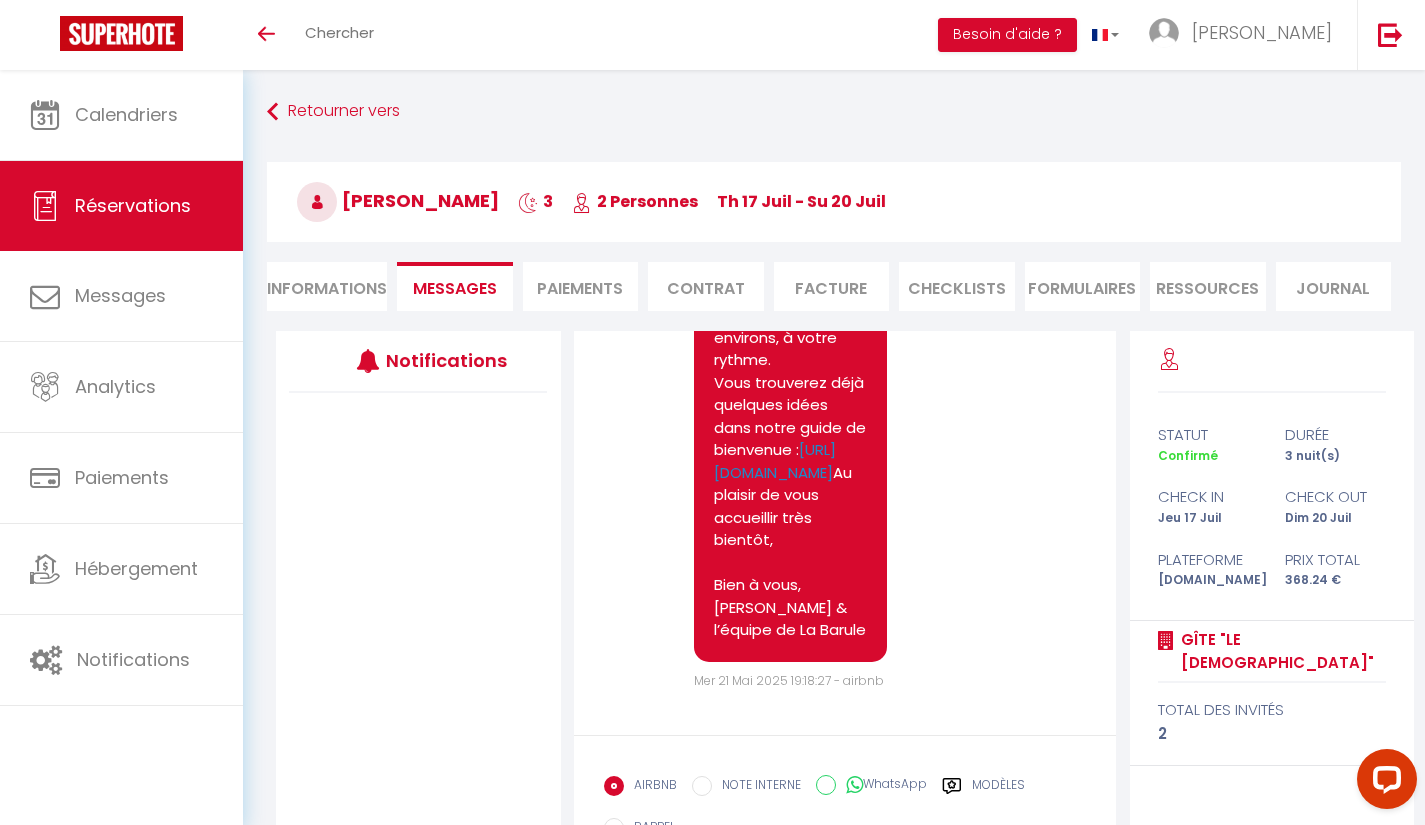 click on "Calendriers" at bounding box center [126, 114] 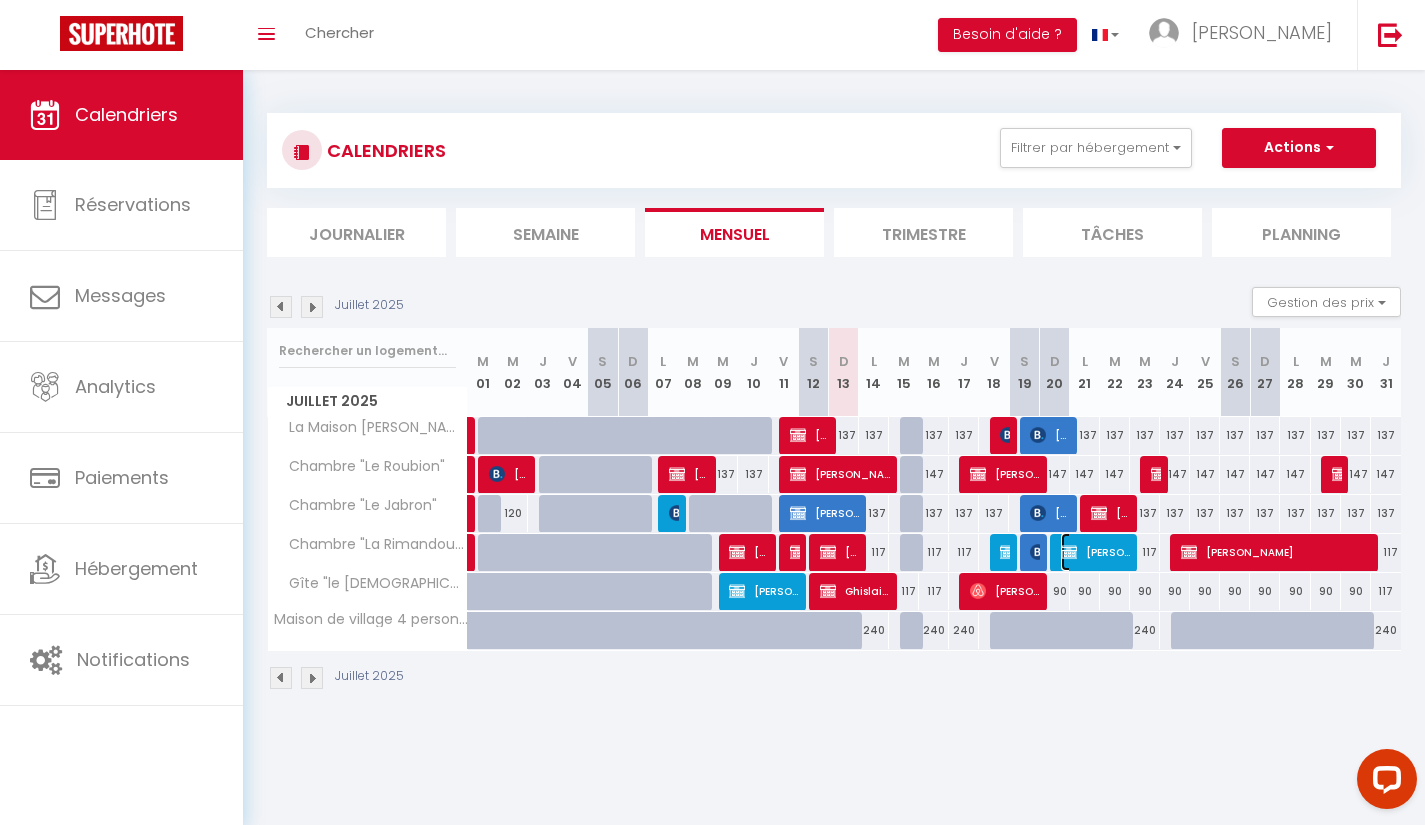 click on "[PERSON_NAME]" at bounding box center [1096, 552] 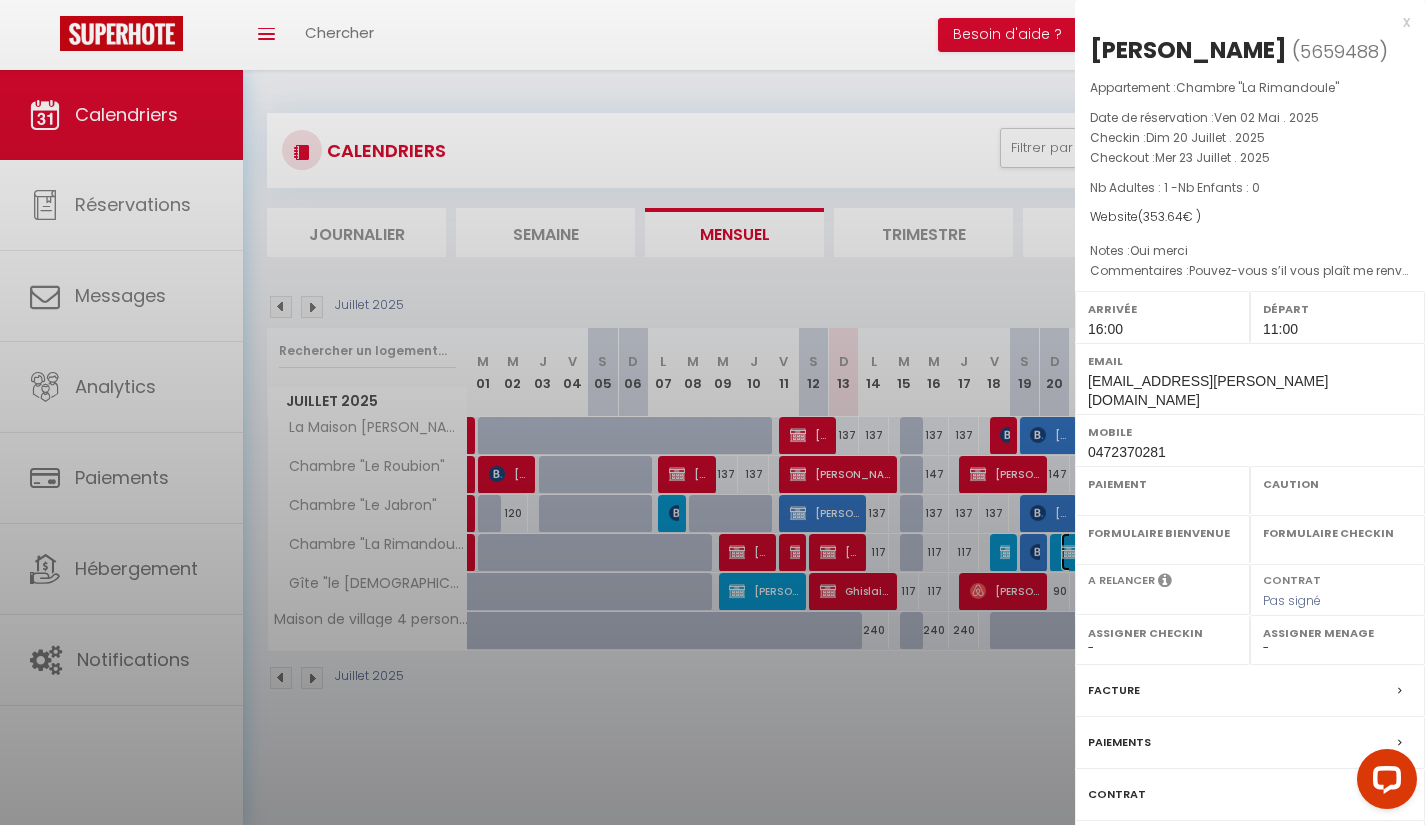 select on "OK" 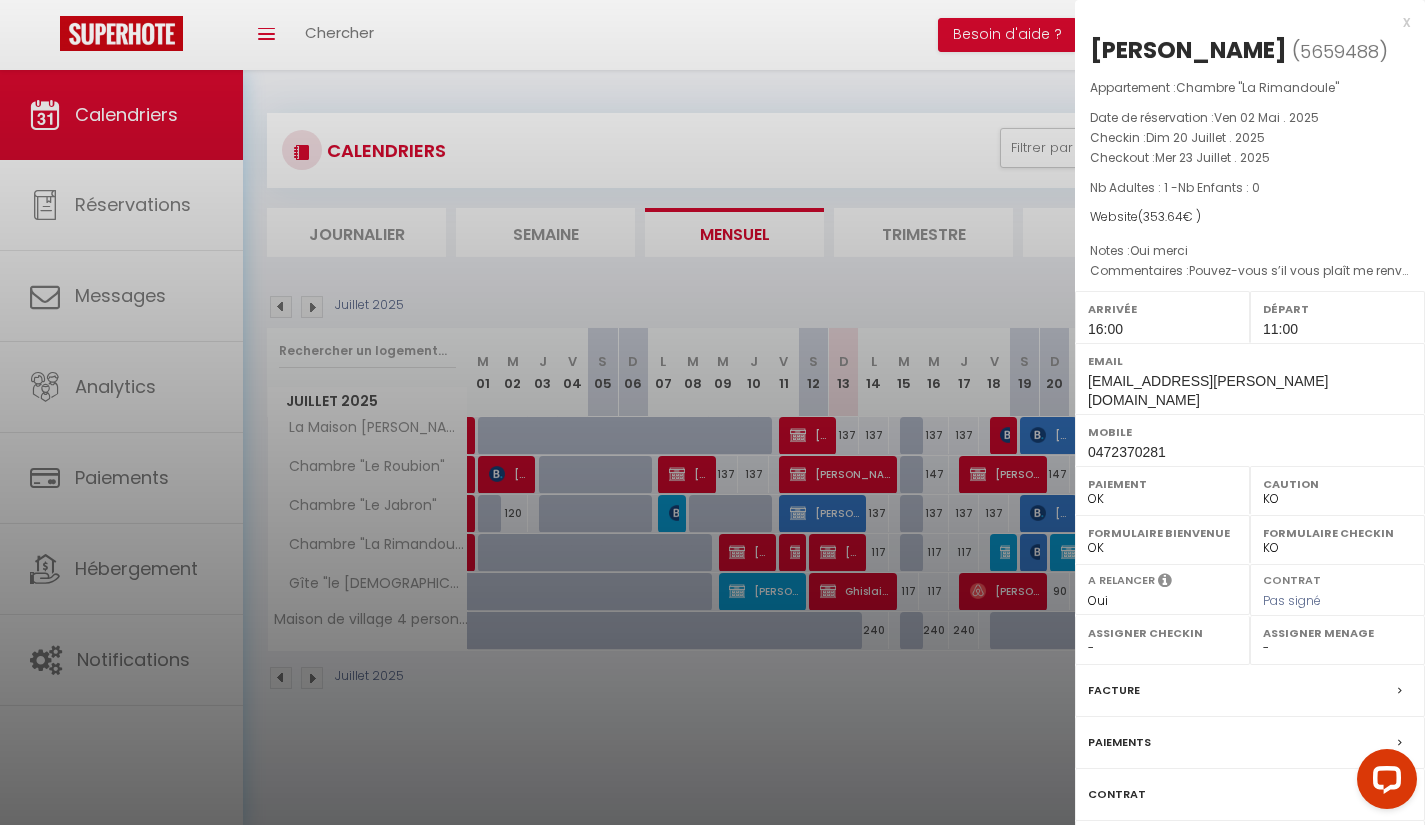 click at bounding box center (712, 412) 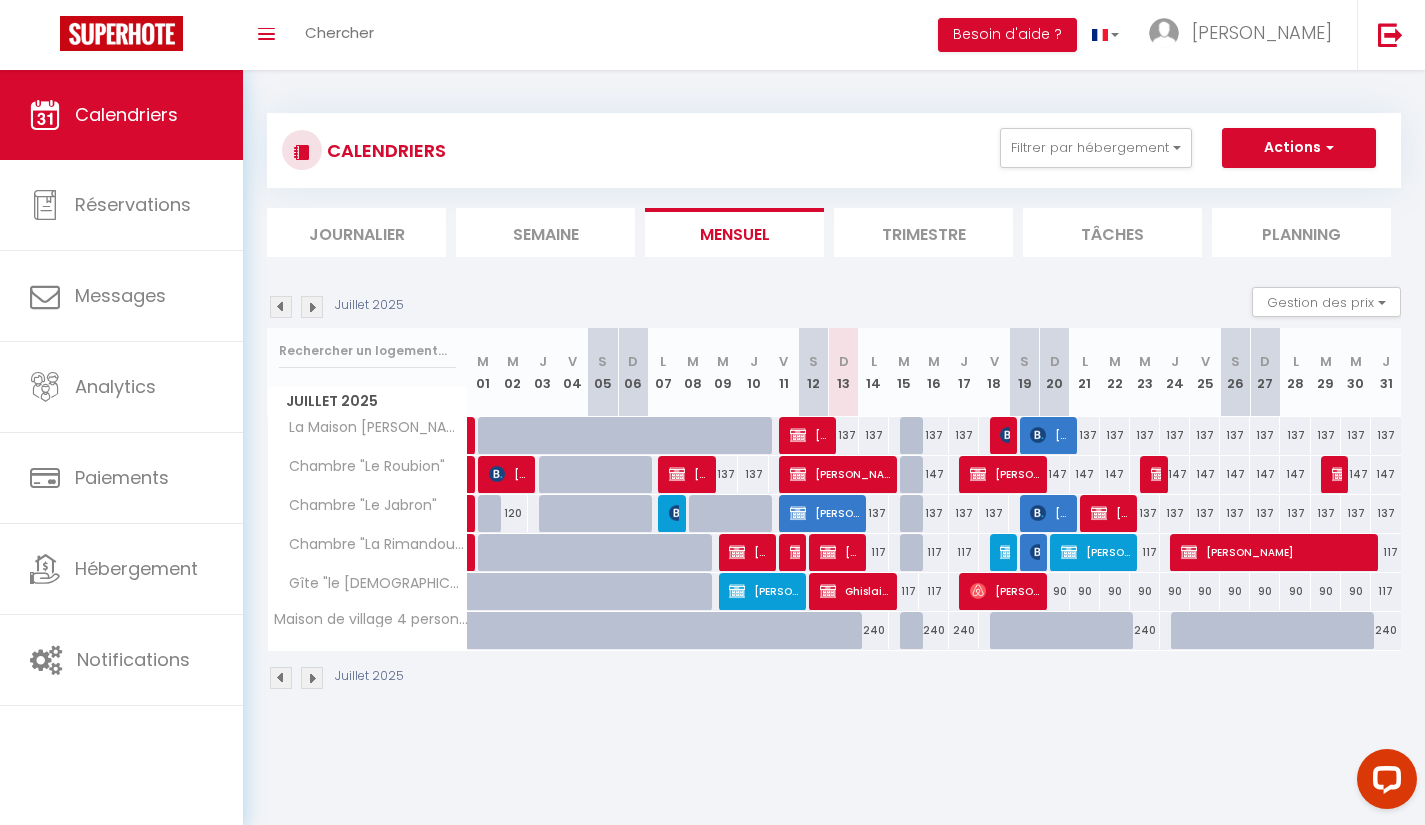 click on "137" at bounding box center [1085, 435] 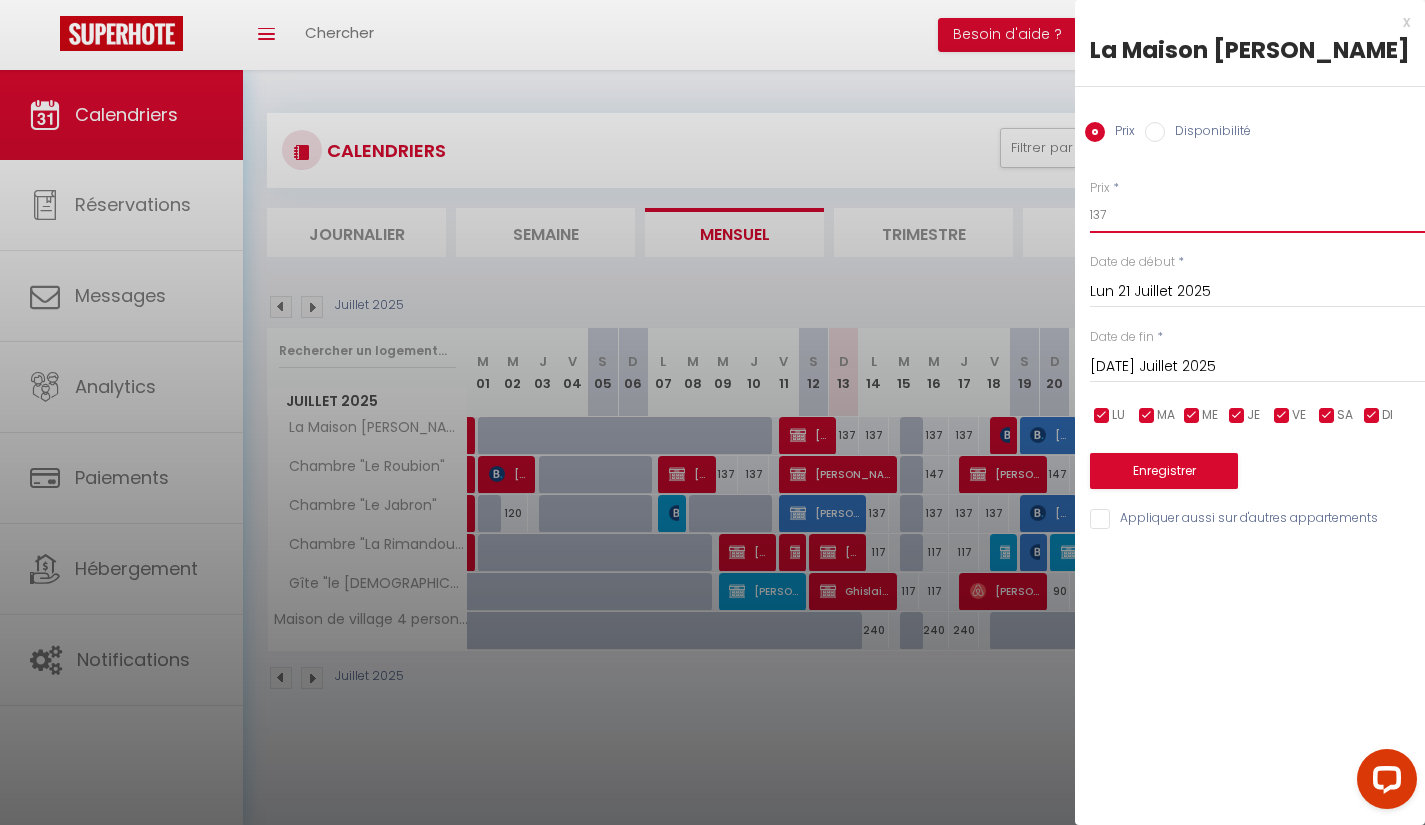 click on "137" at bounding box center (1257, 215) 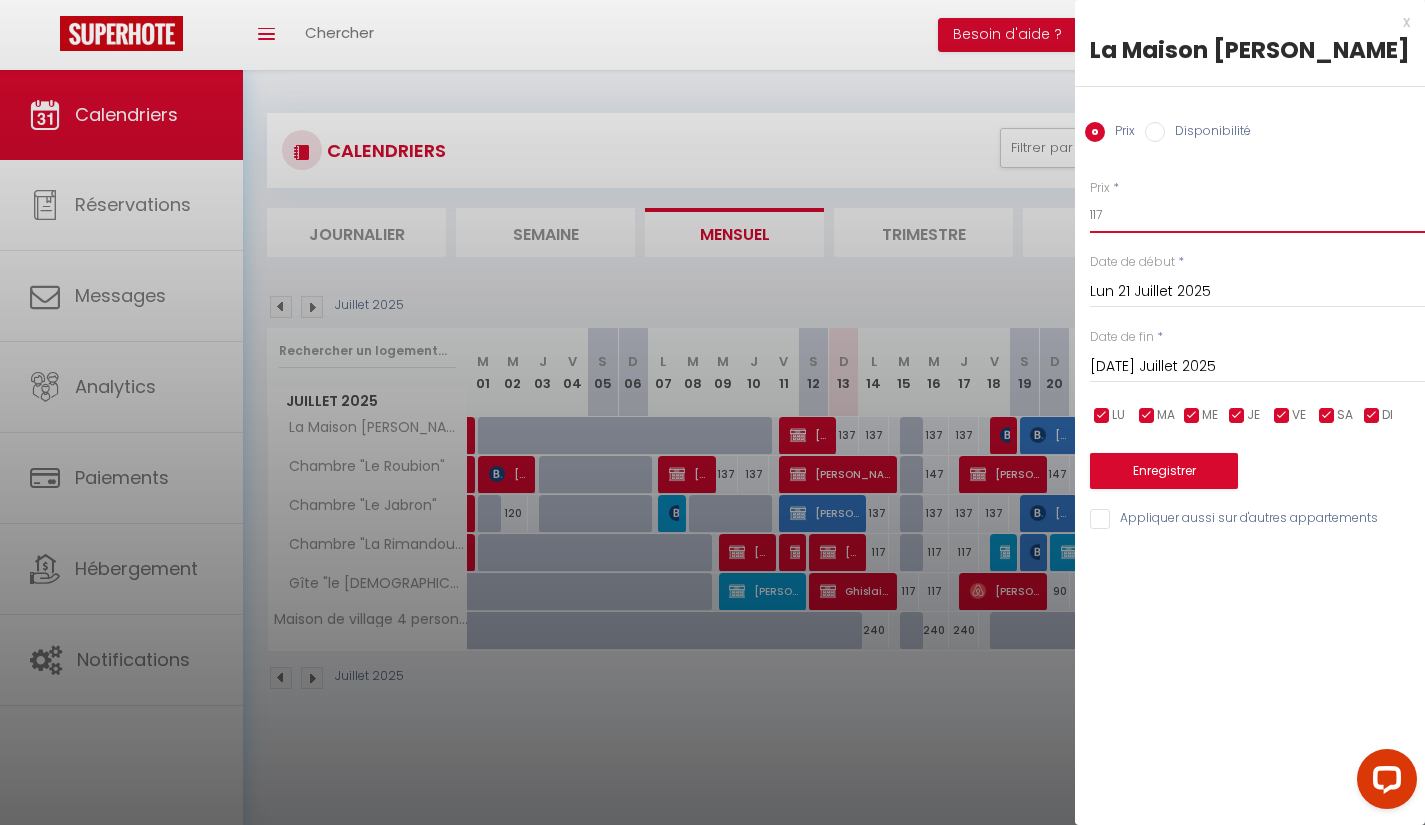 type on "117" 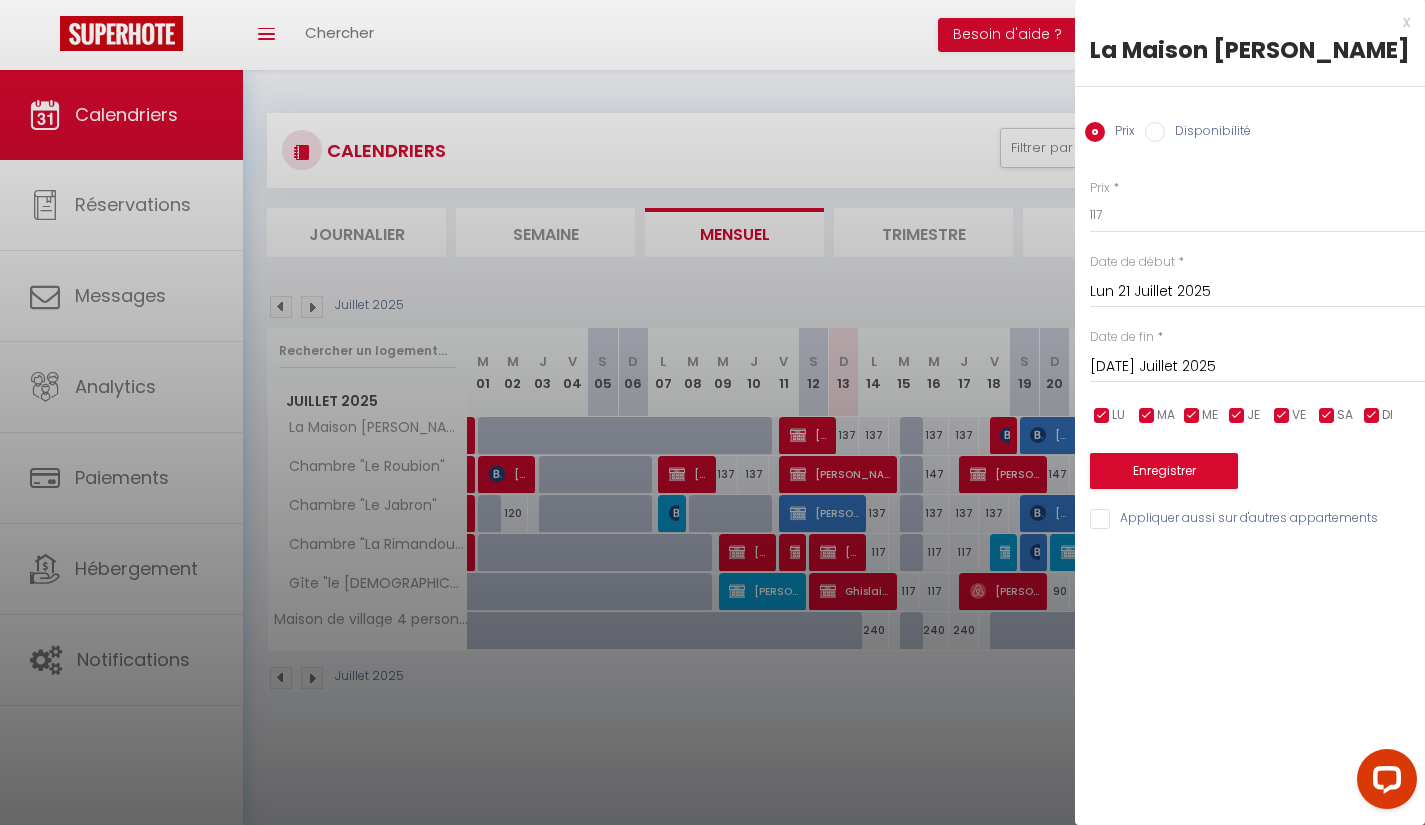 click on "Mar 22 Juillet 2025" at bounding box center [1257, 367] 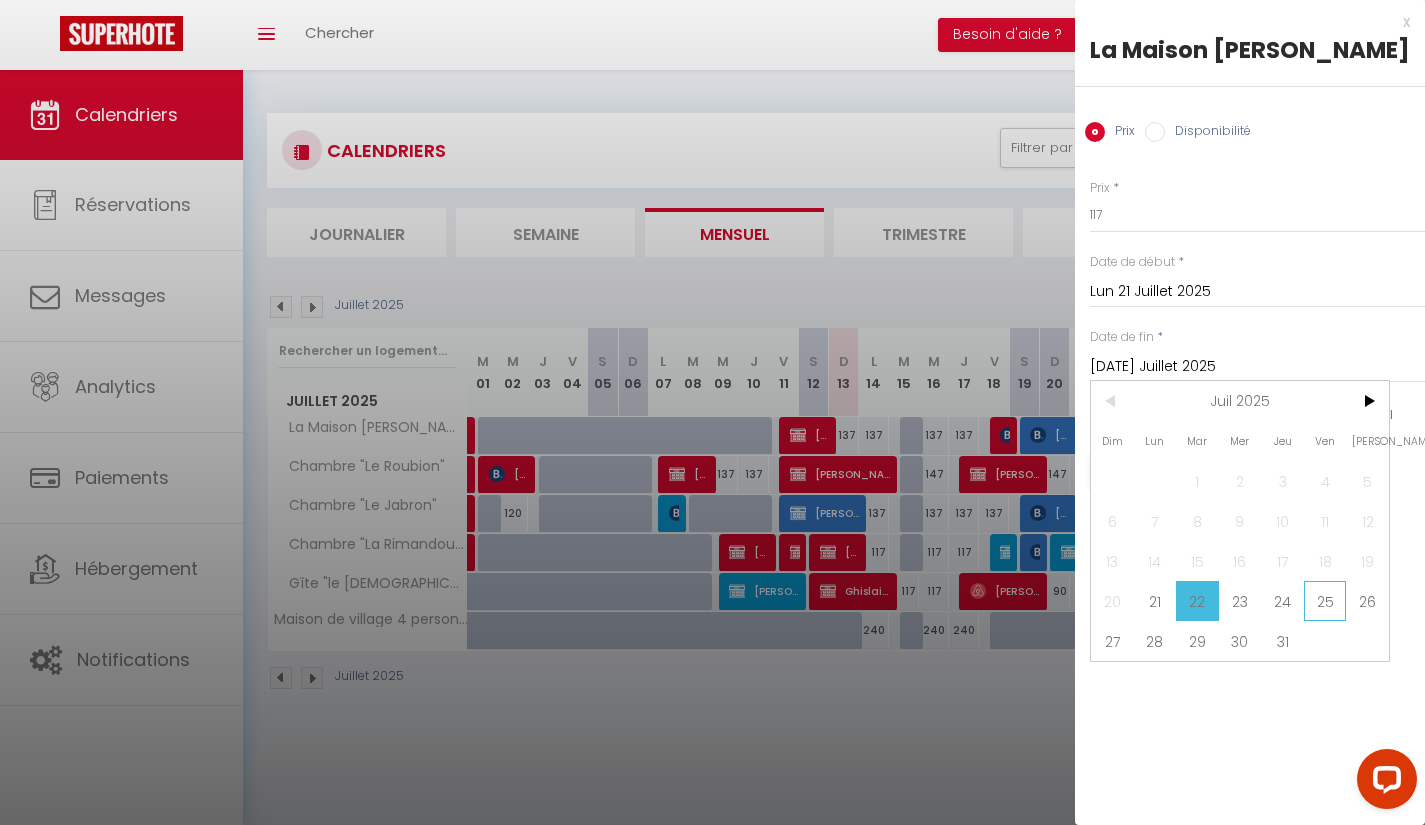 click on "25" at bounding box center (1325, 601) 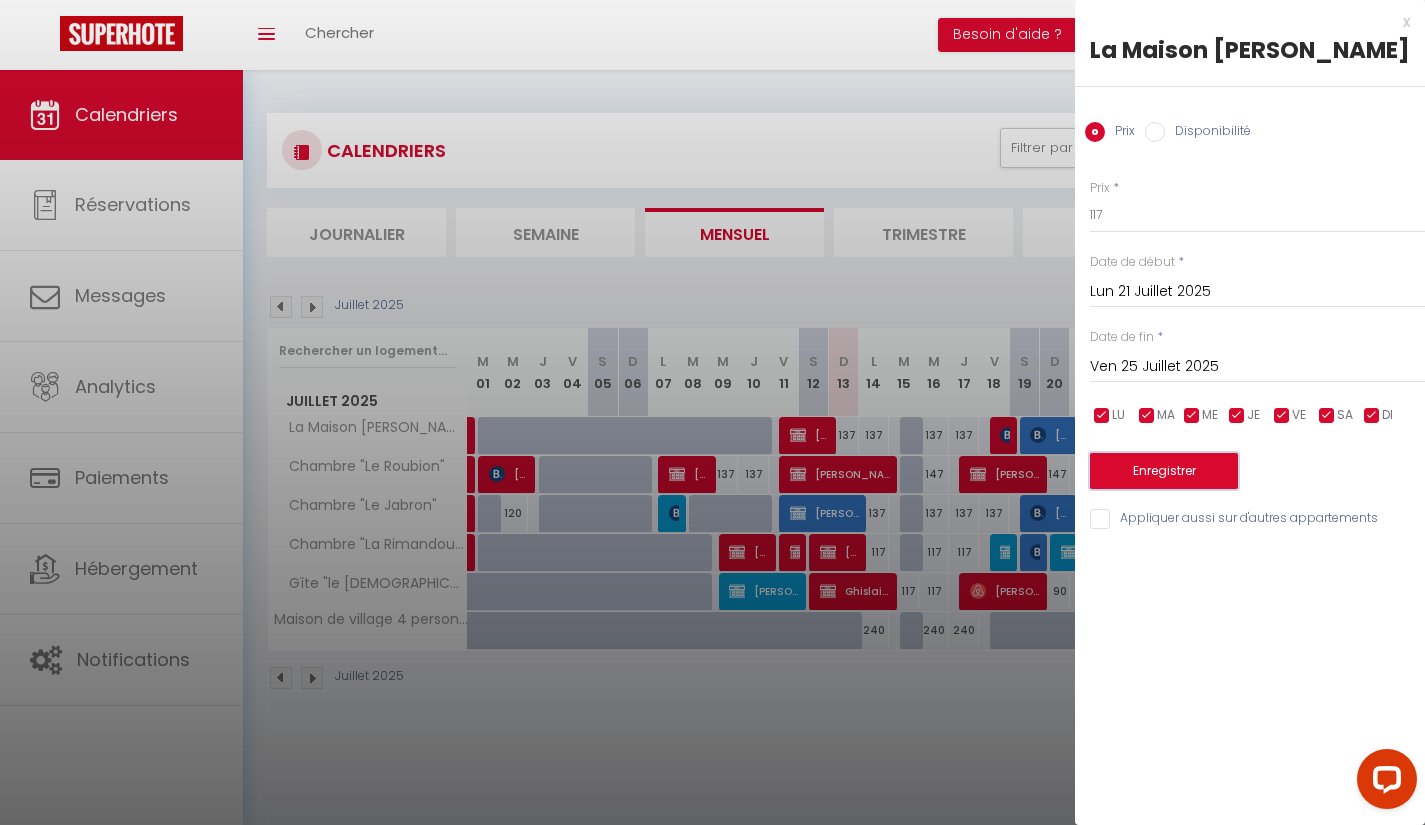 click on "Enregistrer" at bounding box center (1164, 471) 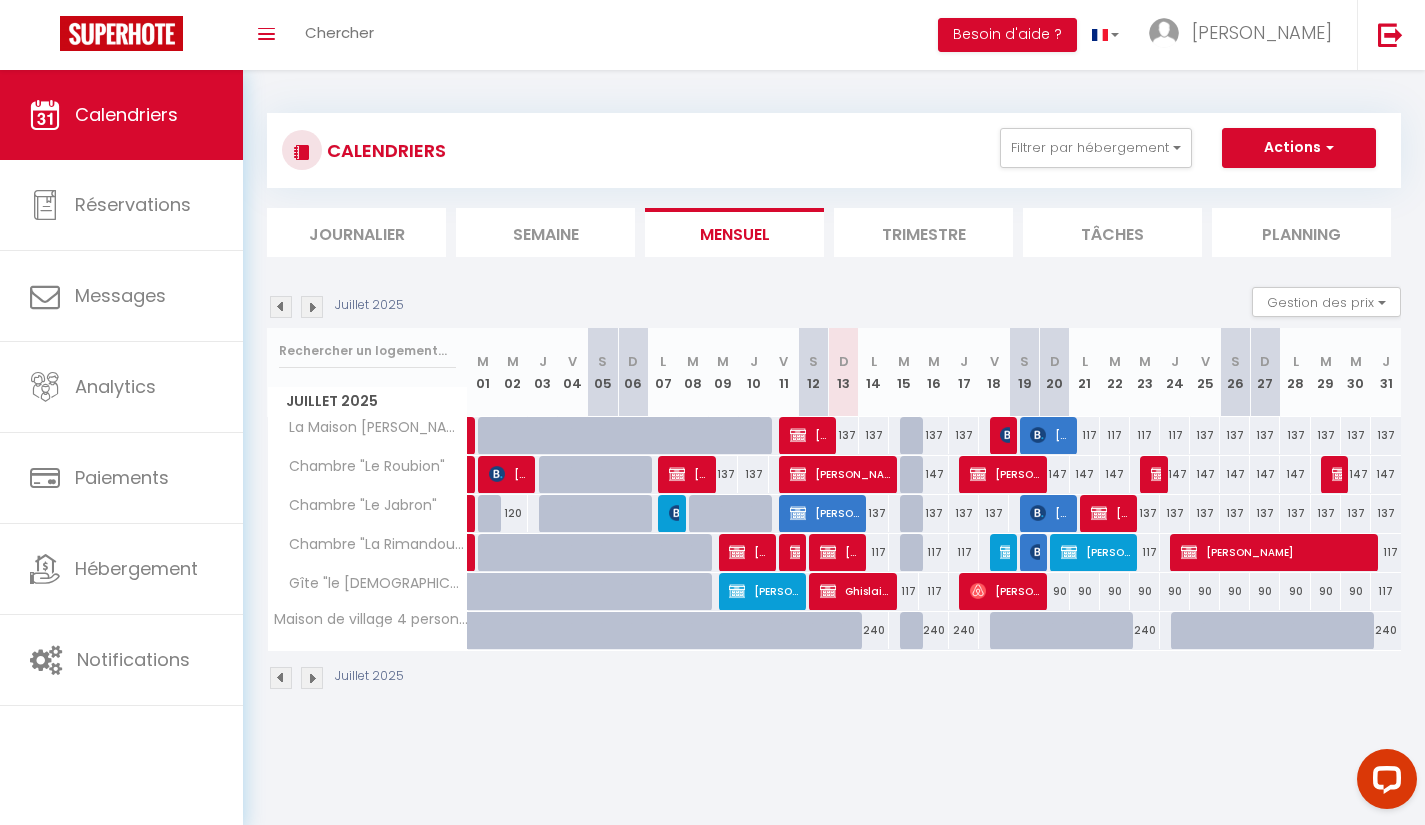 click on "137" at bounding box center [1205, 435] 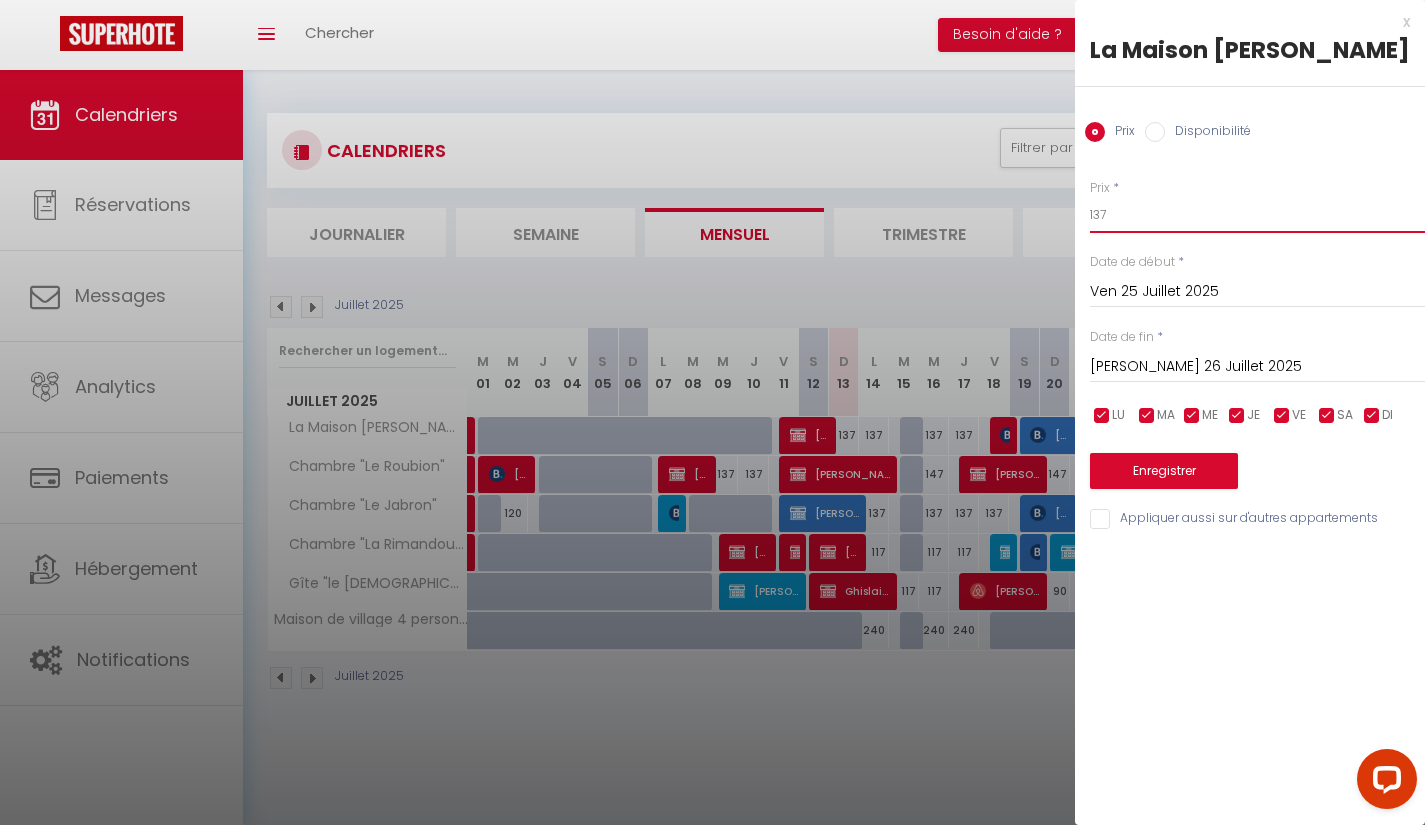 click on "137" at bounding box center (1257, 215) 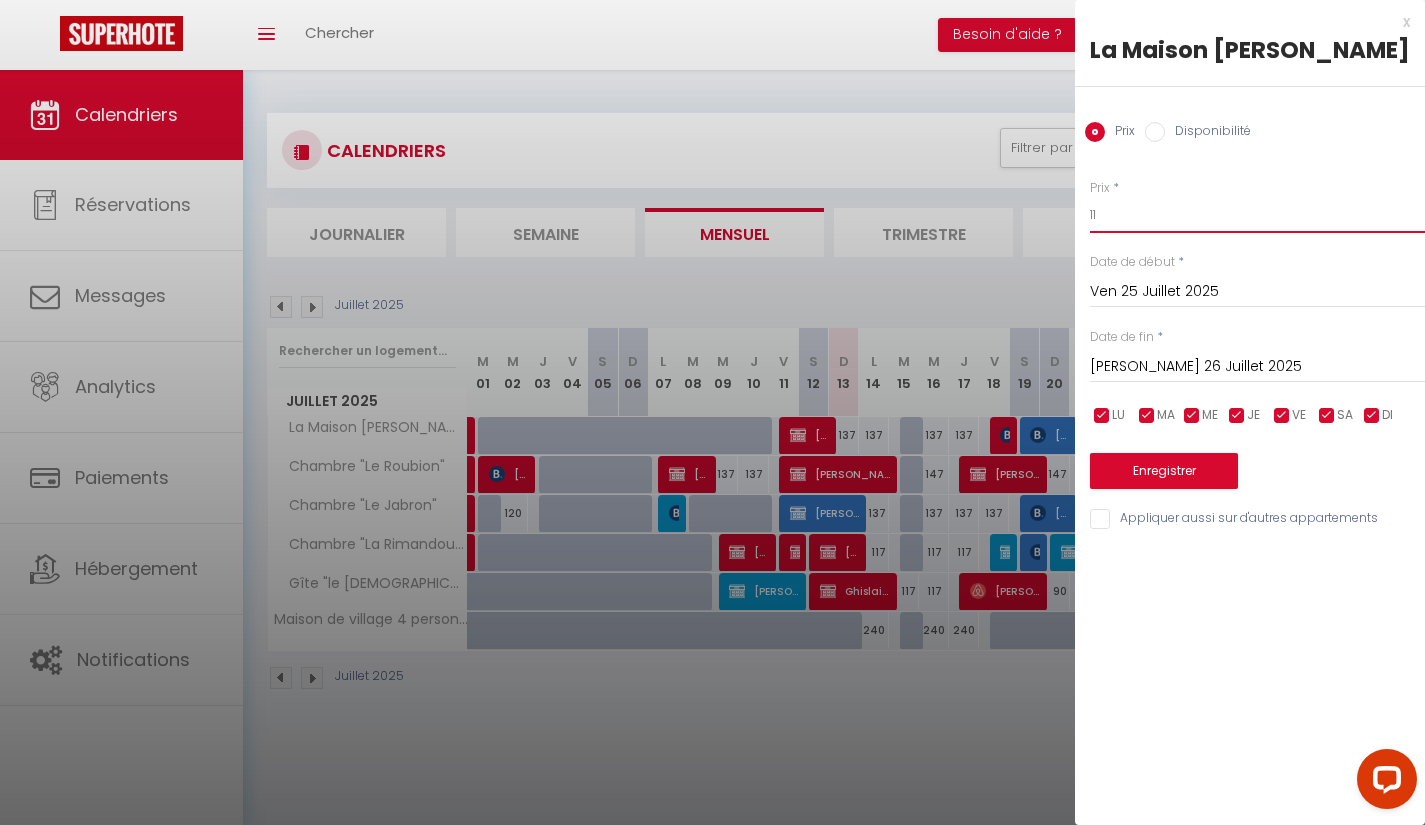 type on "1" 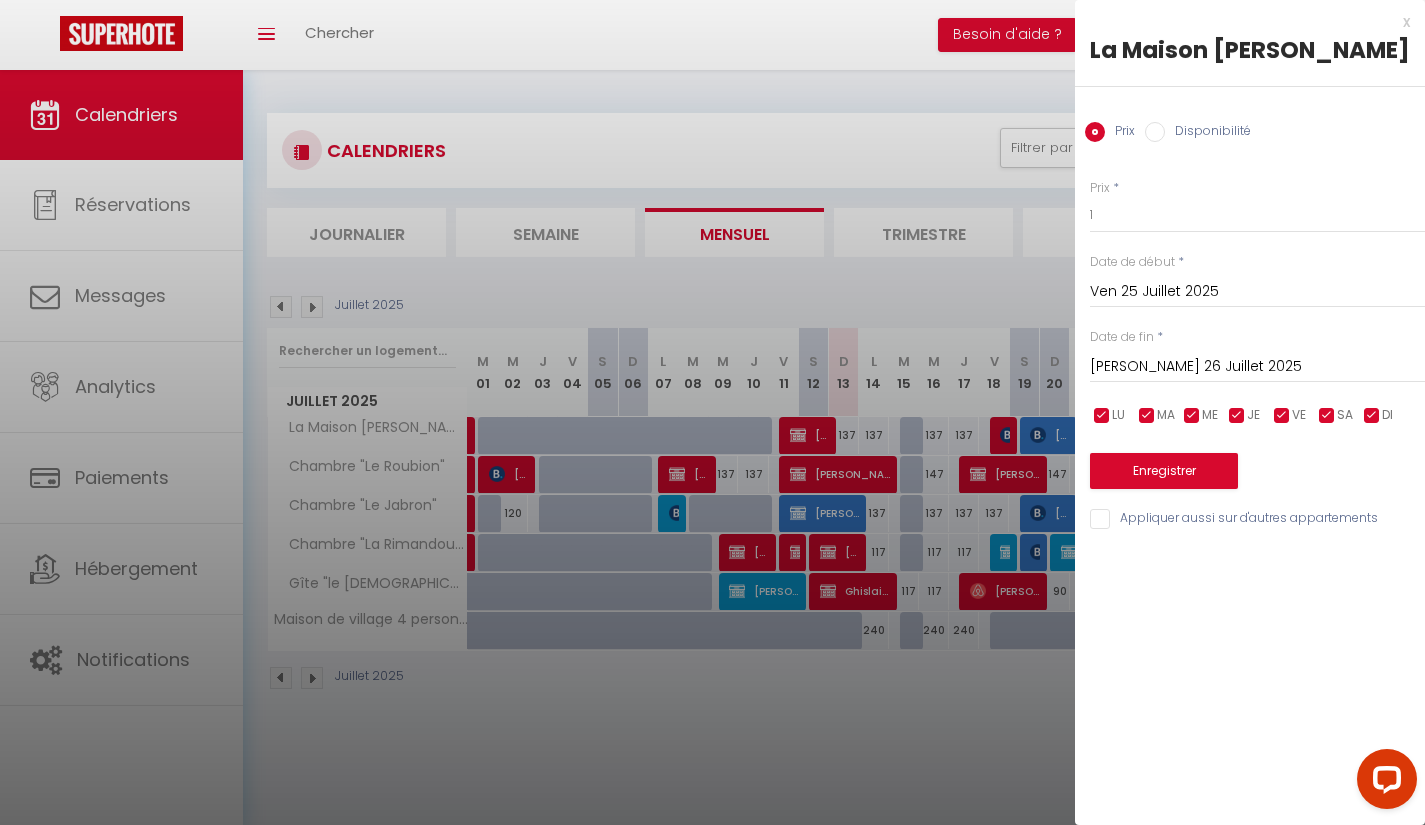 click at bounding box center (712, 412) 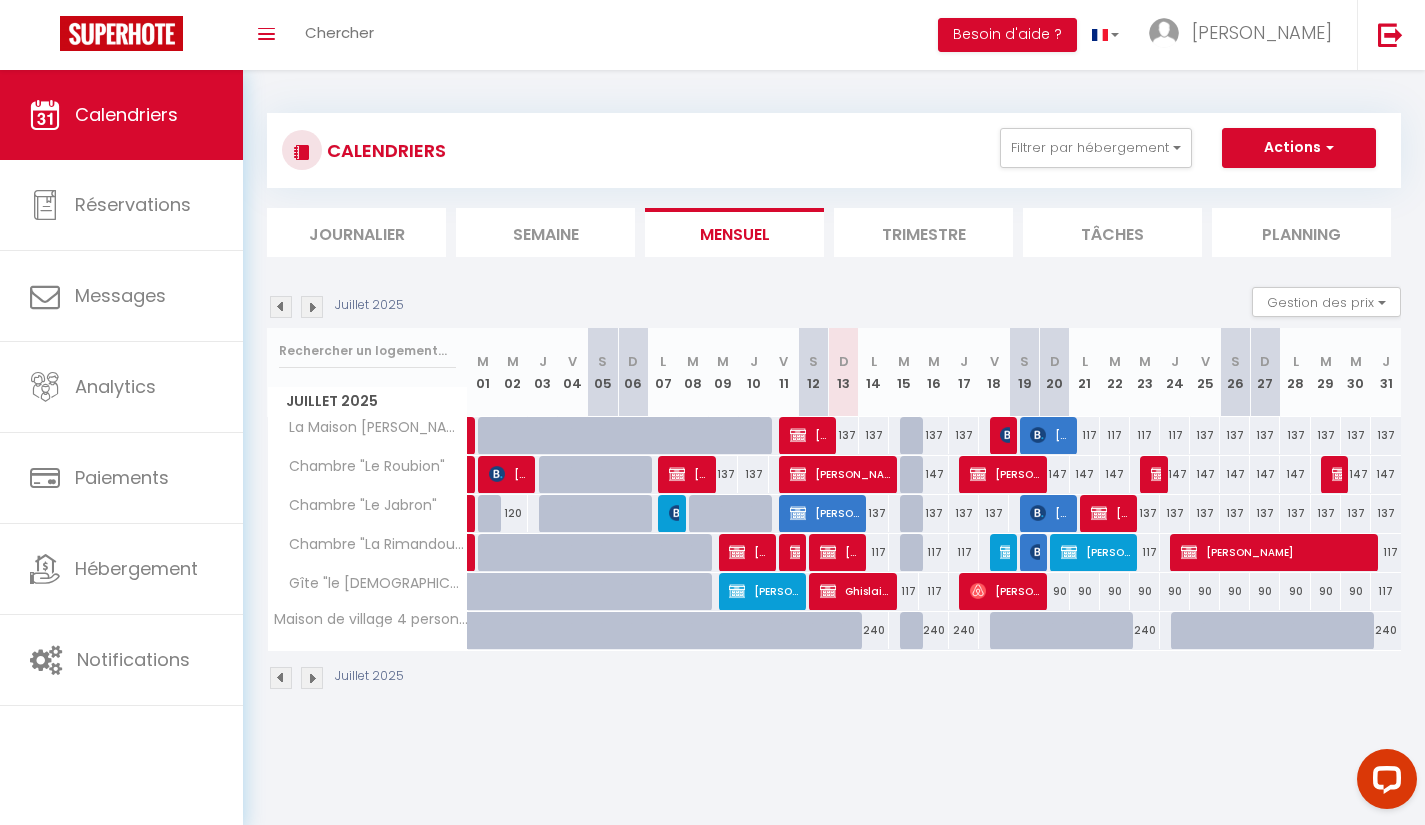 click at bounding box center [312, 307] 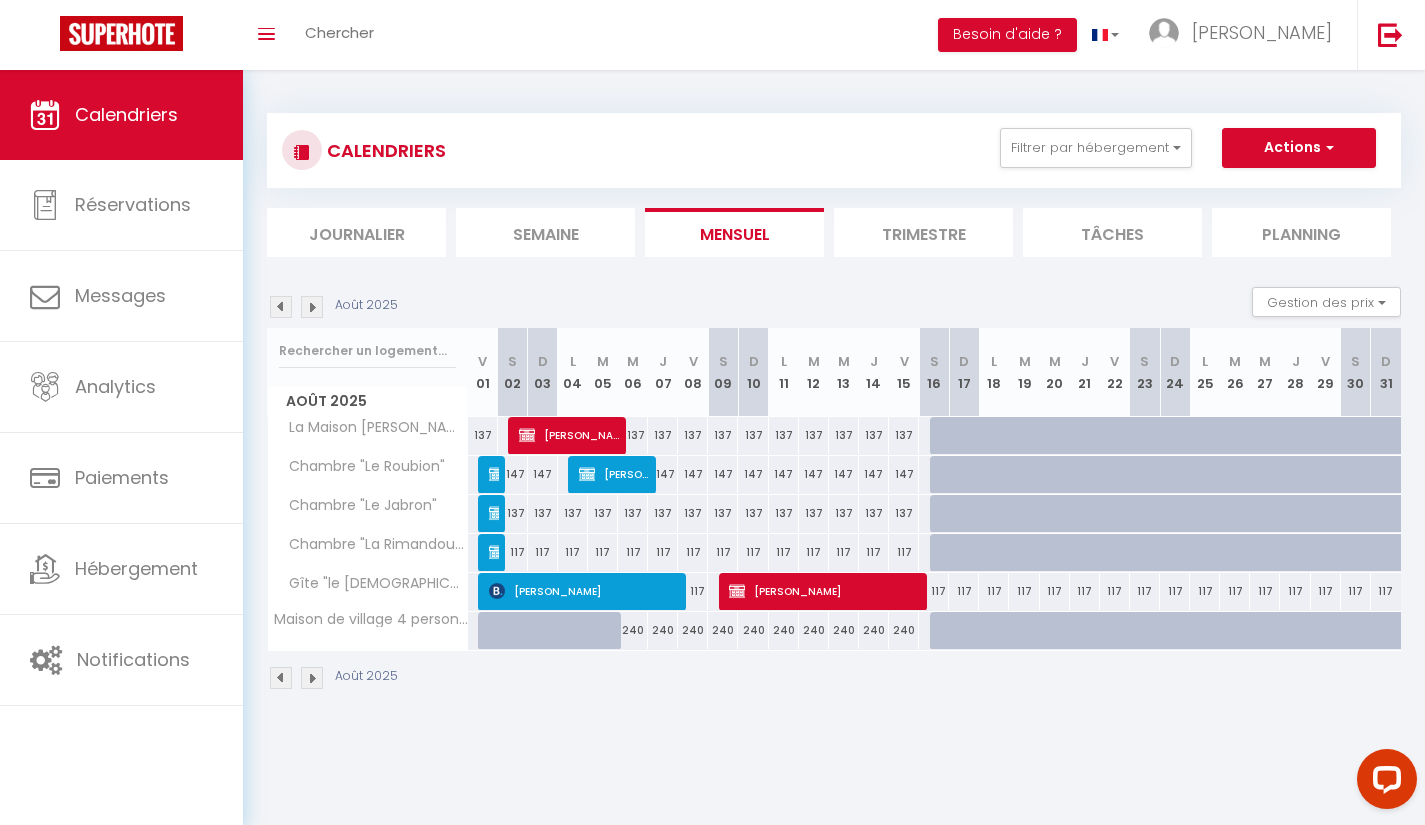 click on "Journalier" at bounding box center [356, 232] 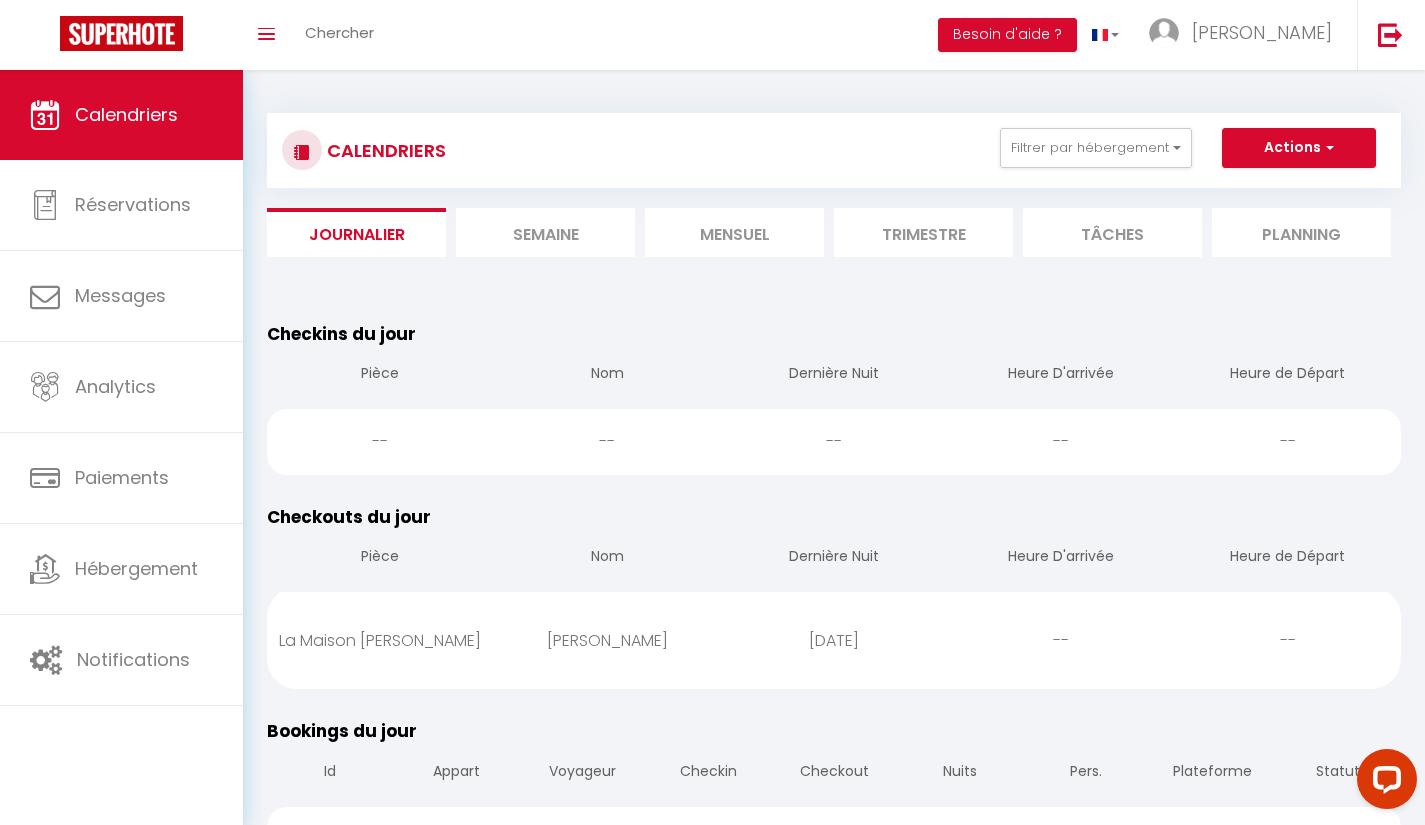 click on "Semaine" at bounding box center (545, 232) 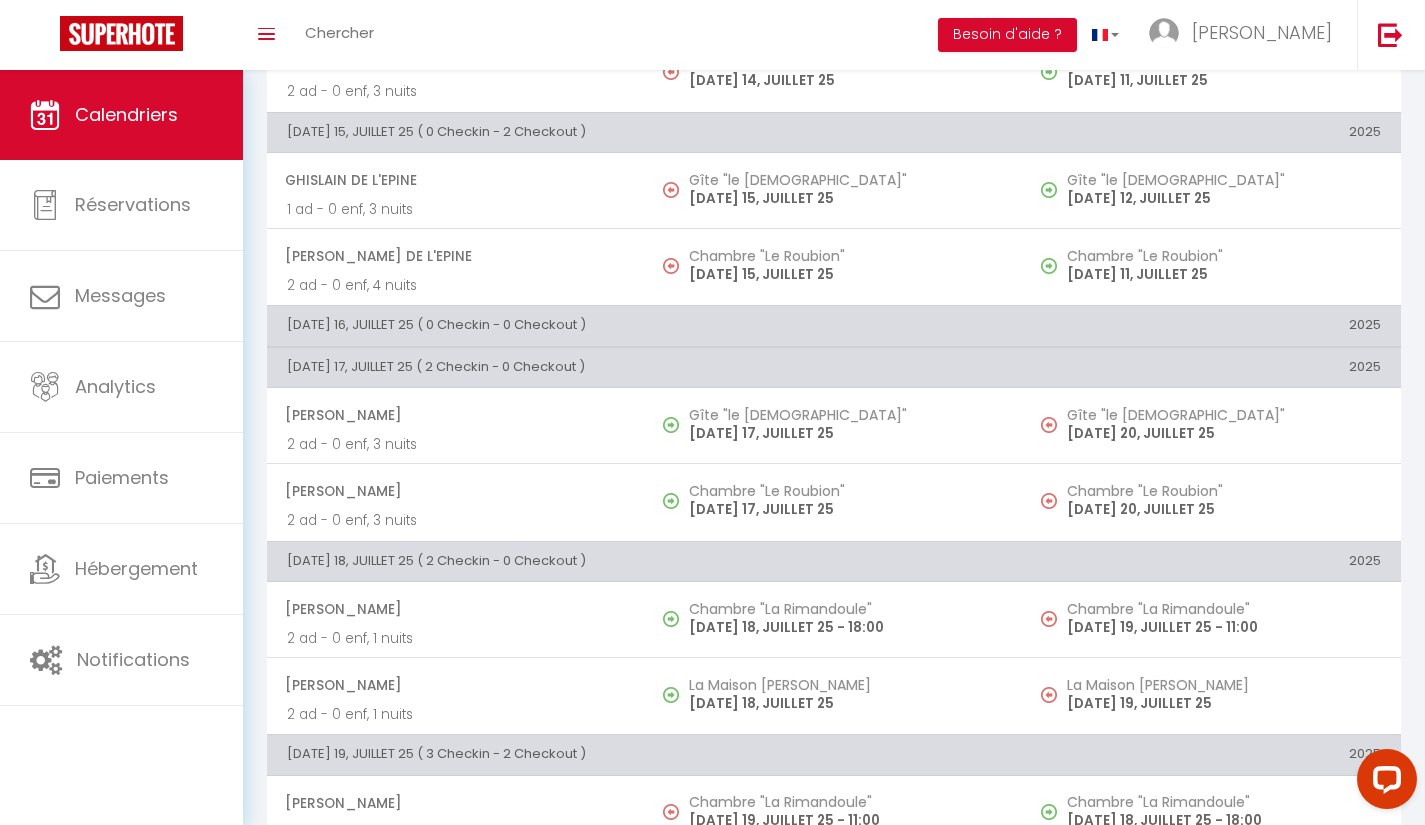 scroll, scrollTop: 428, scrollLeft: 0, axis: vertical 